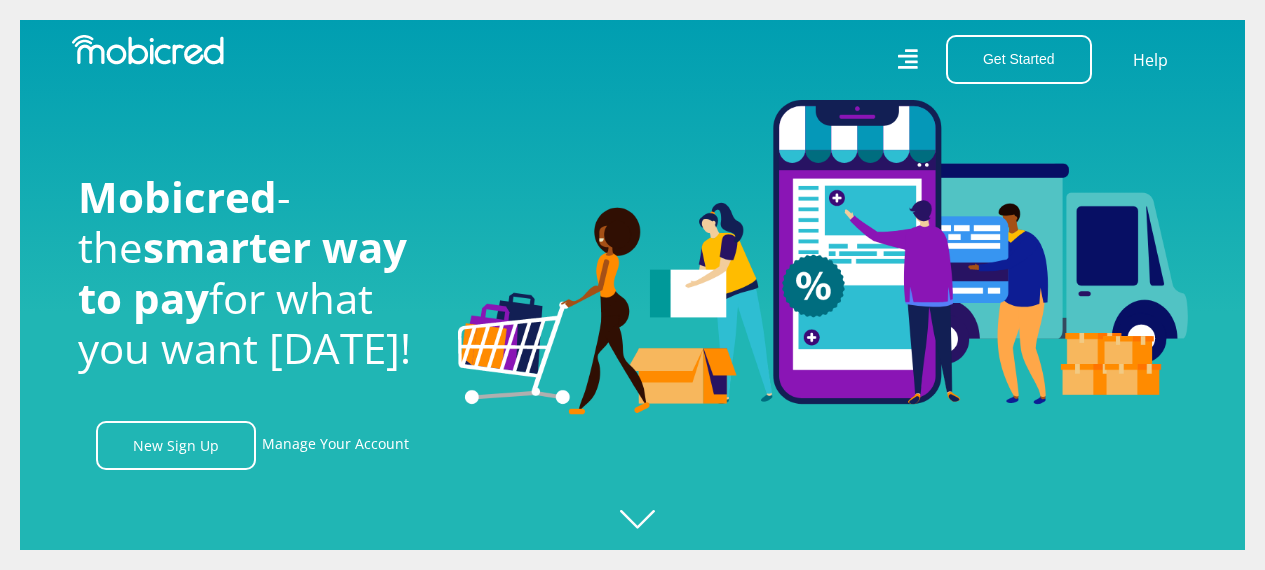 scroll, scrollTop: 0, scrollLeft: 0, axis: both 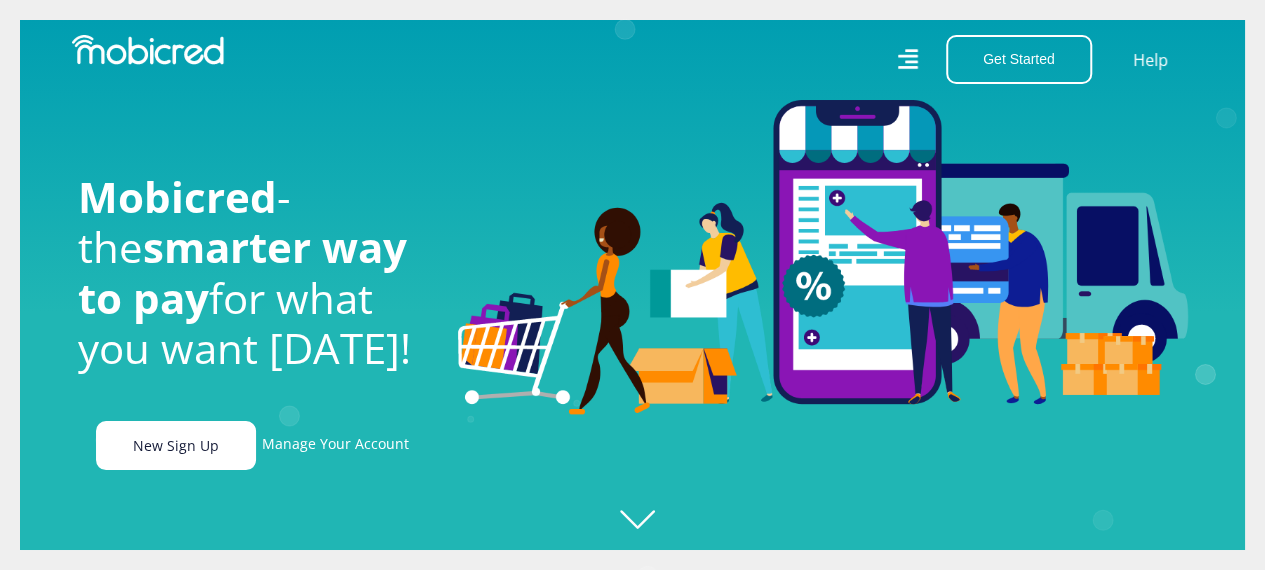 click on "New Sign Up" at bounding box center (176, 445) 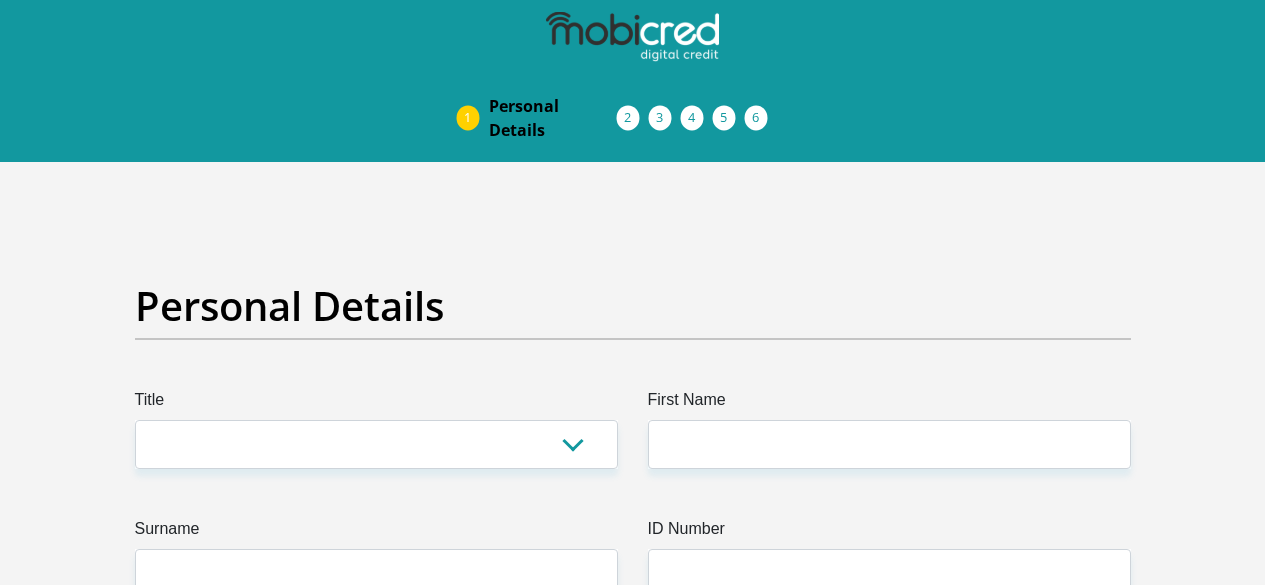 scroll, scrollTop: 0, scrollLeft: 0, axis: both 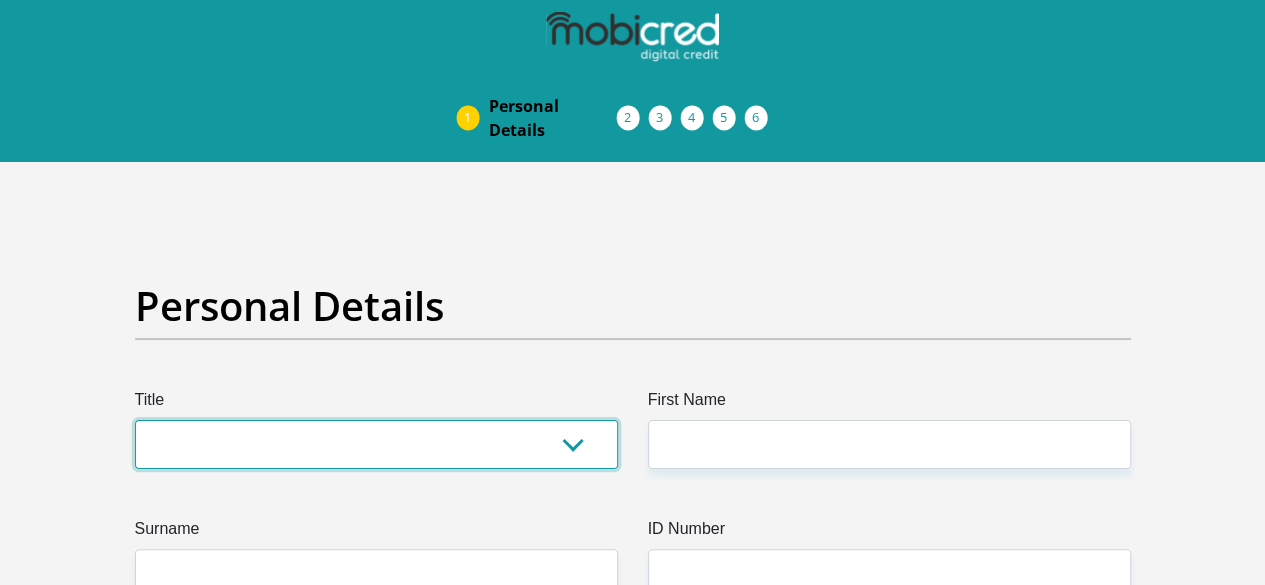 click on "Mr
Ms
Mrs
Dr
Other" at bounding box center [376, 444] 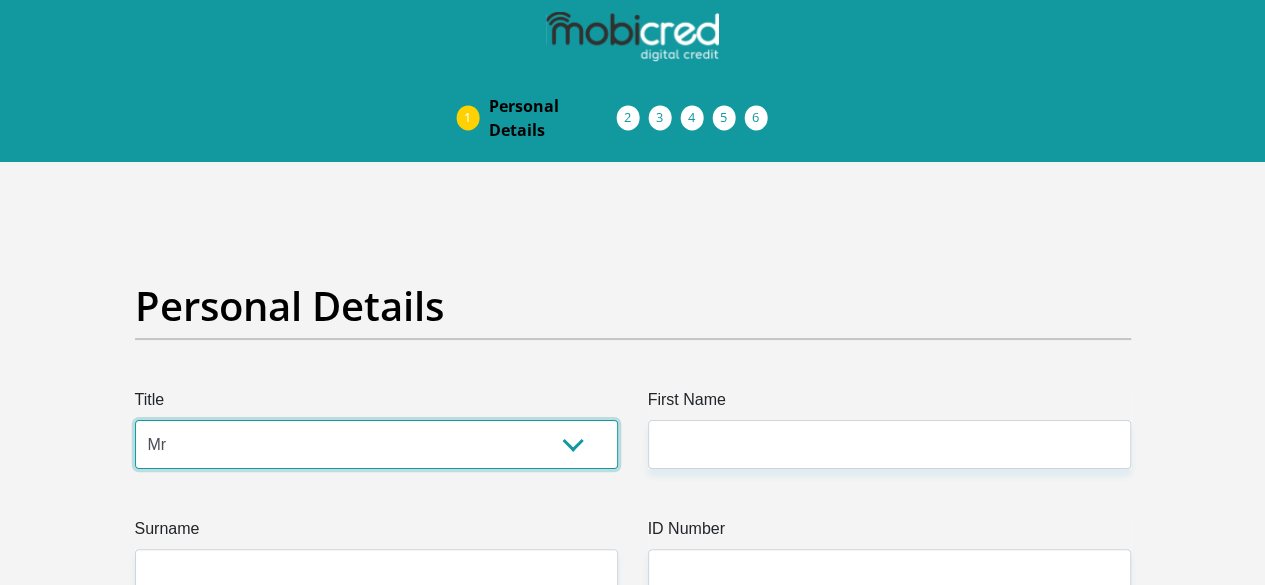 click on "Mr
Ms
Mrs
Dr
Other" at bounding box center [376, 444] 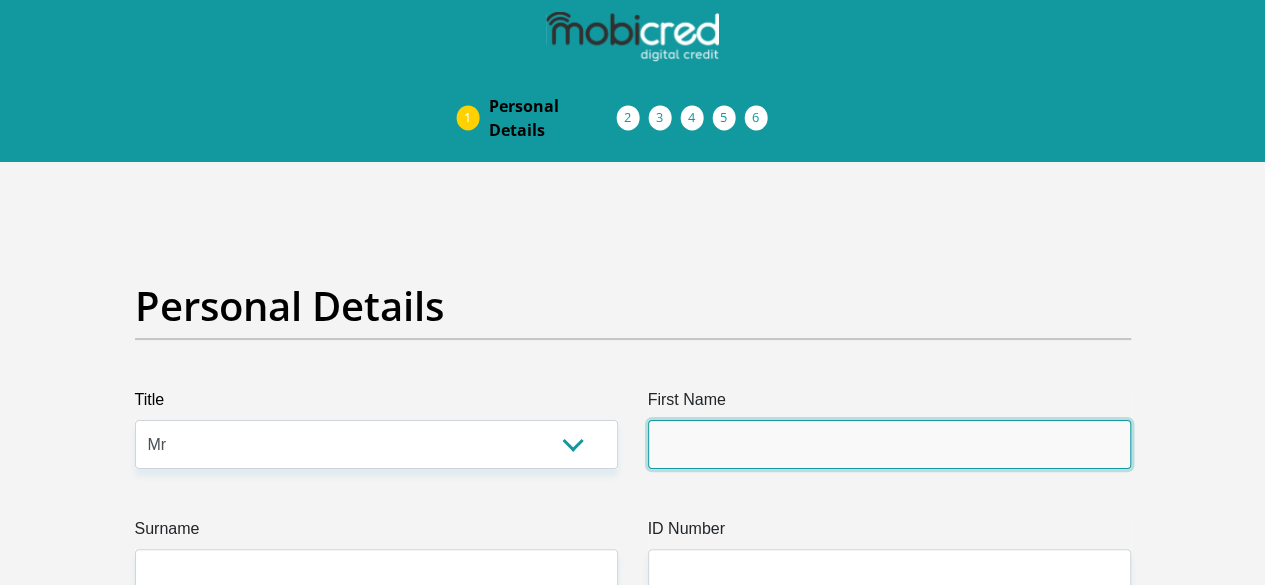 click on "First Name" at bounding box center [889, 444] 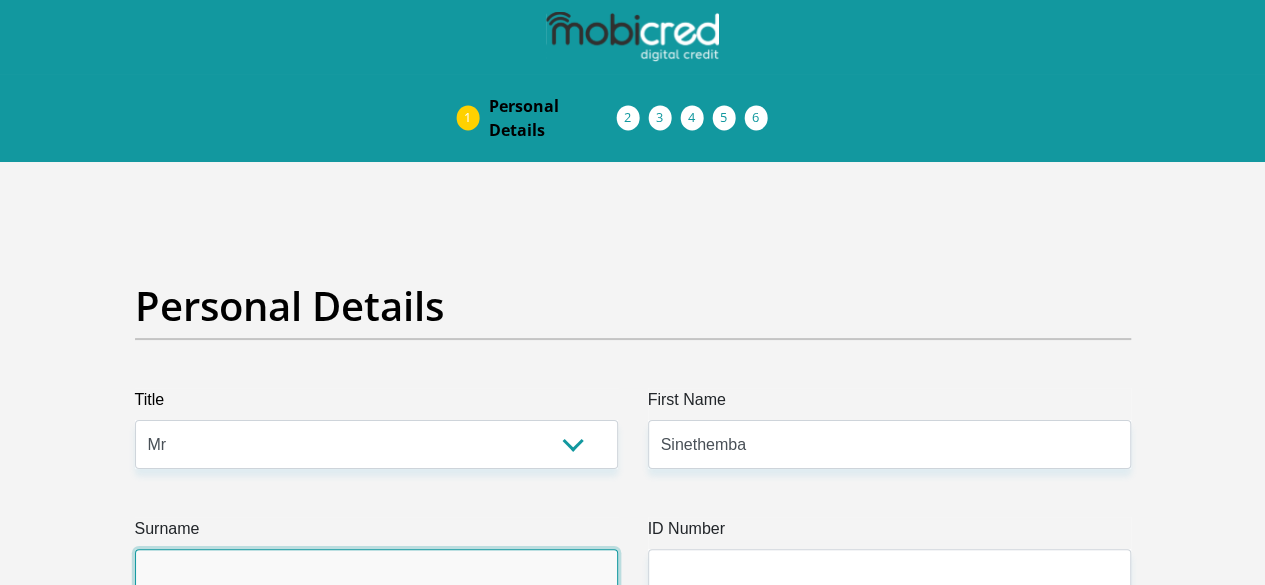 type on "Dywili" 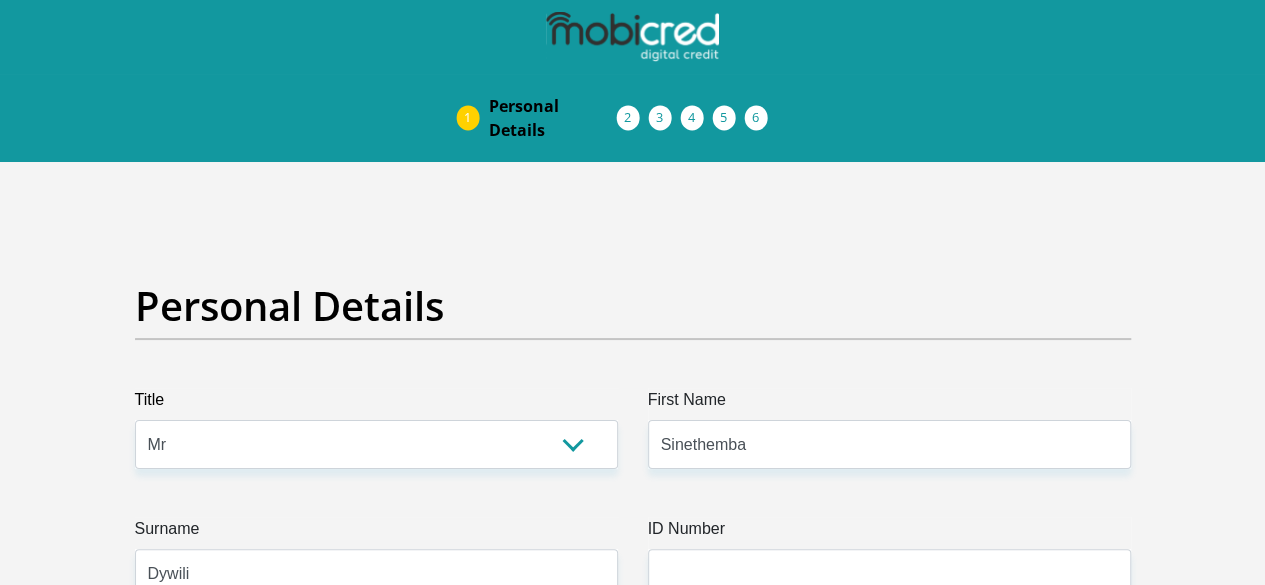 type on "0785527256" 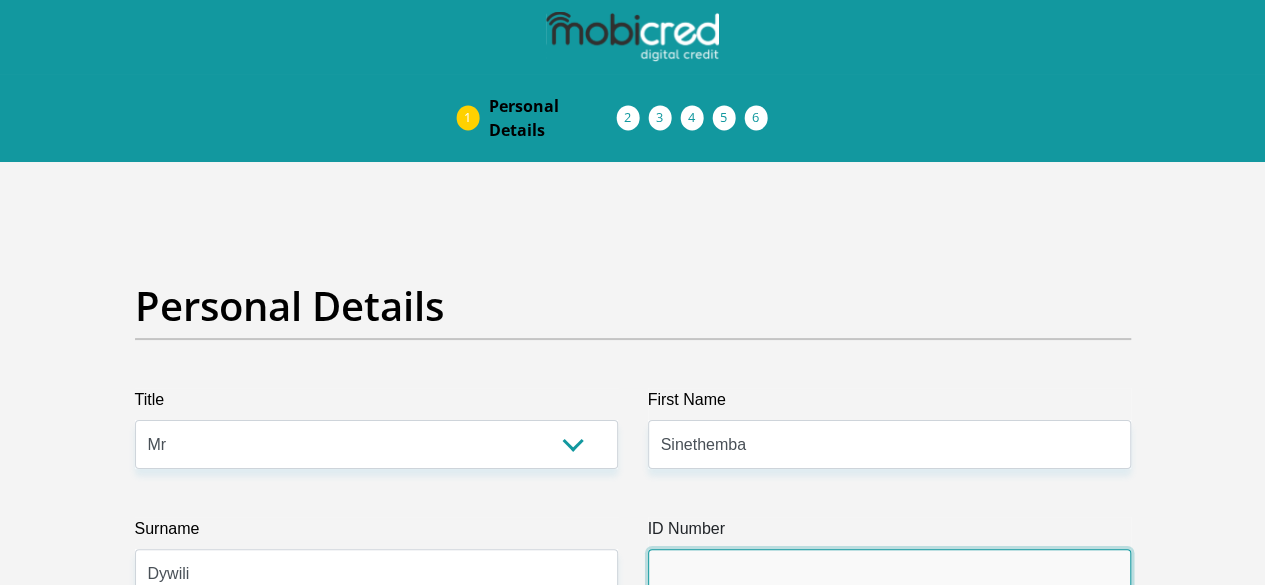 click on "ID Number" at bounding box center [889, 573] 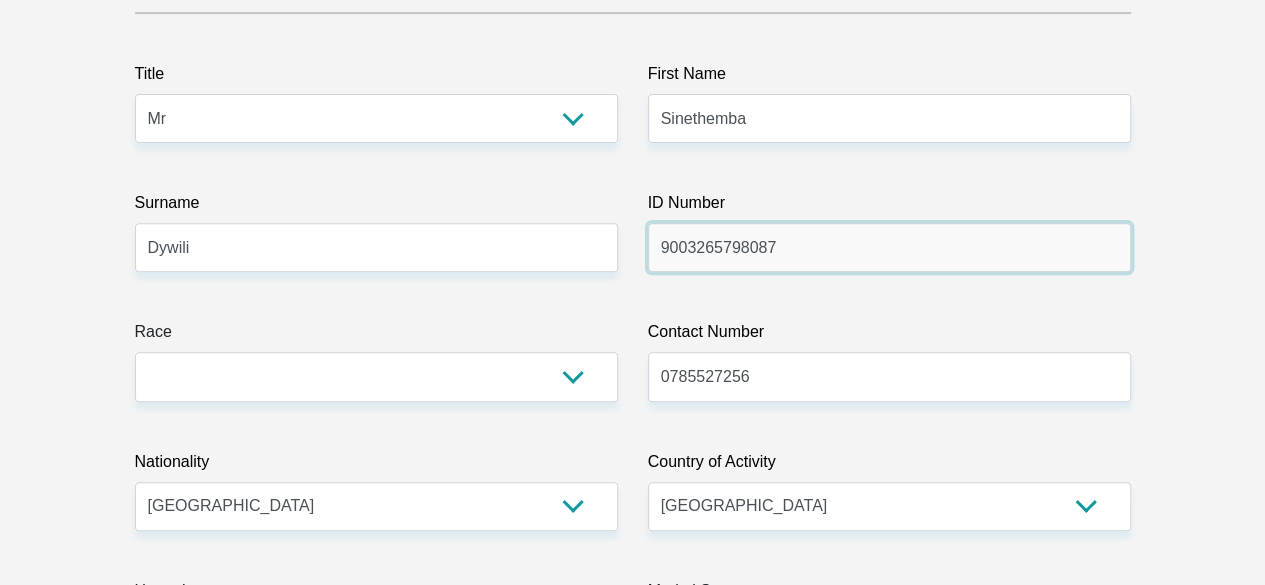 scroll, scrollTop: 396, scrollLeft: 0, axis: vertical 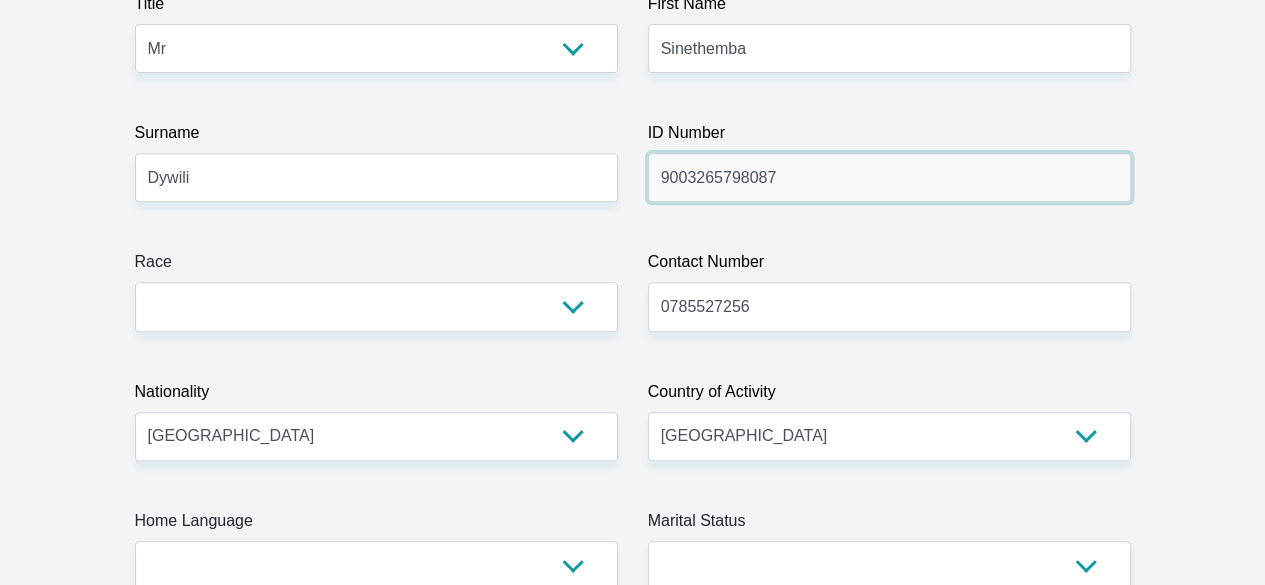type on "9003265798087" 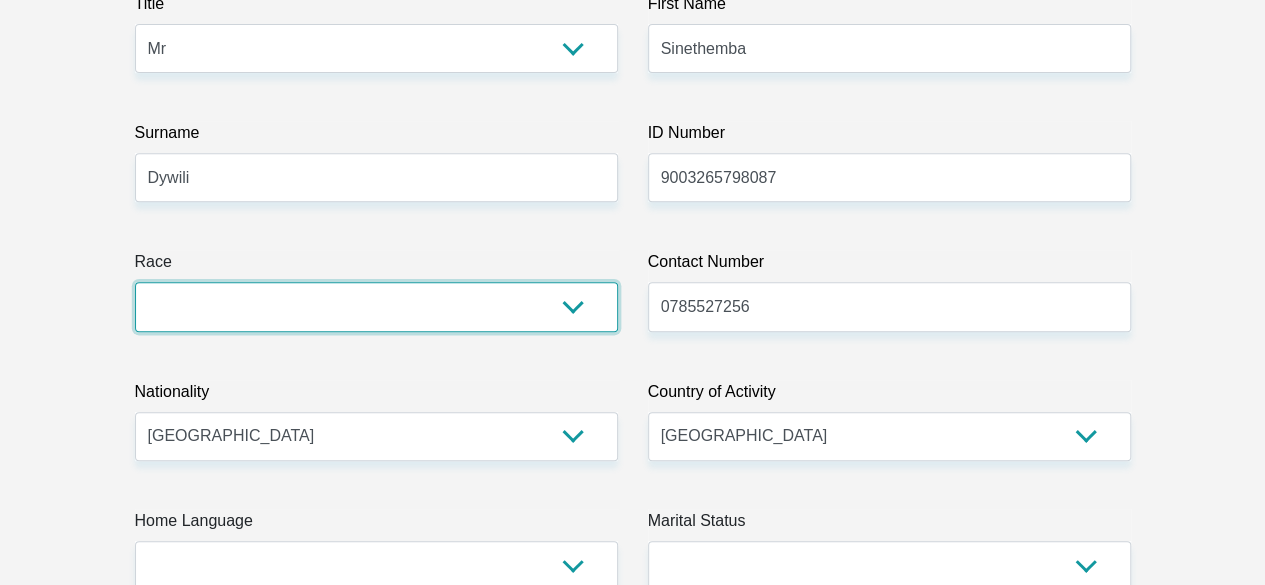 click on "Black
Coloured
Indian
White
Other" at bounding box center [376, 306] 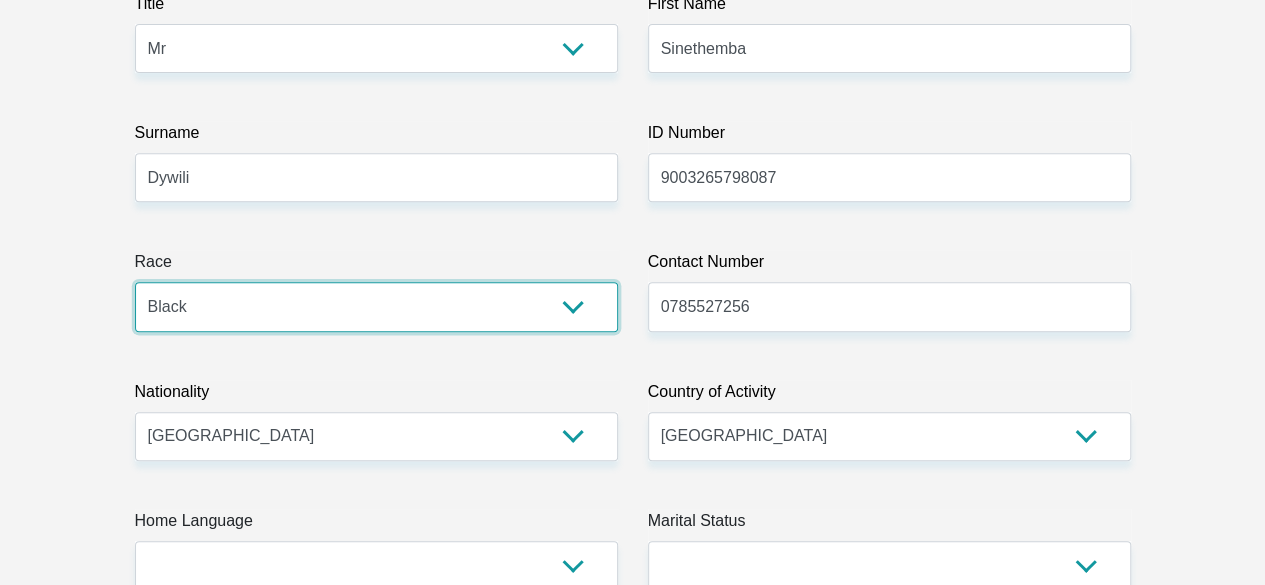 click on "Black
Coloured
Indian
White
Other" at bounding box center (376, 306) 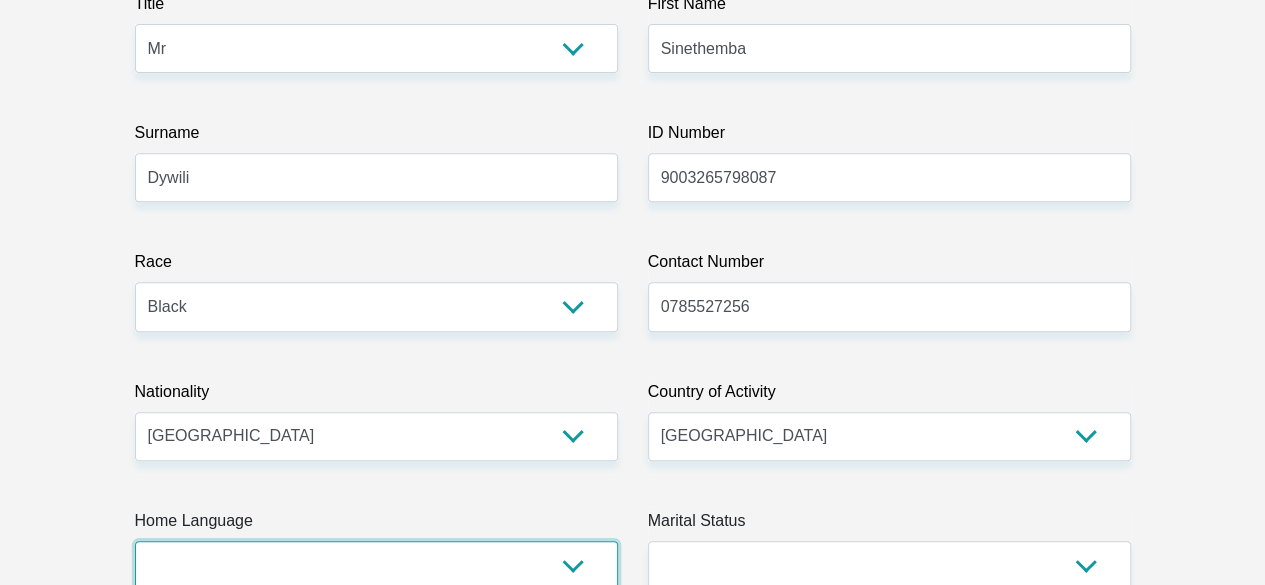 click on "Afrikaans
English
Sepedi
South Ndebele
Southern Sotho
Swati
Tsonga
Tswana
Venda
Xhosa
Zulu
Other" at bounding box center (376, 565) 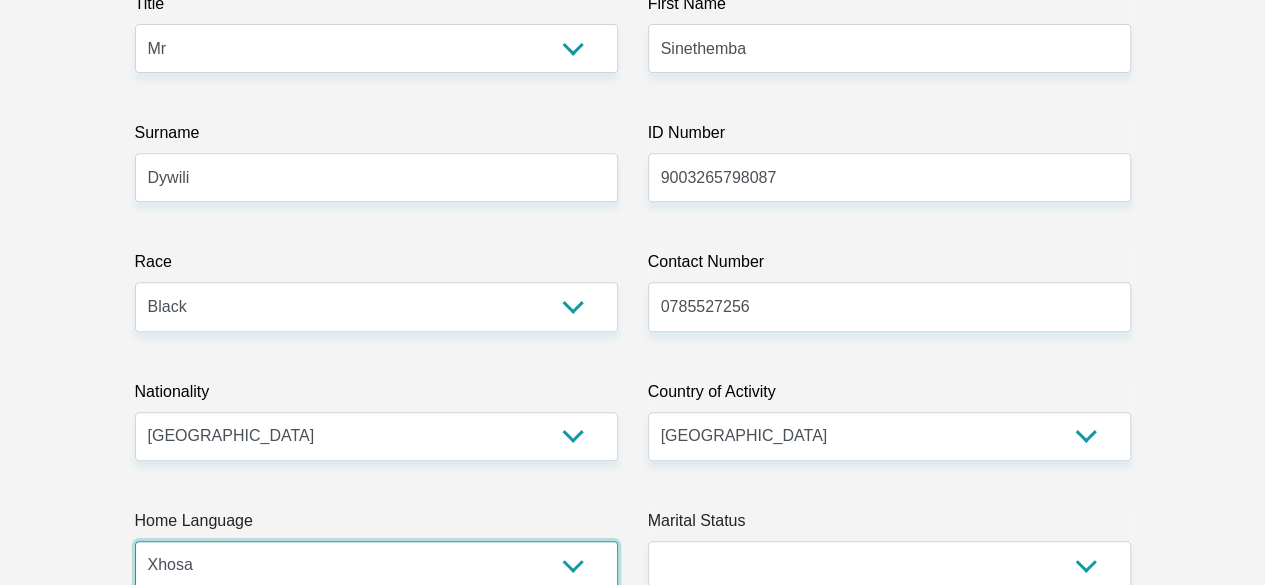 click on "Afrikaans
English
Sepedi
South Ndebele
Southern Sotho
Swati
Tsonga
Tswana
Venda
Xhosa
Zulu
Other" at bounding box center [376, 565] 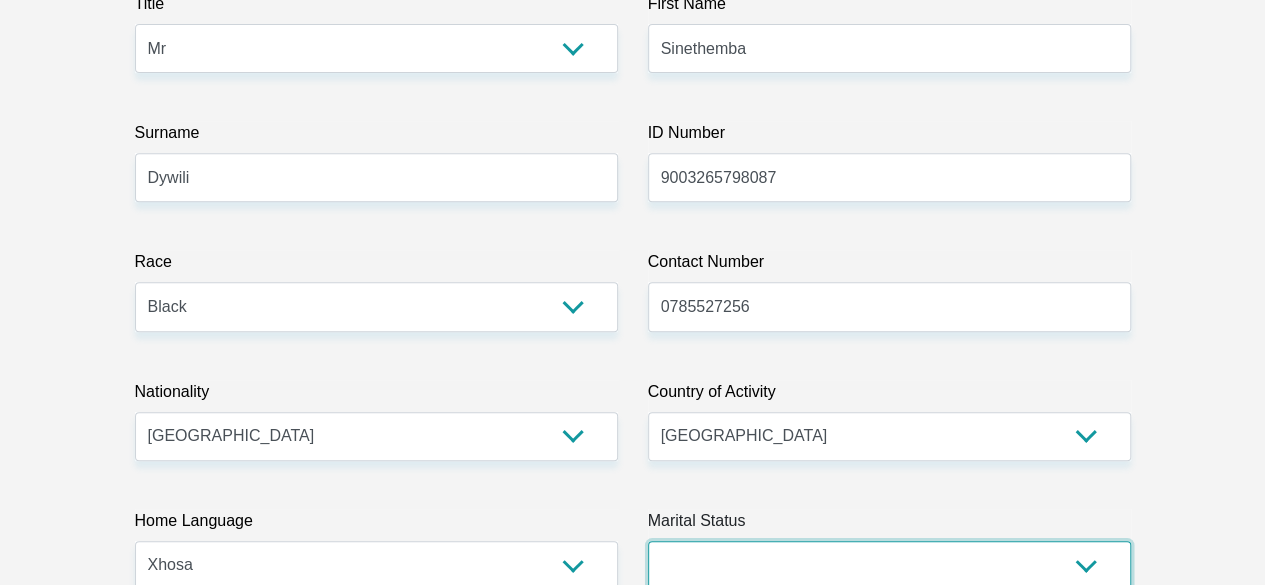 click on "Married ANC
Single
Divorced
Widowed
Married COP or Customary Law" at bounding box center (889, 565) 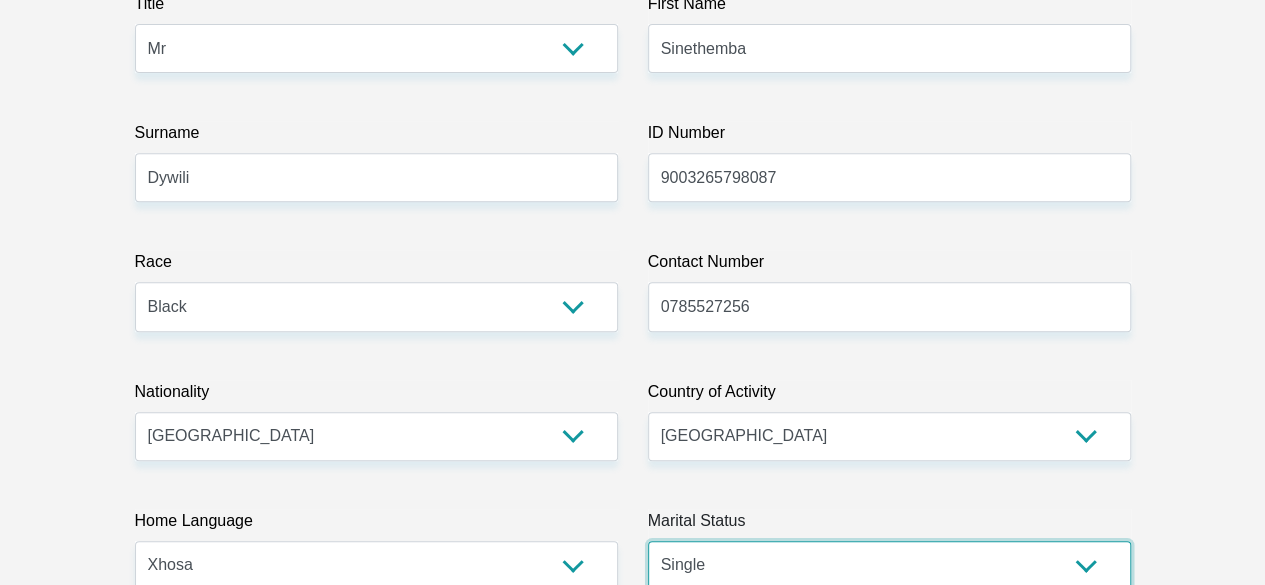click on "Married ANC
Single
Divorced
Widowed
Married COP or Customary Law" at bounding box center [889, 565] 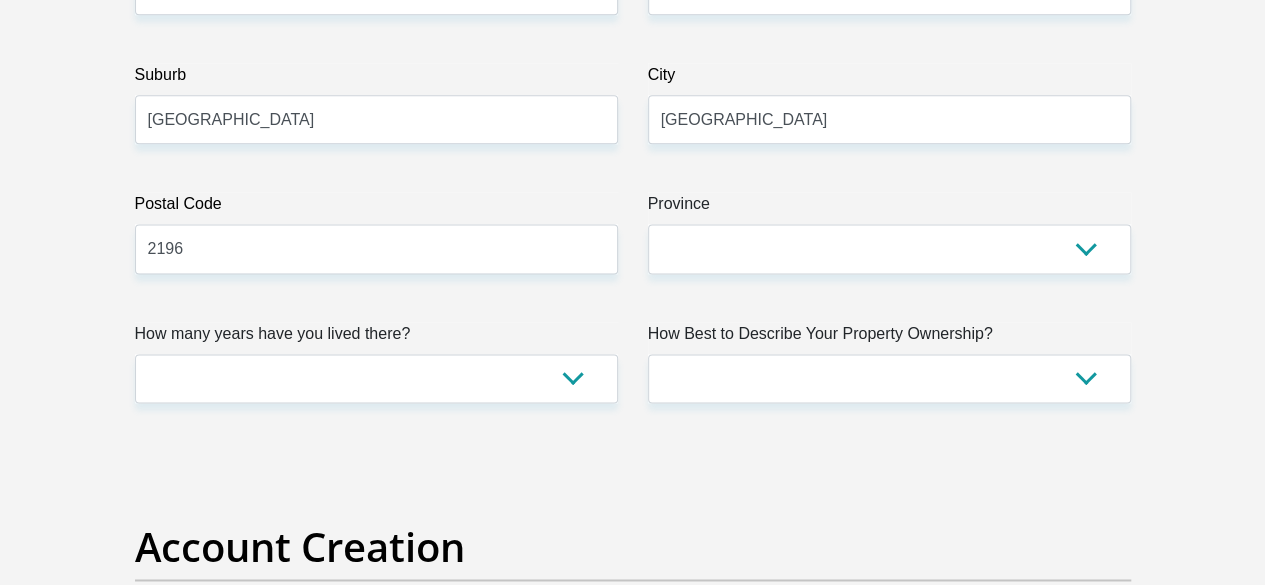 scroll, scrollTop: 1287, scrollLeft: 0, axis: vertical 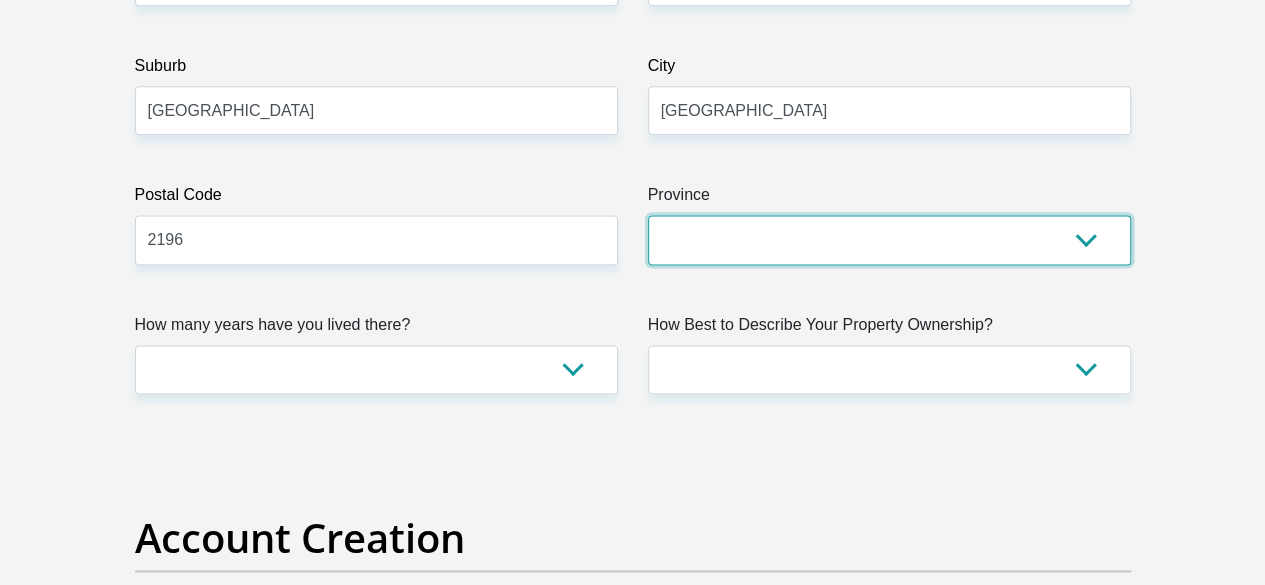 click on "Eastern Cape
Free State
Gauteng
KwaZulu-Natal
Limpopo
Mpumalanga
Northern Cape
North West
Western Cape" at bounding box center [889, 239] 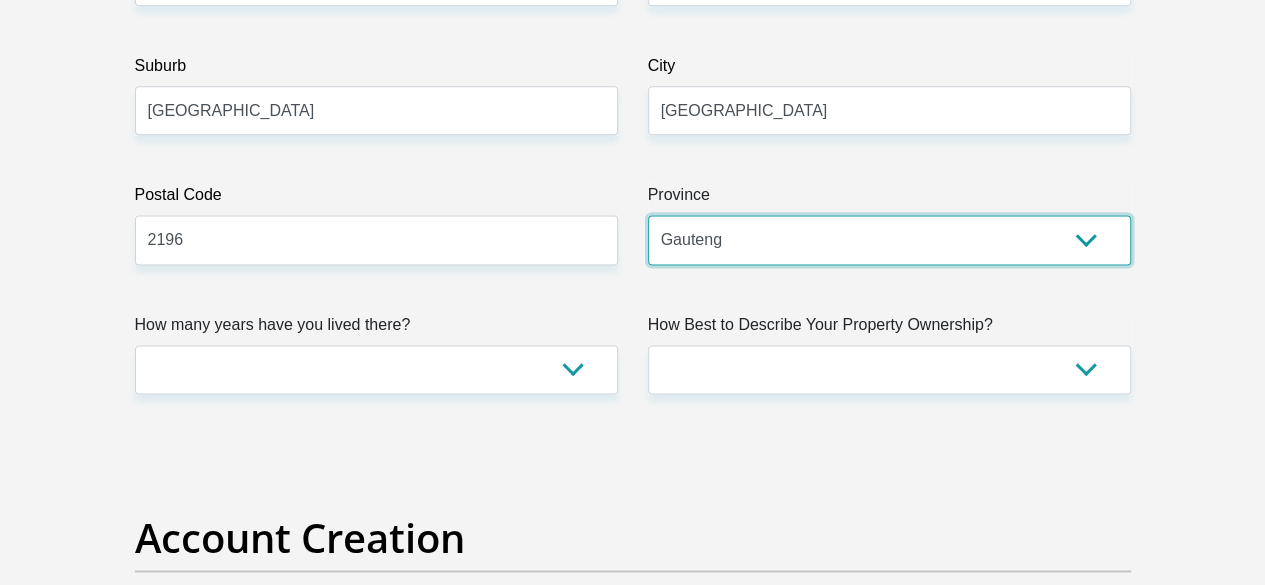 click on "Eastern Cape
Free State
Gauteng
KwaZulu-Natal
Limpopo
Mpumalanga
Northern Cape
North West
Western Cape" at bounding box center [889, 239] 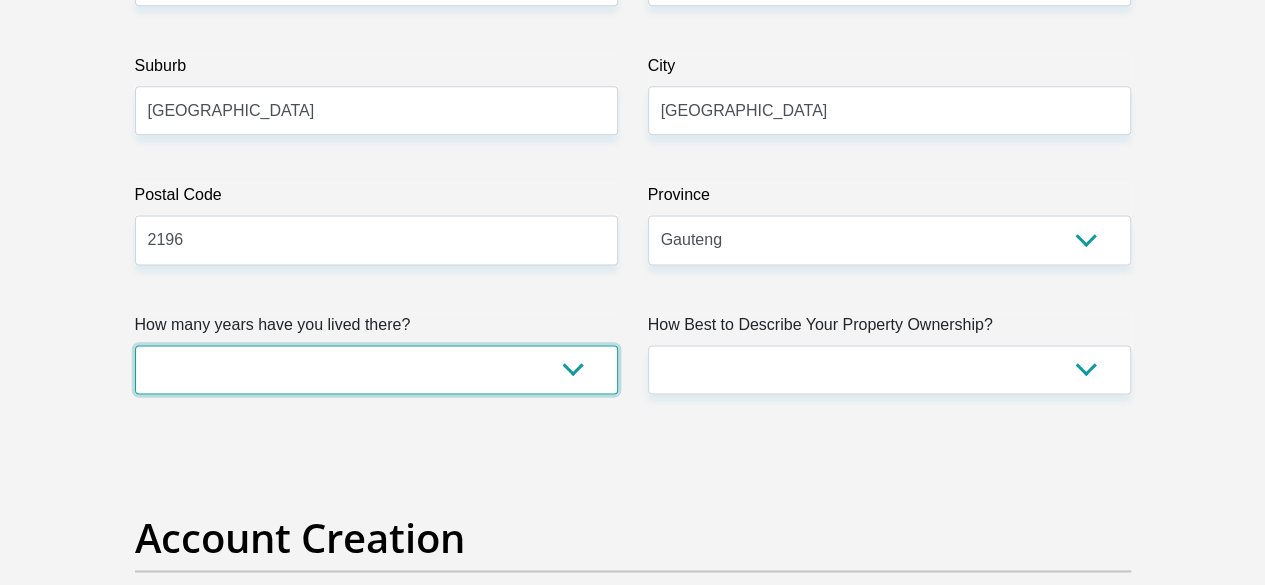 click on "less than 1 year
1-3 years
3-5 years
5+ years" at bounding box center [376, 369] 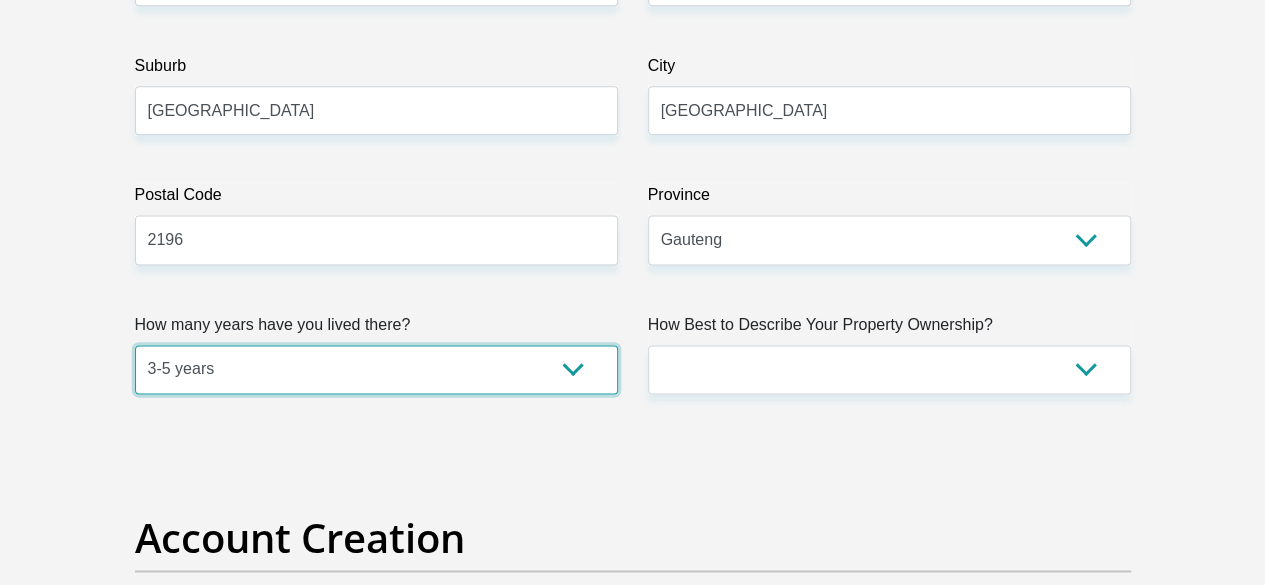 click on "less than 1 year
1-3 years
3-5 years
5+ years" at bounding box center [376, 369] 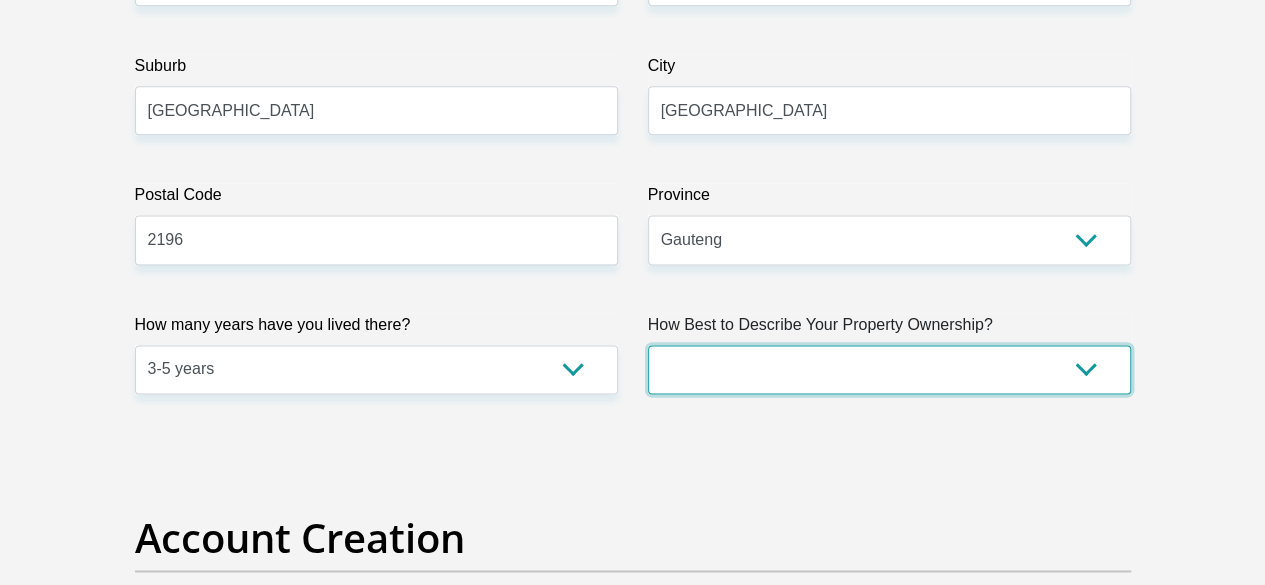 click on "Owned
Rented
Family Owned
Company Dwelling" at bounding box center [889, 369] 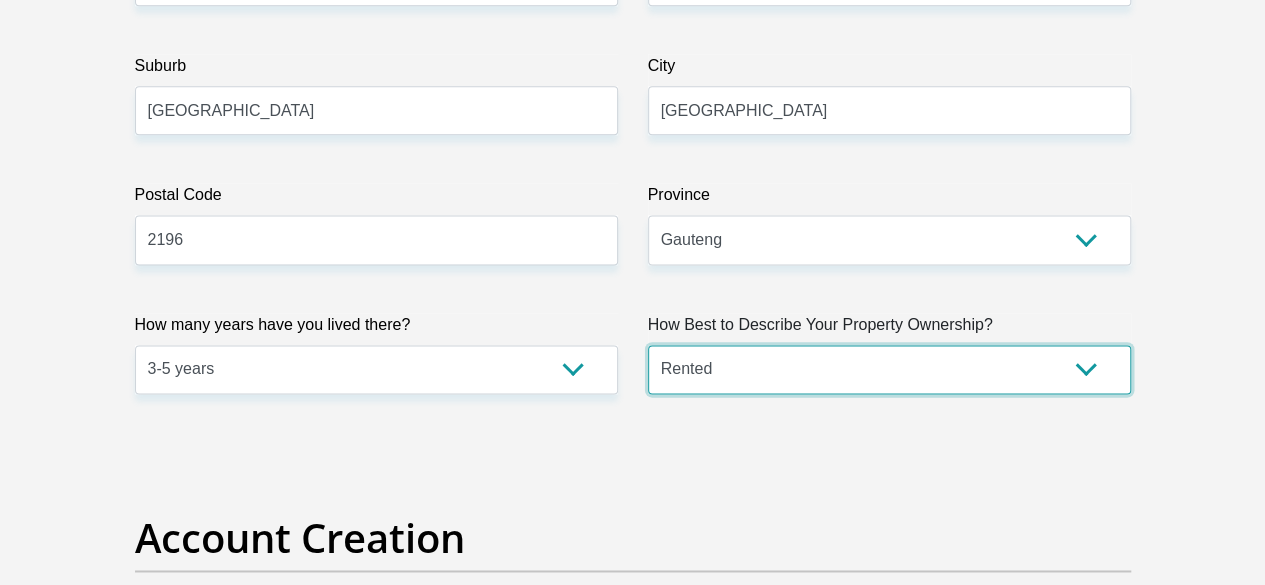 click on "Owned
Rented
Family Owned
Company Dwelling" at bounding box center (889, 369) 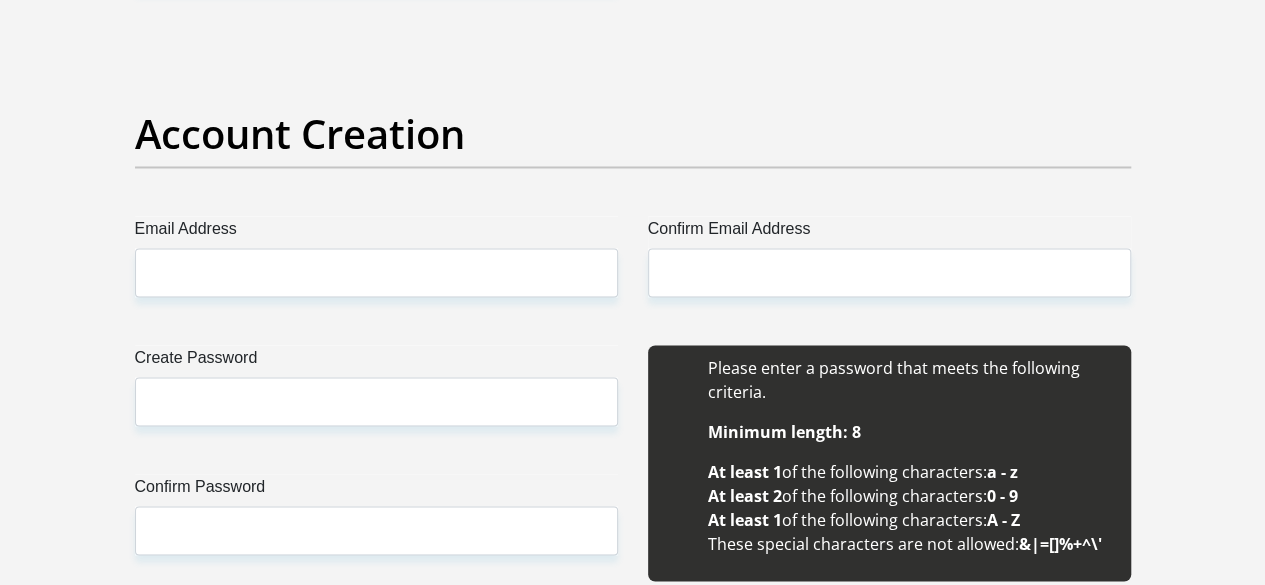 scroll, scrollTop: 1700, scrollLeft: 0, axis: vertical 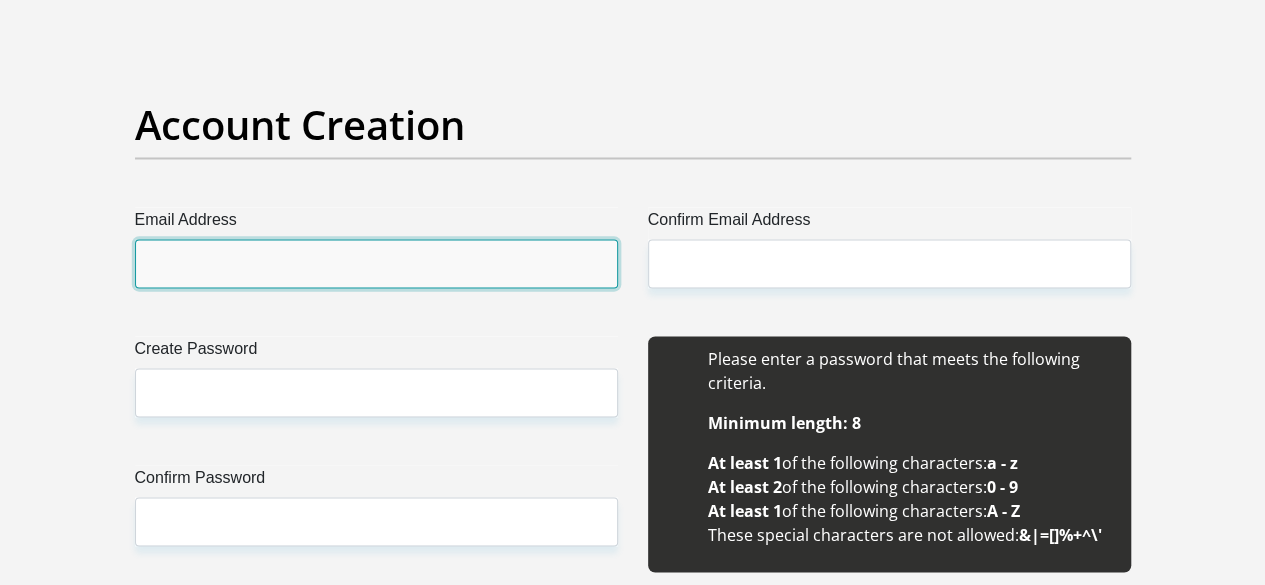 click on "Email Address" at bounding box center (376, 263) 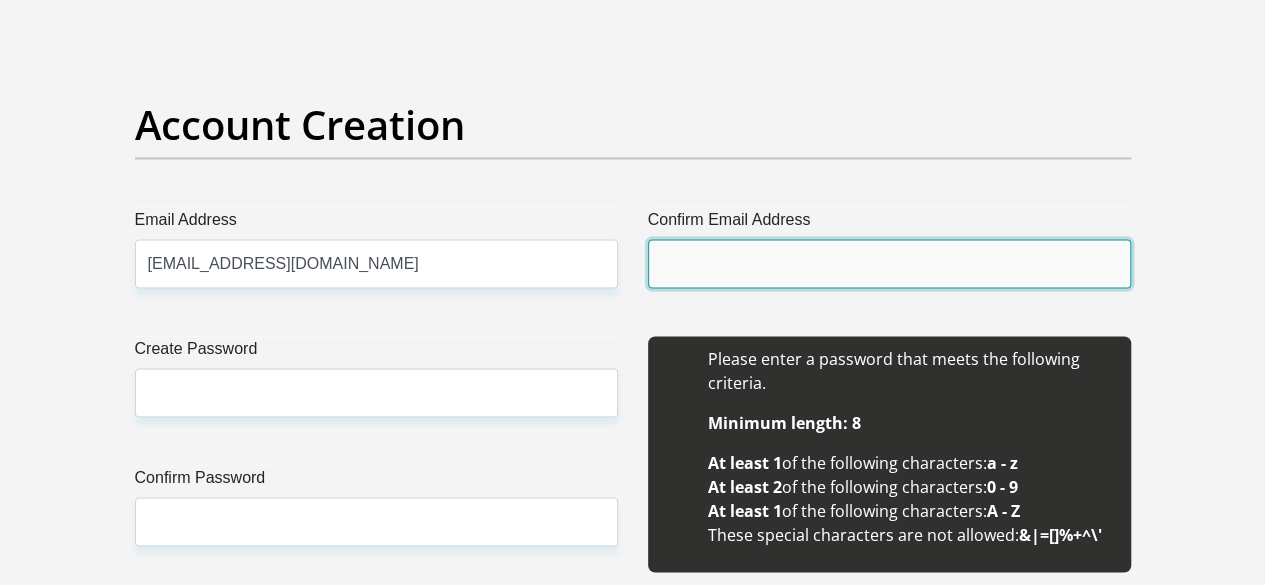 type on "sinethembadywili@gmail.com" 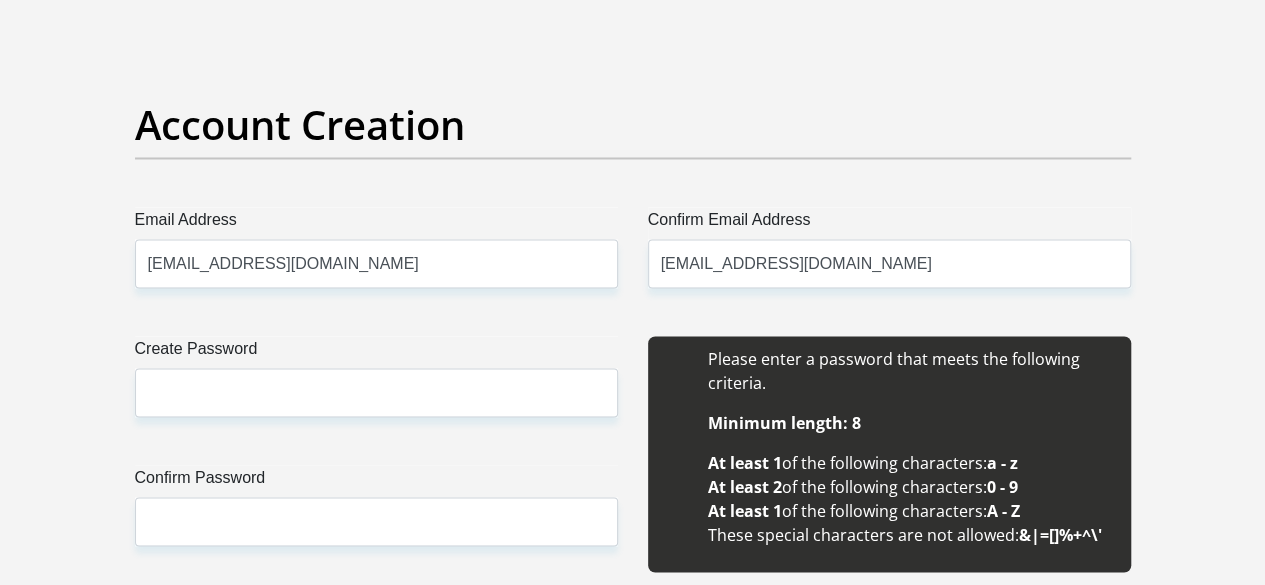 type 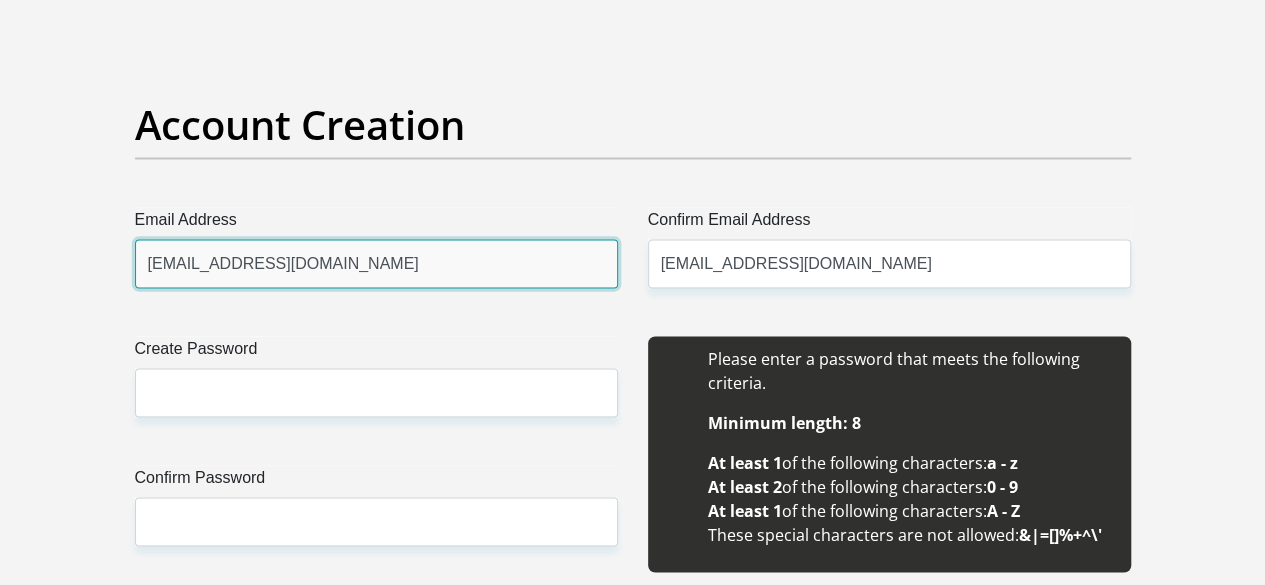 type 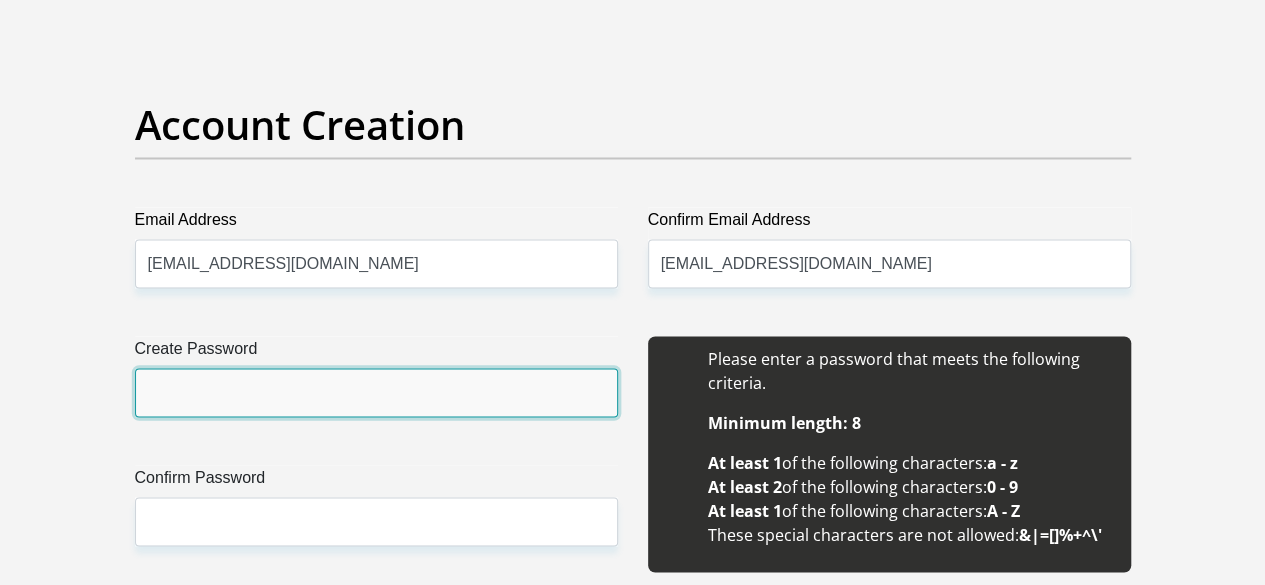 click on "Create Password" at bounding box center (376, 392) 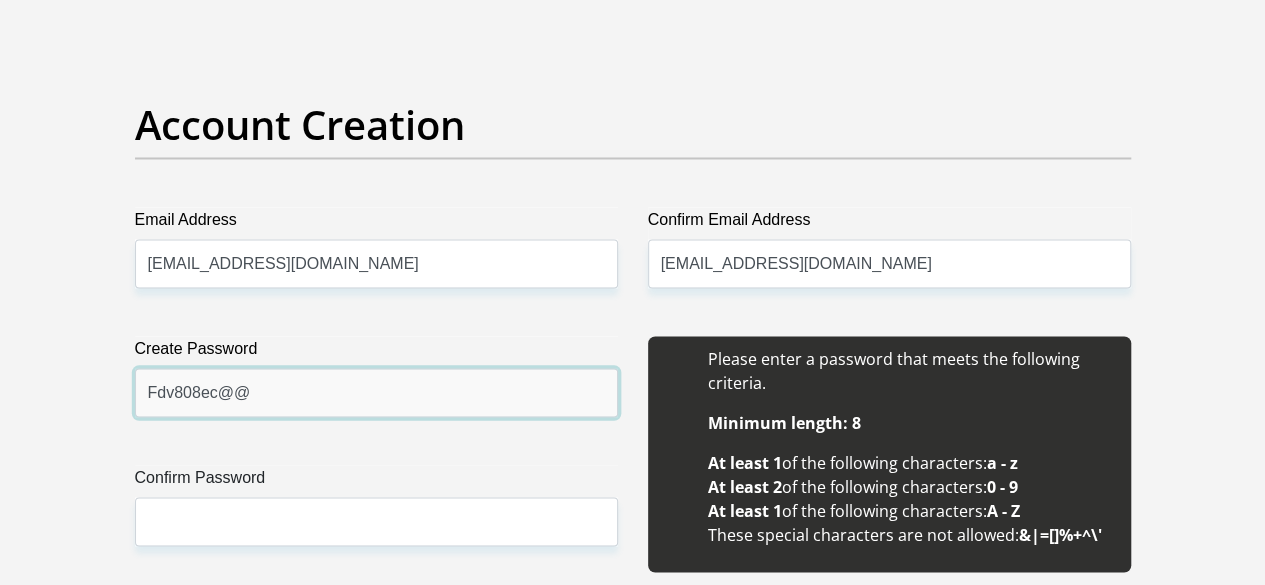 type on "Fdv808ec@@" 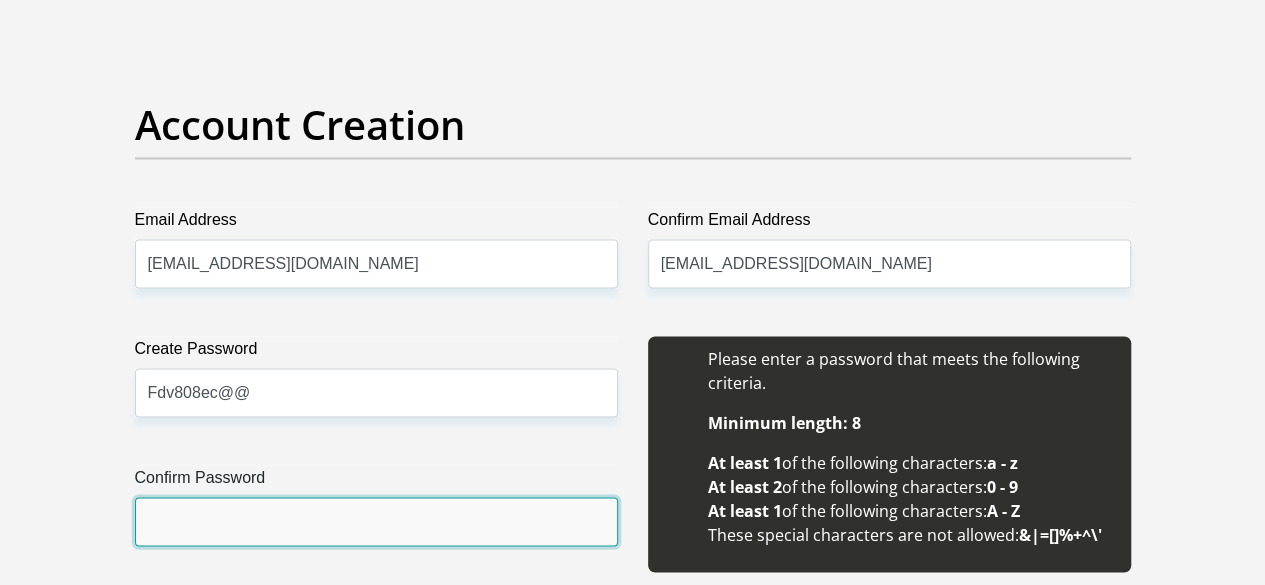 click on "Confirm Password" at bounding box center (376, 521) 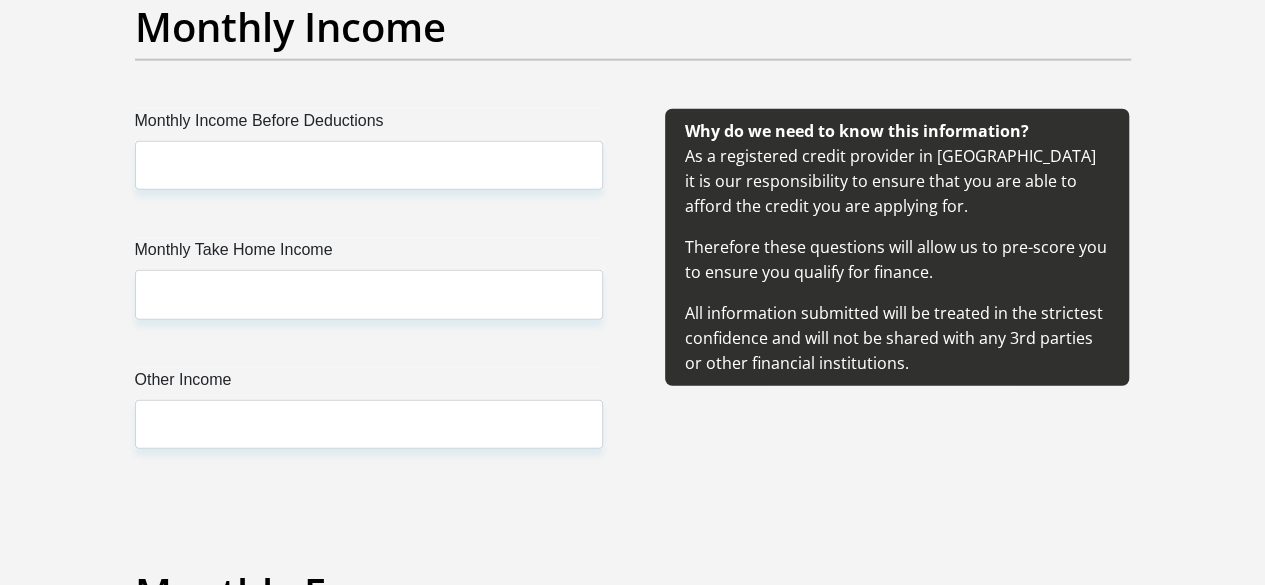 scroll, scrollTop: 2464, scrollLeft: 0, axis: vertical 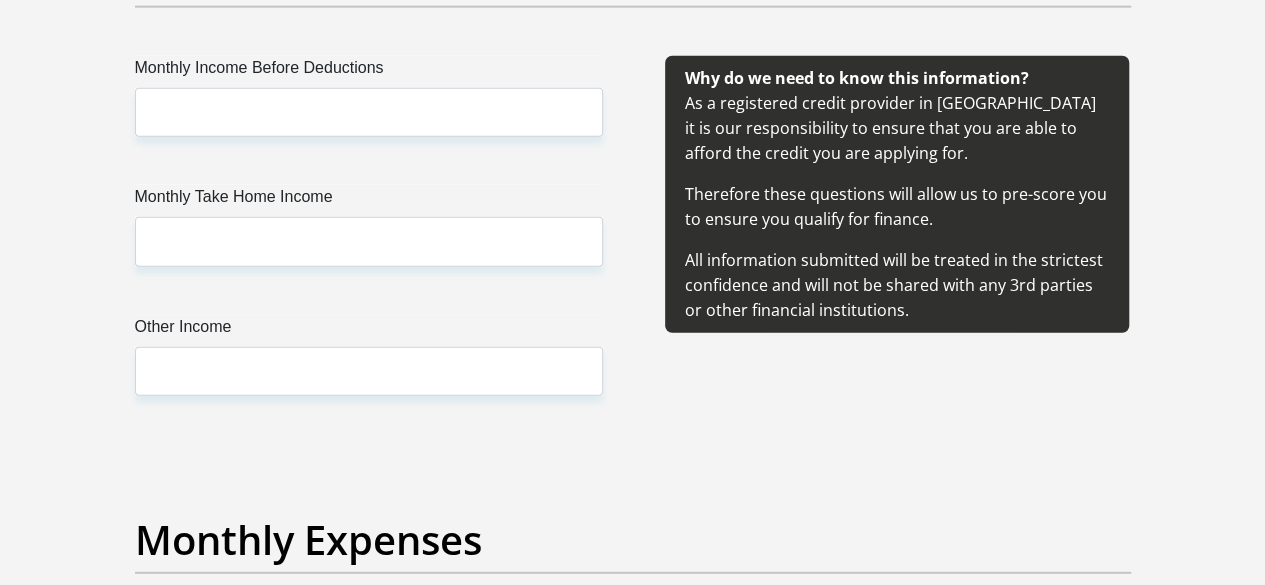 type on "Fdv808ec@@" 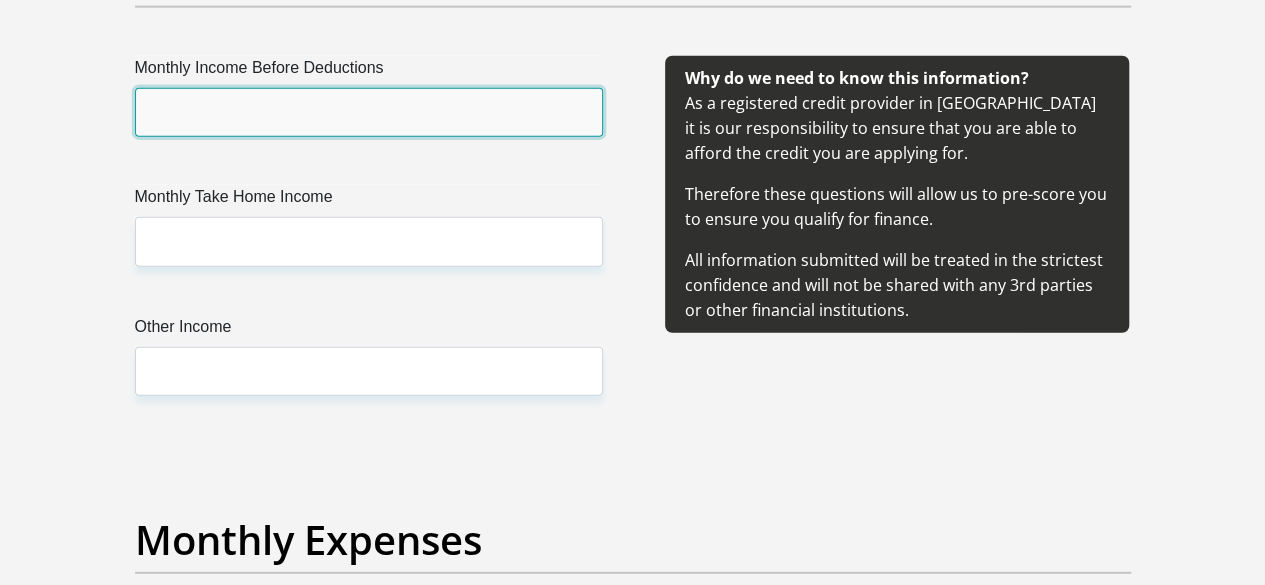 click on "Monthly Income Before Deductions" at bounding box center [369, 112] 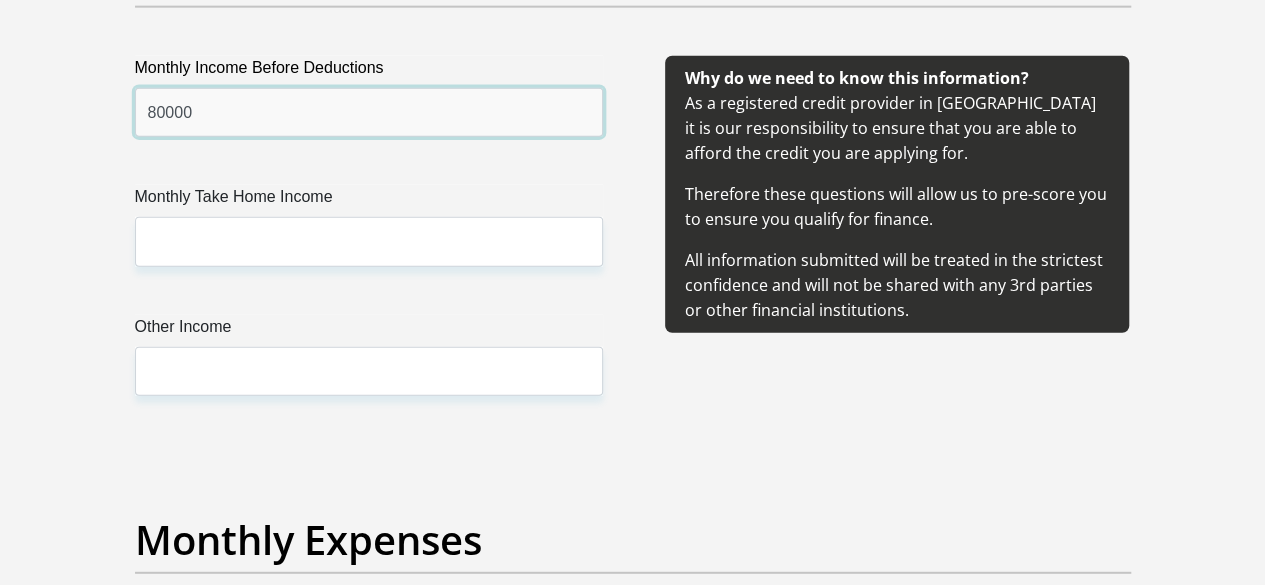 type on "80000" 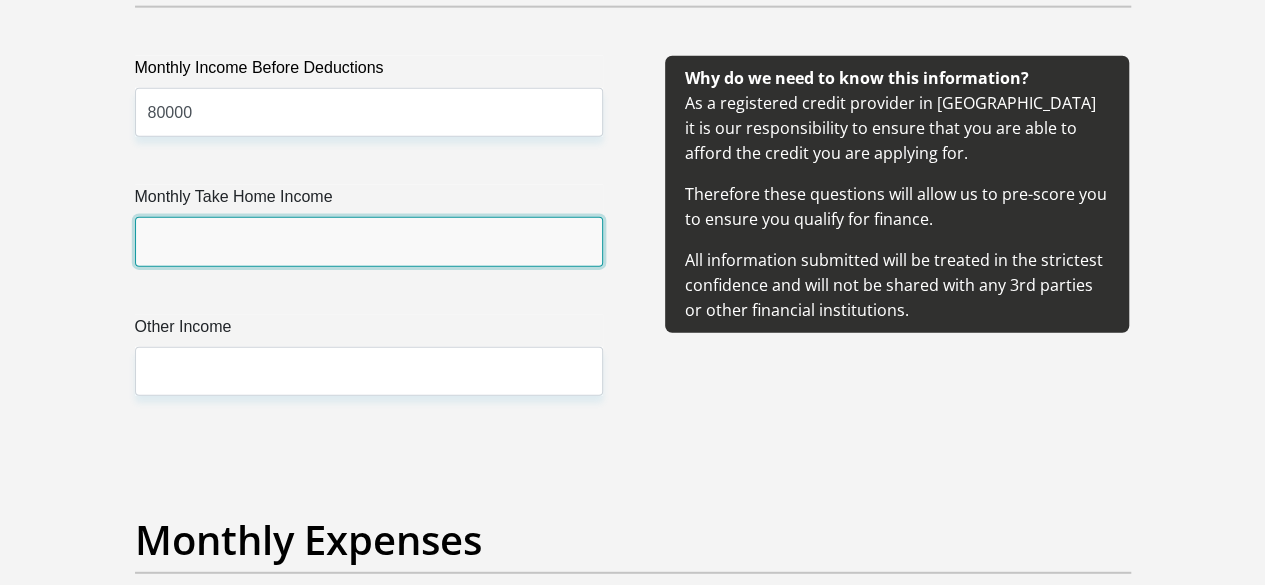 click on "Monthly Take Home Income" at bounding box center [369, 241] 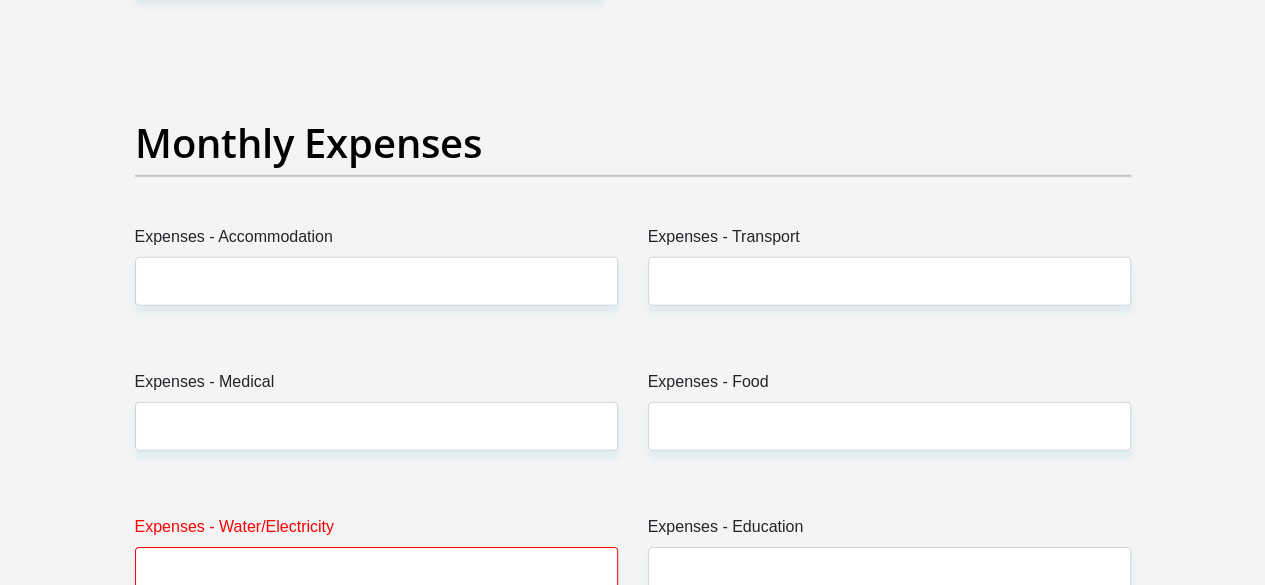 scroll, scrollTop: 2939, scrollLeft: 0, axis: vertical 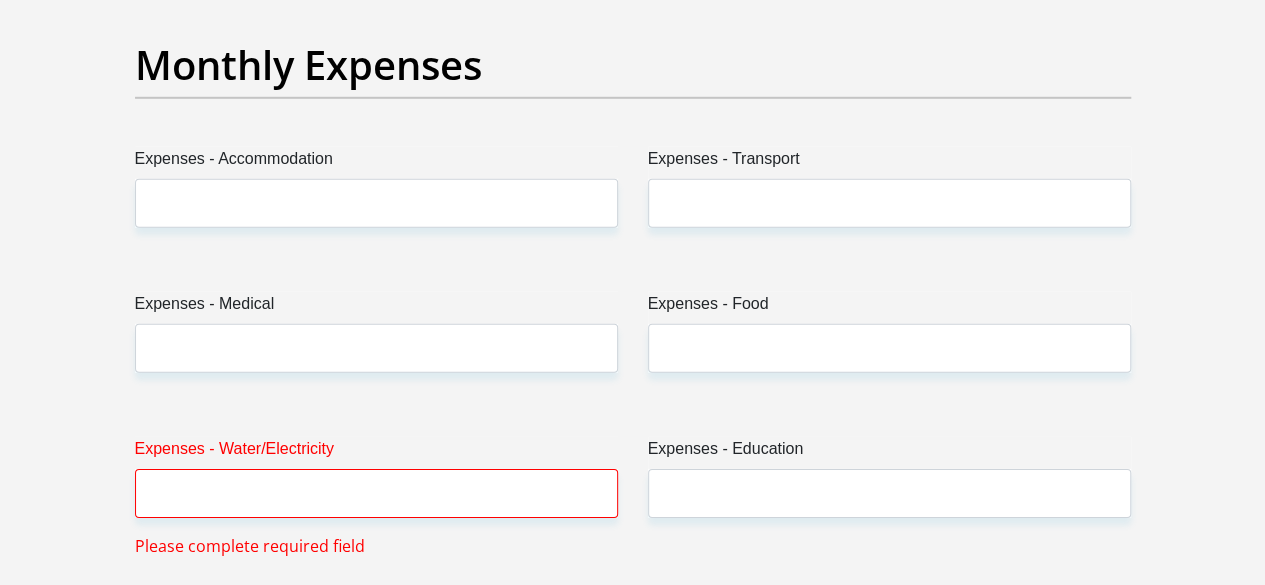 type on "58513.31" 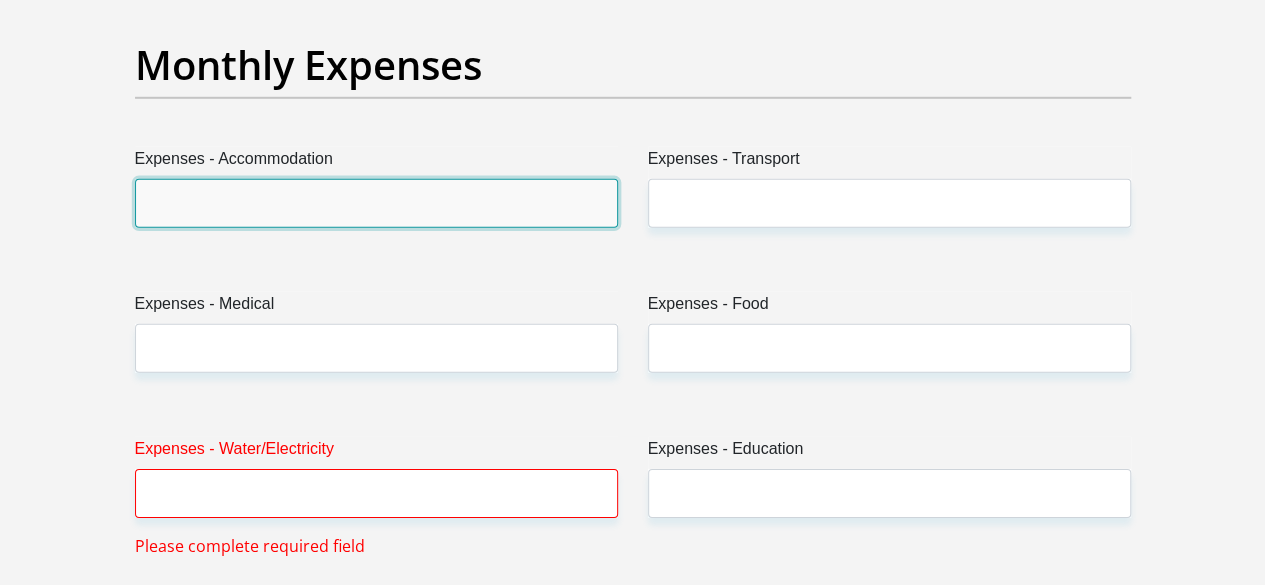 click on "Expenses - Accommodation" at bounding box center (376, 203) 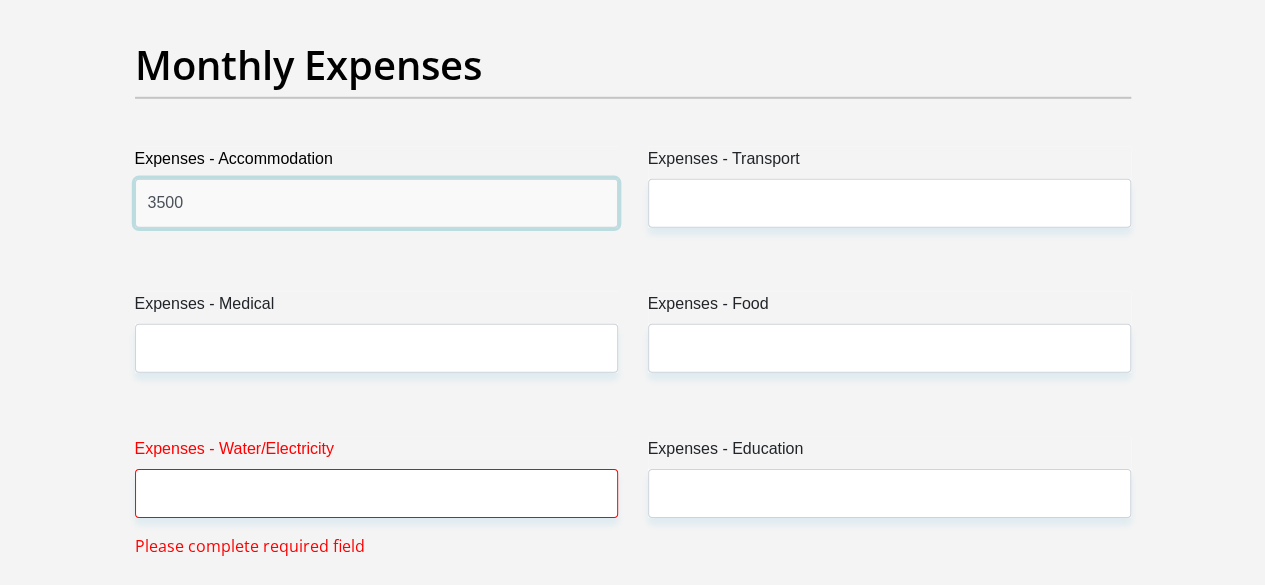type on "3500" 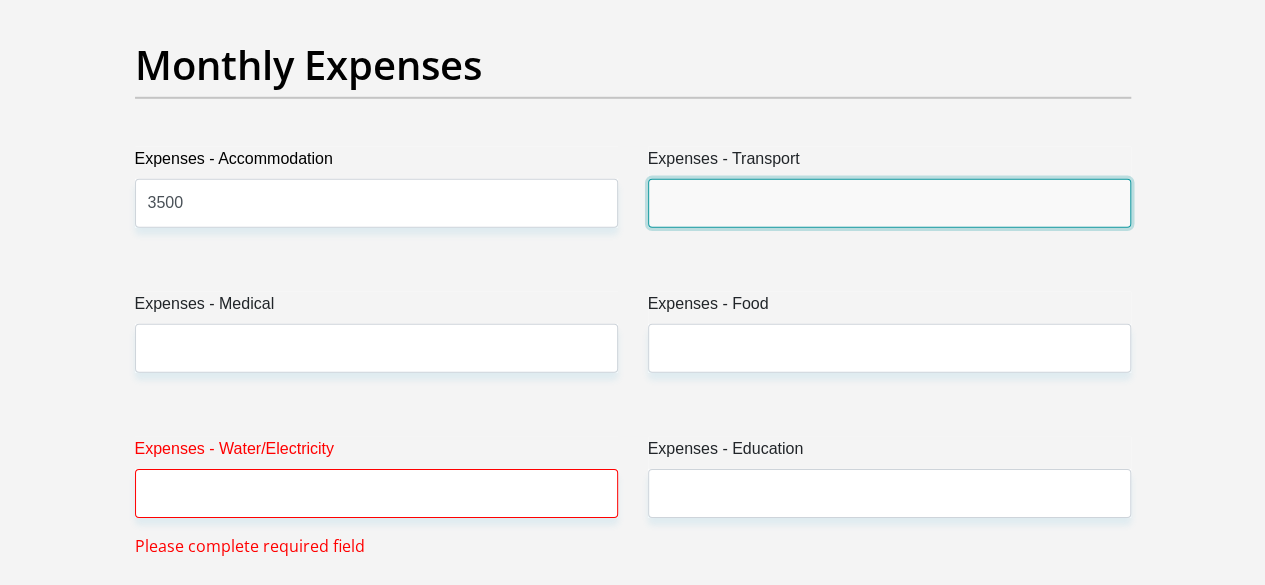 click on "Expenses - Transport" at bounding box center [889, 203] 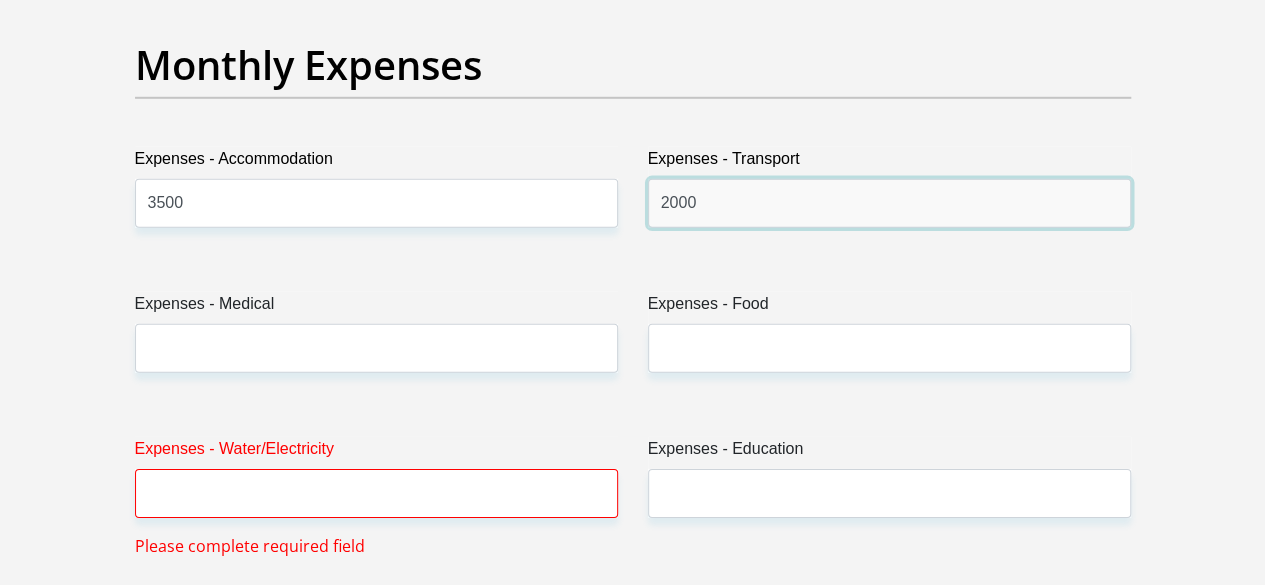 type on "2000" 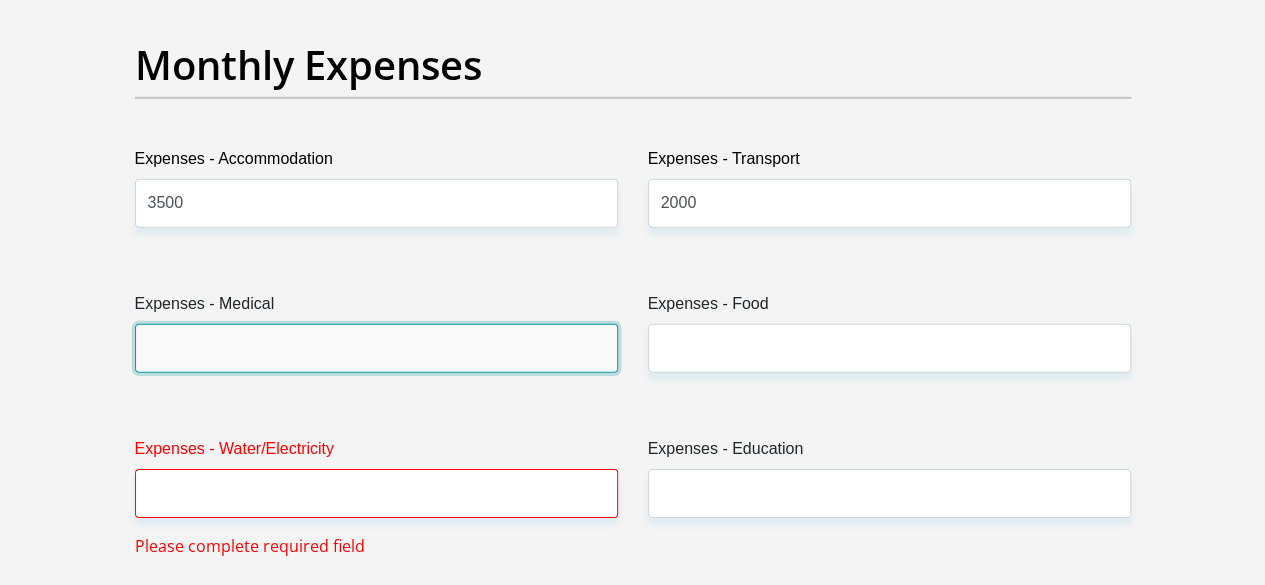 click on "Expenses - Medical" at bounding box center (376, 348) 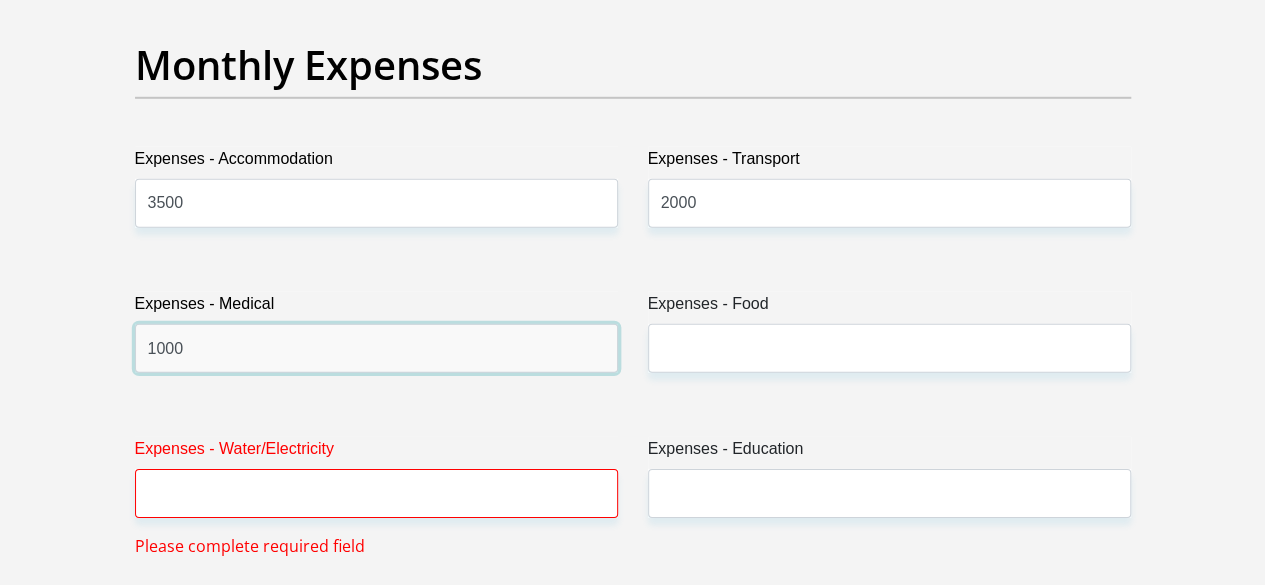 type on "1000" 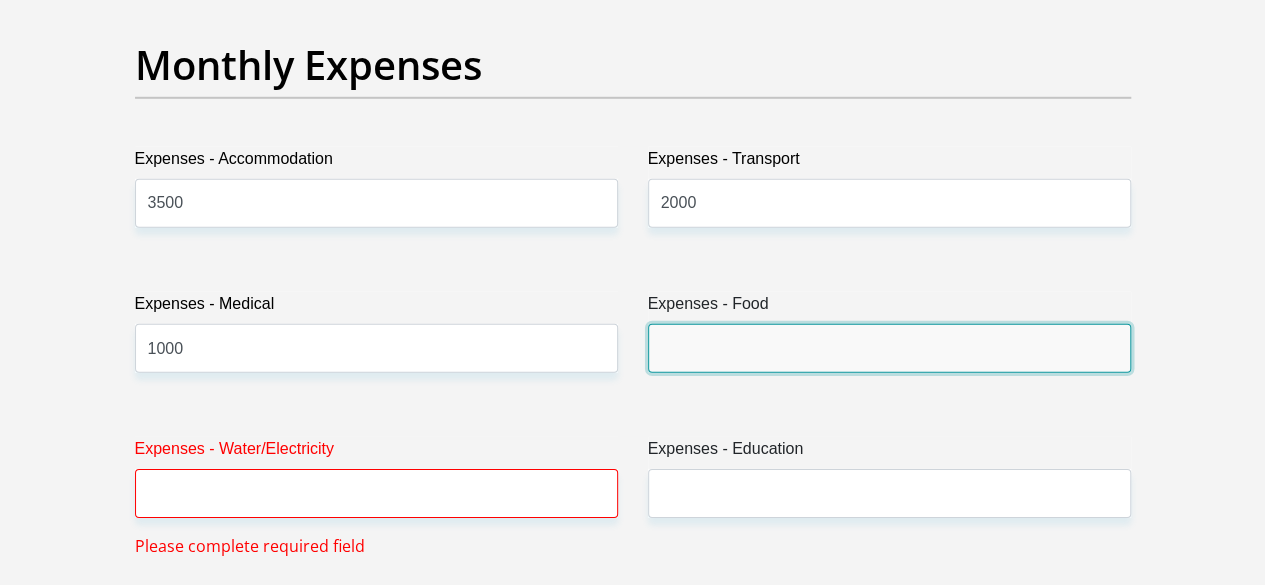 click on "Expenses - Food" at bounding box center [889, 348] 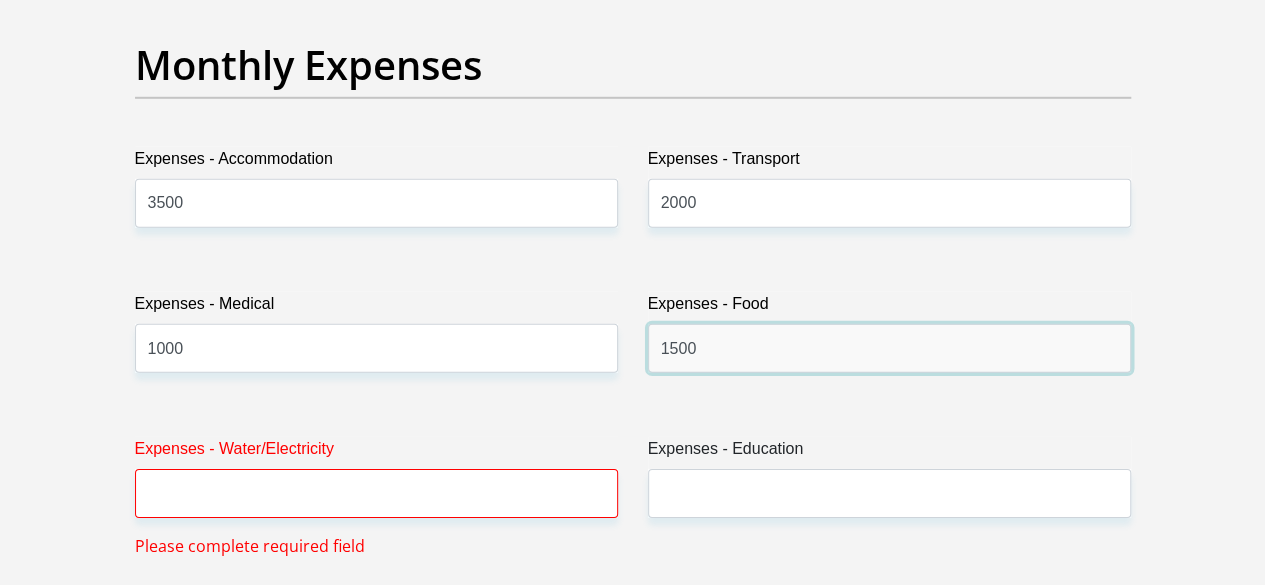 type on "1500" 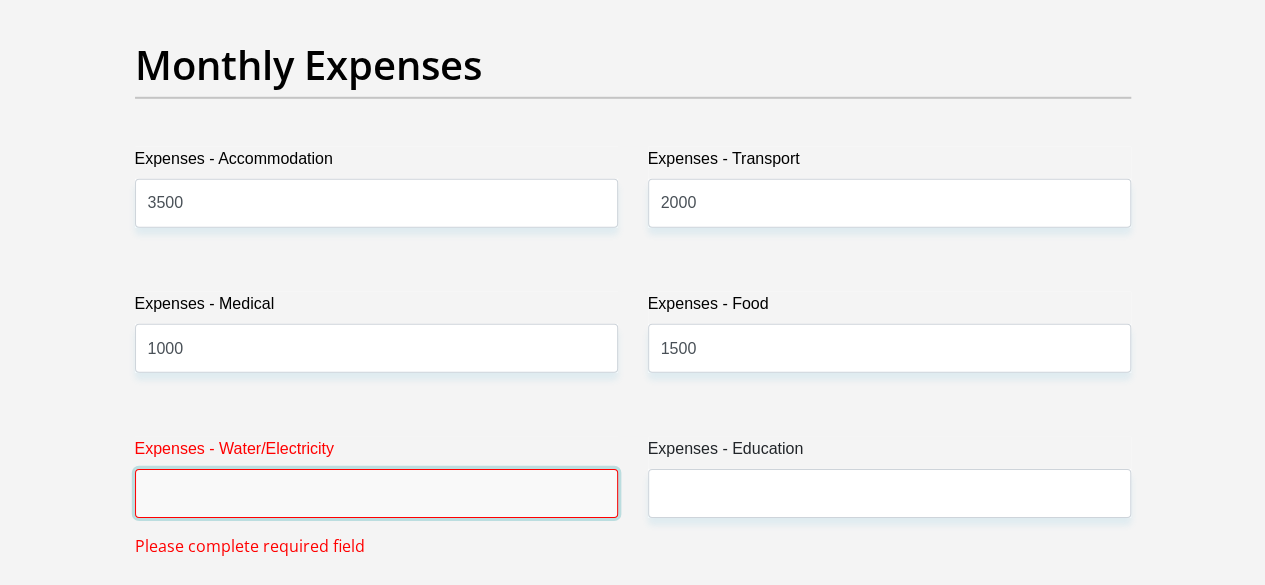 click on "Expenses - Water/Electricity" at bounding box center [376, 493] 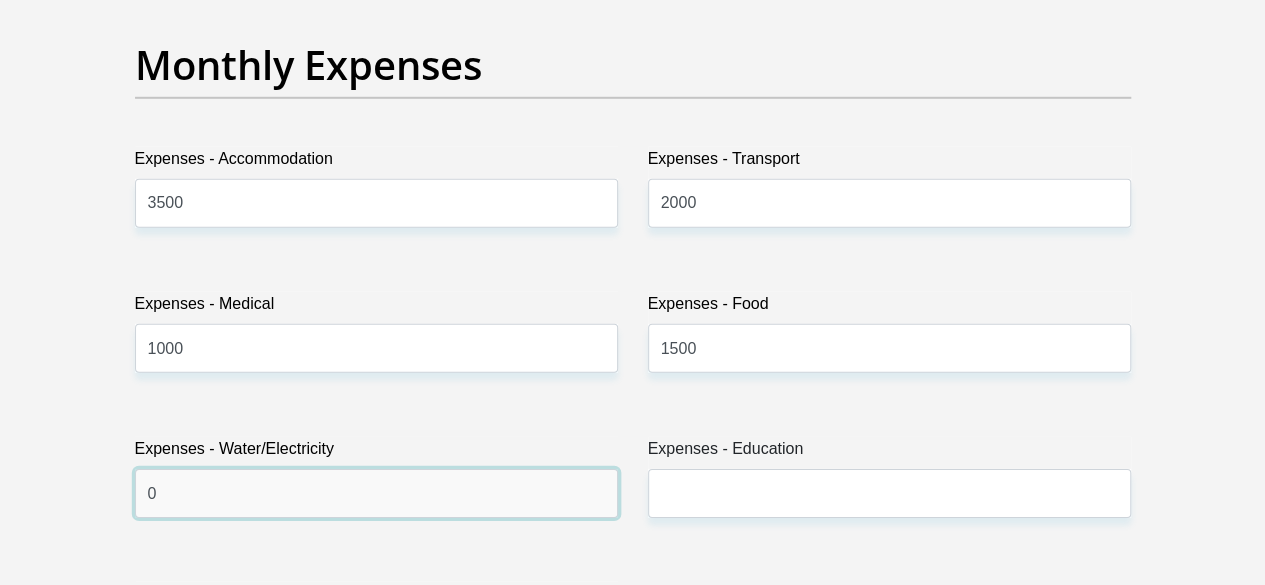 type on "0" 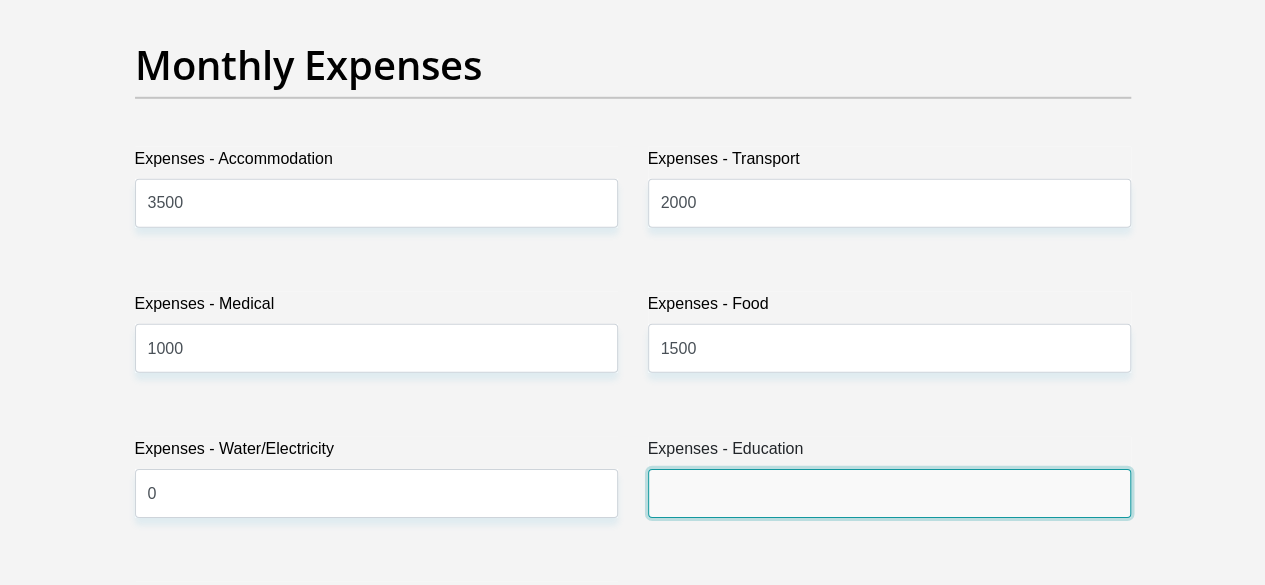 click on "Expenses - Education" at bounding box center (889, 493) 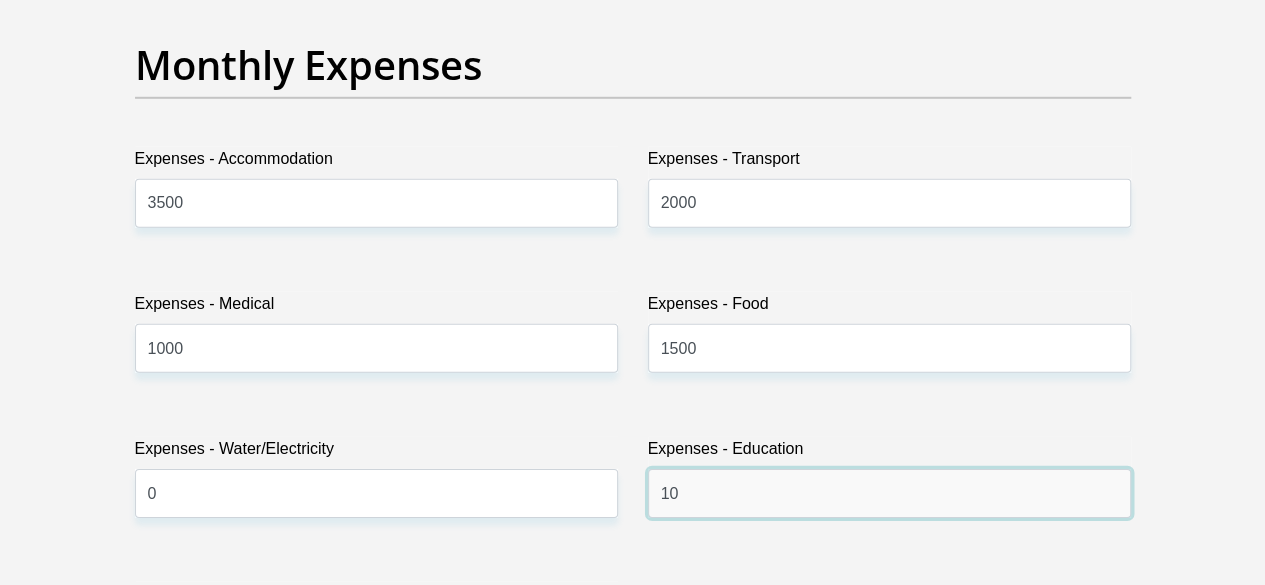 type on "1" 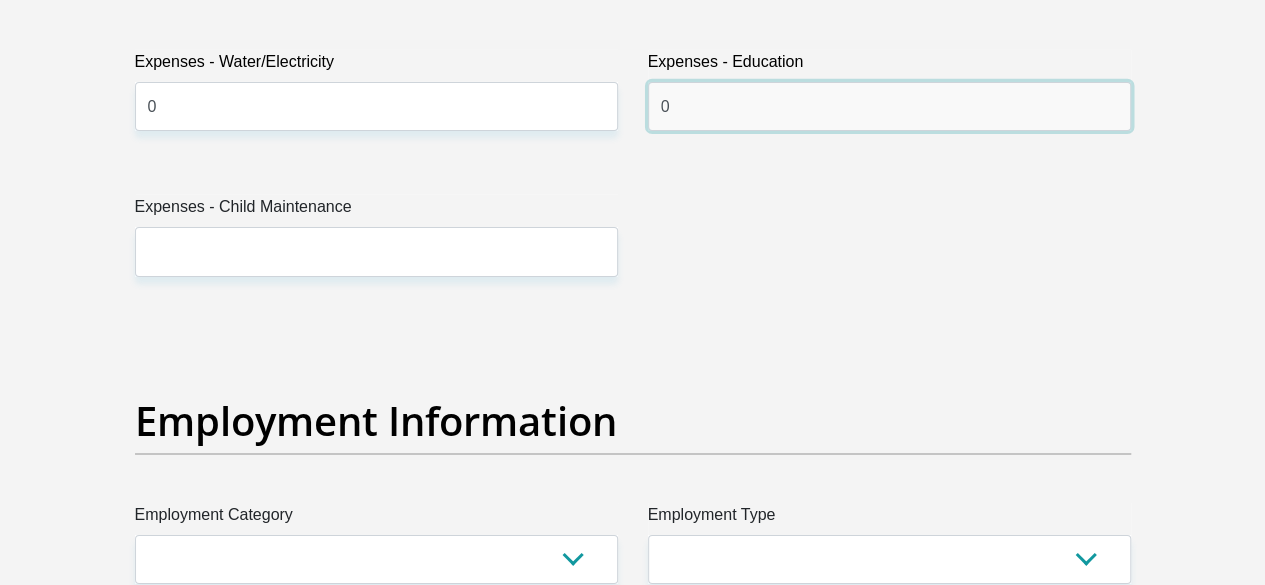 scroll, scrollTop: 3344, scrollLeft: 0, axis: vertical 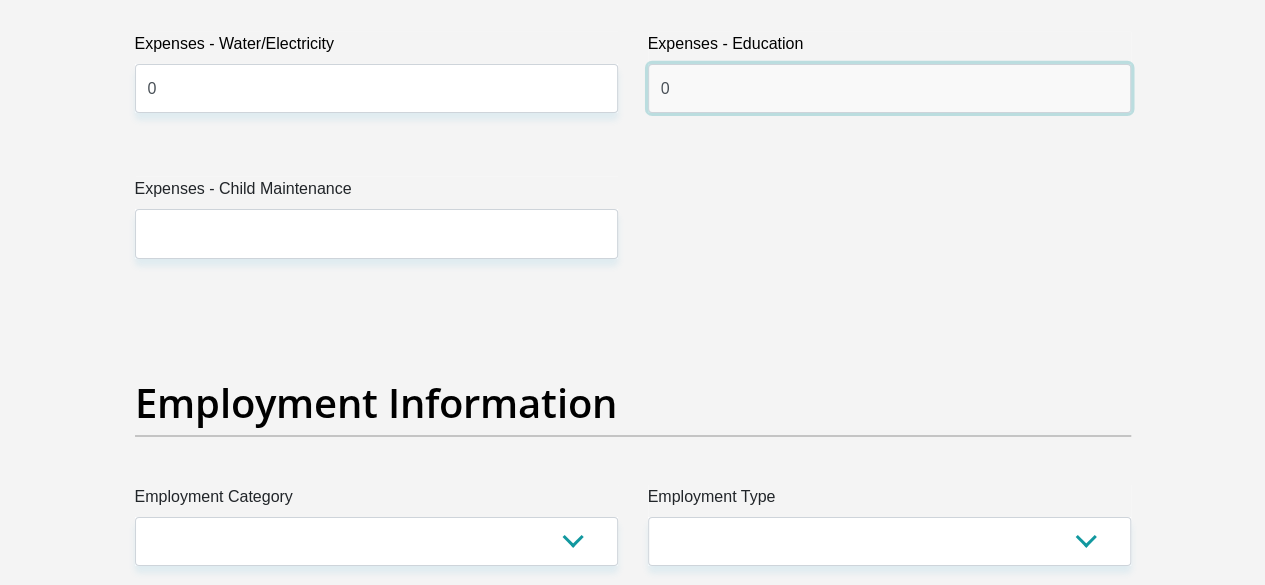 type on "0" 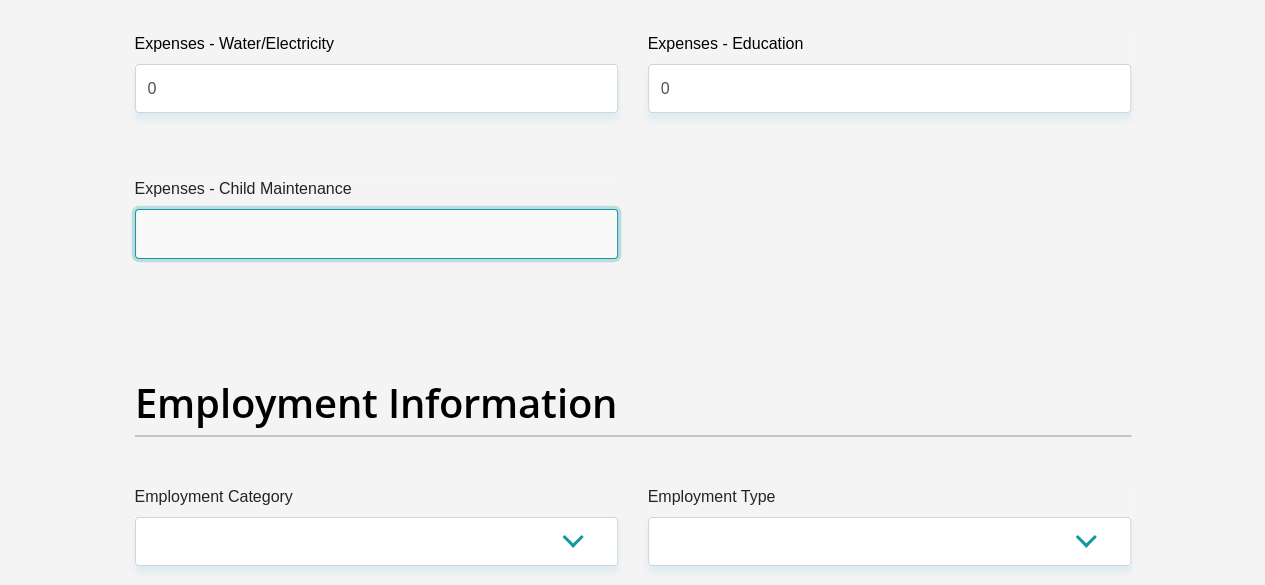 click on "Expenses - Child Maintenance" at bounding box center (376, 233) 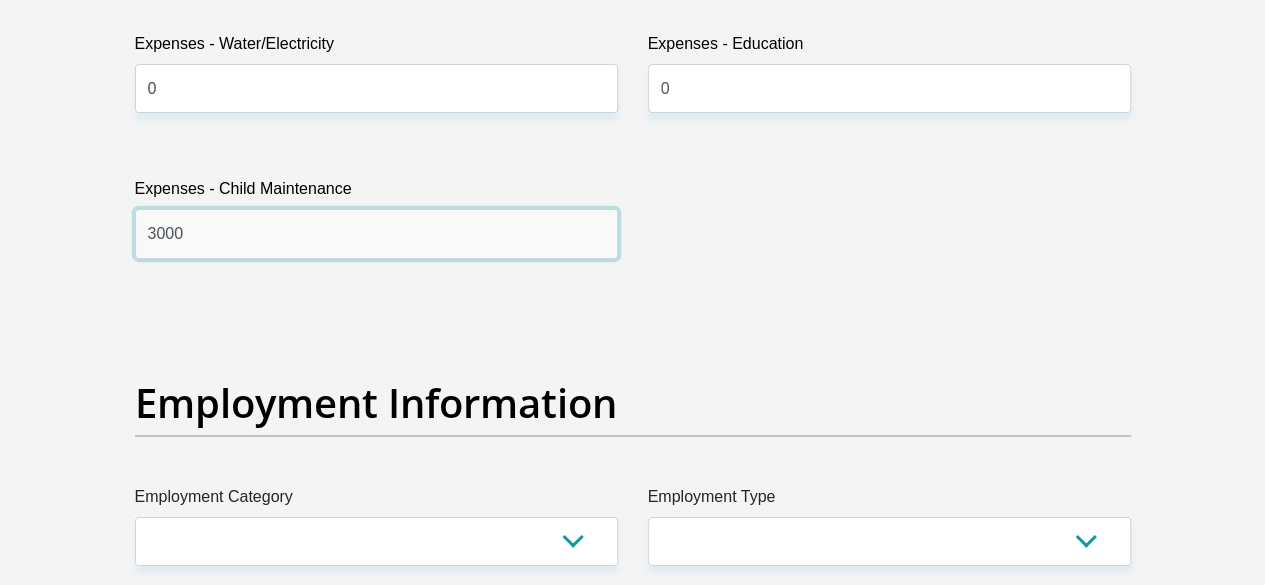 type on "3000" 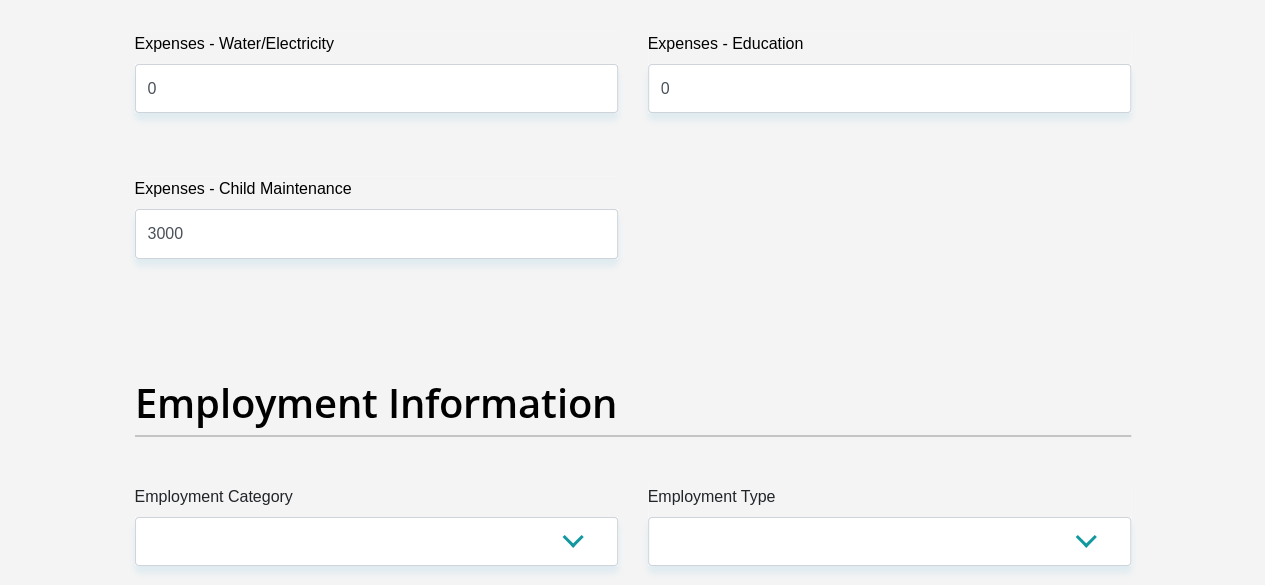 click on "Title
Mr
Ms
Mrs
Dr
Other
First Name
Sinethemba
Surname
Dywili
ID Number
9003265798087
Please input valid ID number
Race
Black
Coloured
Indian
White
Other
Contact Number
0785527256
Please input valid contact number
Nationality
South Africa
Afghanistan
Aland Islands  Albania  Angola" at bounding box center (633, 297) 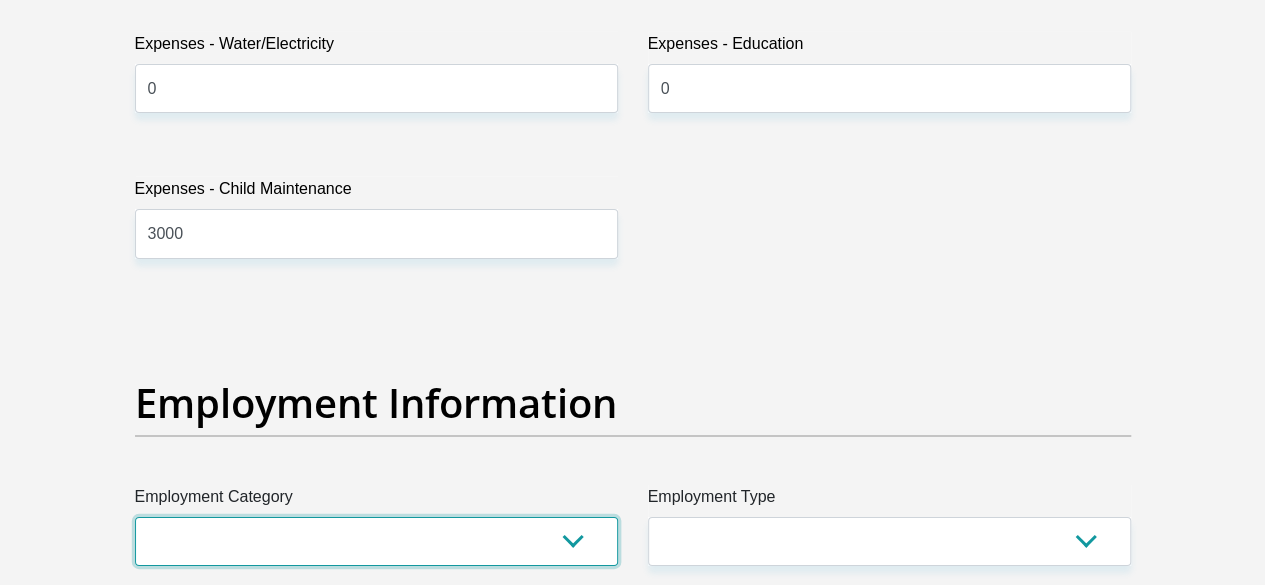 click on "AGRICULTURE
ALCOHOL & TOBACCO
CONSTRUCTION MATERIALS
METALLURGY
EQUIPMENT FOR RENEWABLE ENERGY
SPECIALIZED CONTRACTORS
CAR
GAMING (INCL. INTERNET
OTHER WHOLESALE
UNLICENSED PHARMACEUTICALS
CURRENCY EXCHANGE HOUSES
OTHER FINANCIAL INSTITUTIONS & INSURANCE
REAL ESTATE AGENTS
OIL & GAS
OTHER MATERIALS (E.G. IRON ORE)
PRECIOUS STONES & PRECIOUS METALS
POLITICAL ORGANIZATIONS
RELIGIOUS ORGANIZATIONS(NOT SECTS)
ACTI. HAVING BUSINESS DEAL WITH PUBLIC ADMINISTRATION
LAUNDROMATS" at bounding box center (376, 541) 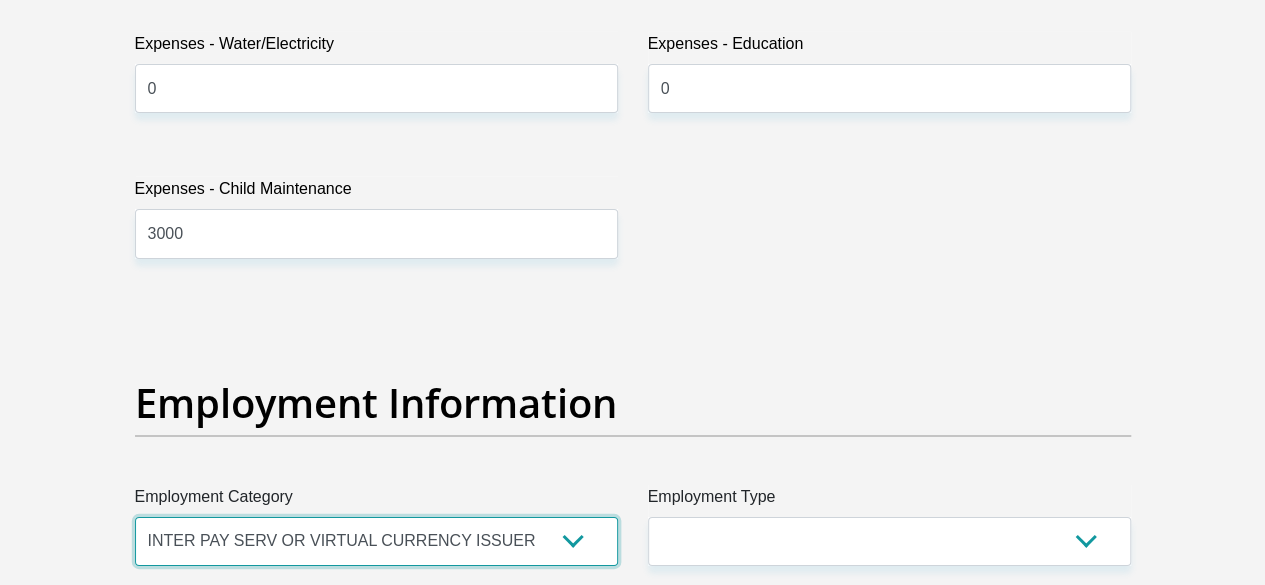 click on "AGRICULTURE
ALCOHOL & TOBACCO
CONSTRUCTION MATERIALS
METALLURGY
EQUIPMENT FOR RENEWABLE ENERGY
SPECIALIZED CONTRACTORS
CAR
GAMING (INCL. INTERNET
OTHER WHOLESALE
UNLICENSED PHARMACEUTICALS
CURRENCY EXCHANGE HOUSES
OTHER FINANCIAL INSTITUTIONS & INSURANCE
REAL ESTATE AGENTS
OIL & GAS
OTHER MATERIALS (E.G. IRON ORE)
PRECIOUS STONES & PRECIOUS METALS
POLITICAL ORGANIZATIONS
RELIGIOUS ORGANIZATIONS(NOT SECTS)
ACTI. HAVING BUSINESS DEAL WITH PUBLIC ADMINISTRATION
LAUNDROMATS" at bounding box center (376, 541) 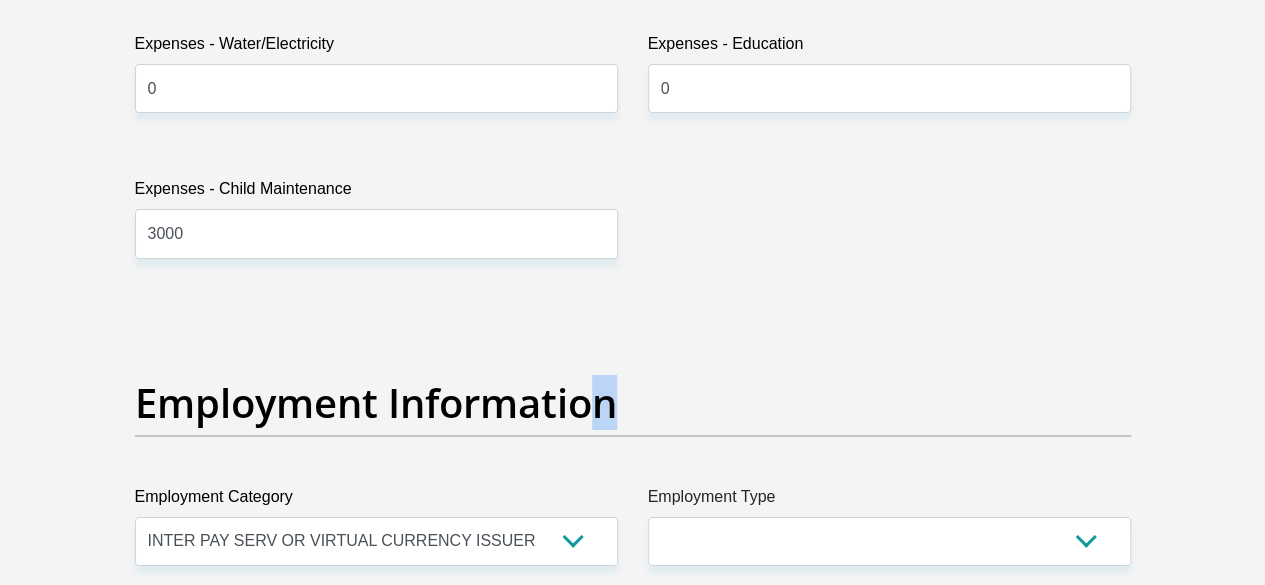 drag, startPoint x: 583, startPoint y: 378, endPoint x: 593, endPoint y: 348, distance: 31.622776 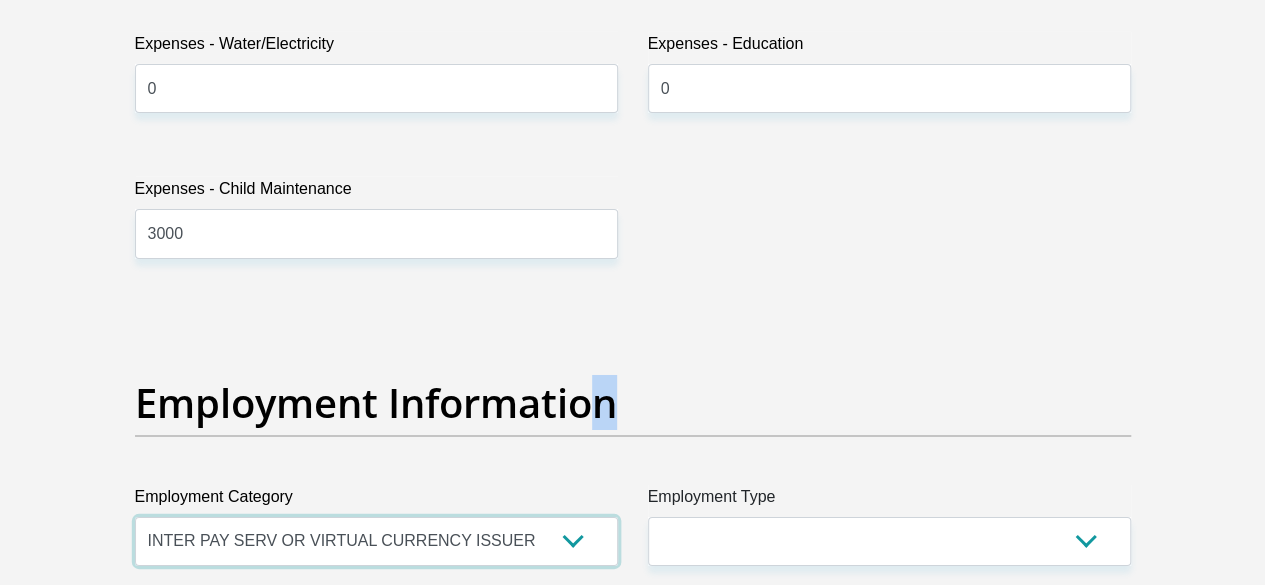 click on "AGRICULTURE
ALCOHOL & TOBACCO
CONSTRUCTION MATERIALS
METALLURGY
EQUIPMENT FOR RENEWABLE ENERGY
SPECIALIZED CONTRACTORS
CAR
GAMING (INCL. INTERNET
OTHER WHOLESALE
UNLICENSED PHARMACEUTICALS
CURRENCY EXCHANGE HOUSES
OTHER FINANCIAL INSTITUTIONS & INSURANCE
REAL ESTATE AGENTS
OIL & GAS
OTHER MATERIALS (E.G. IRON ORE)
PRECIOUS STONES & PRECIOUS METALS
POLITICAL ORGANIZATIONS
RELIGIOUS ORGANIZATIONS(NOT SECTS)
ACTI. HAVING BUSINESS DEAL WITH PUBLIC ADMINISTRATION
LAUNDROMATS" at bounding box center (376, 541) 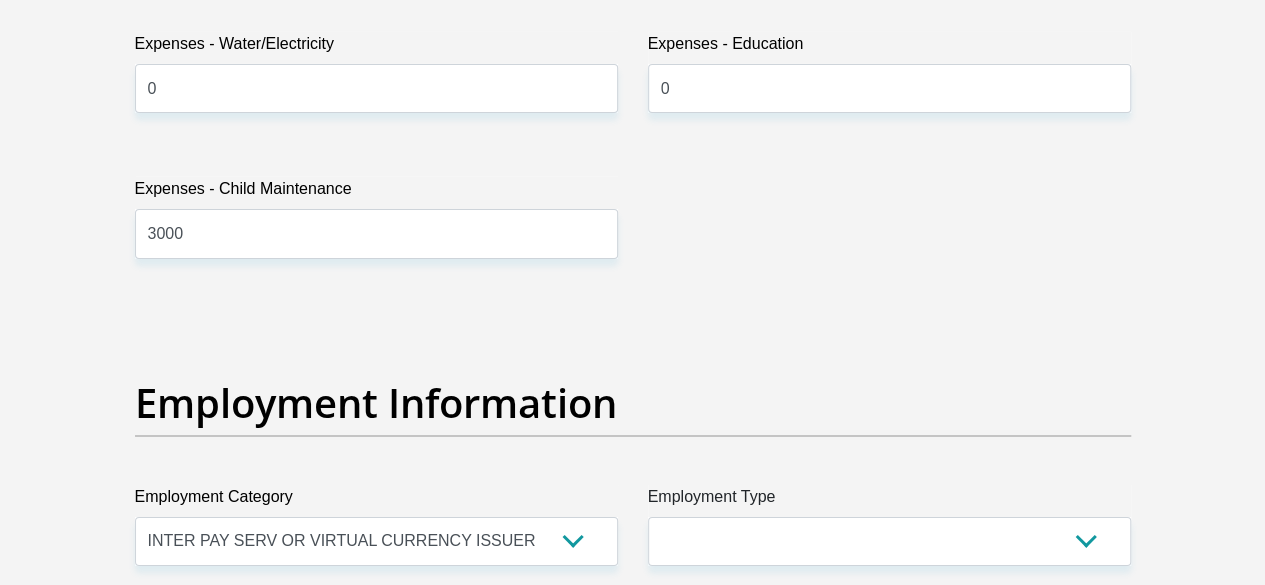 click on "Employment Information" at bounding box center [633, 432] 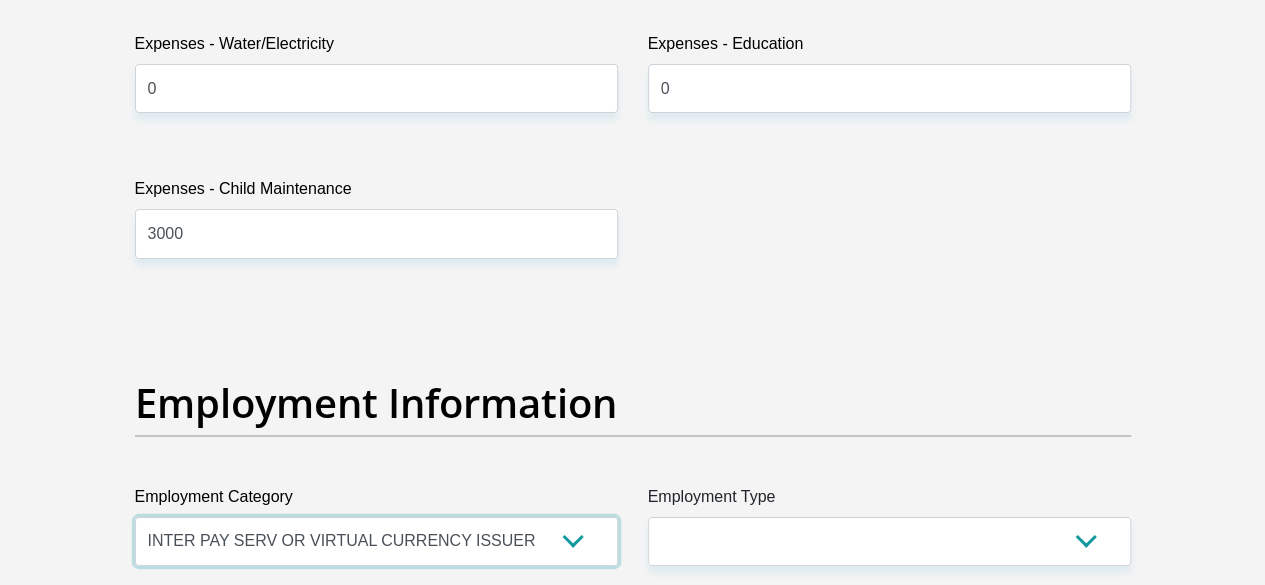 click on "AGRICULTURE
ALCOHOL & TOBACCO
CONSTRUCTION MATERIALS
METALLURGY
EQUIPMENT FOR RENEWABLE ENERGY
SPECIALIZED CONTRACTORS
CAR
GAMING (INCL. INTERNET
OTHER WHOLESALE
UNLICENSED PHARMACEUTICALS
CURRENCY EXCHANGE HOUSES
OTHER FINANCIAL INSTITUTIONS & INSURANCE
REAL ESTATE AGENTS
OIL & GAS
OTHER MATERIALS (E.G. IRON ORE)
PRECIOUS STONES & PRECIOUS METALS
POLITICAL ORGANIZATIONS
RELIGIOUS ORGANIZATIONS(NOT SECTS)
ACTI. HAVING BUSINESS DEAL WITH PUBLIC ADMINISTRATION
LAUNDROMATS" at bounding box center [376, 541] 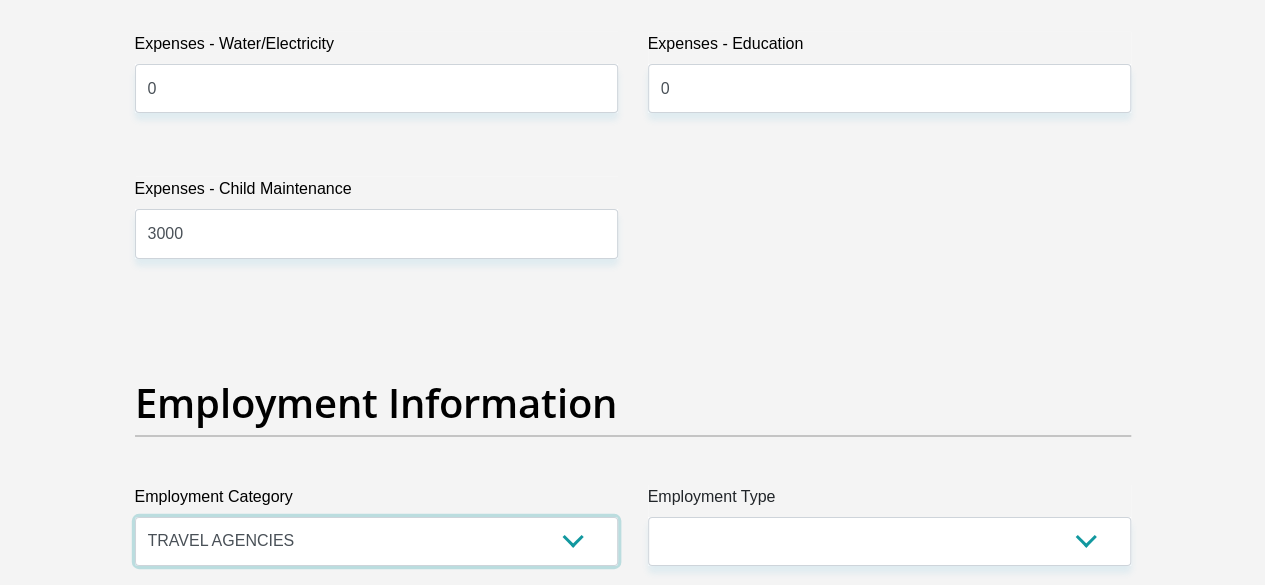 click on "AGRICULTURE
ALCOHOL & TOBACCO
CONSTRUCTION MATERIALS
METALLURGY
EQUIPMENT FOR RENEWABLE ENERGY
SPECIALIZED CONTRACTORS
CAR
GAMING (INCL. INTERNET
OTHER WHOLESALE
UNLICENSED PHARMACEUTICALS
CURRENCY EXCHANGE HOUSES
OTHER FINANCIAL INSTITUTIONS & INSURANCE
REAL ESTATE AGENTS
OIL & GAS
OTHER MATERIALS (E.G. IRON ORE)
PRECIOUS STONES & PRECIOUS METALS
POLITICAL ORGANIZATIONS
RELIGIOUS ORGANIZATIONS(NOT SECTS)
ACTI. HAVING BUSINESS DEAL WITH PUBLIC ADMINISTRATION
LAUNDROMATS" at bounding box center [376, 541] 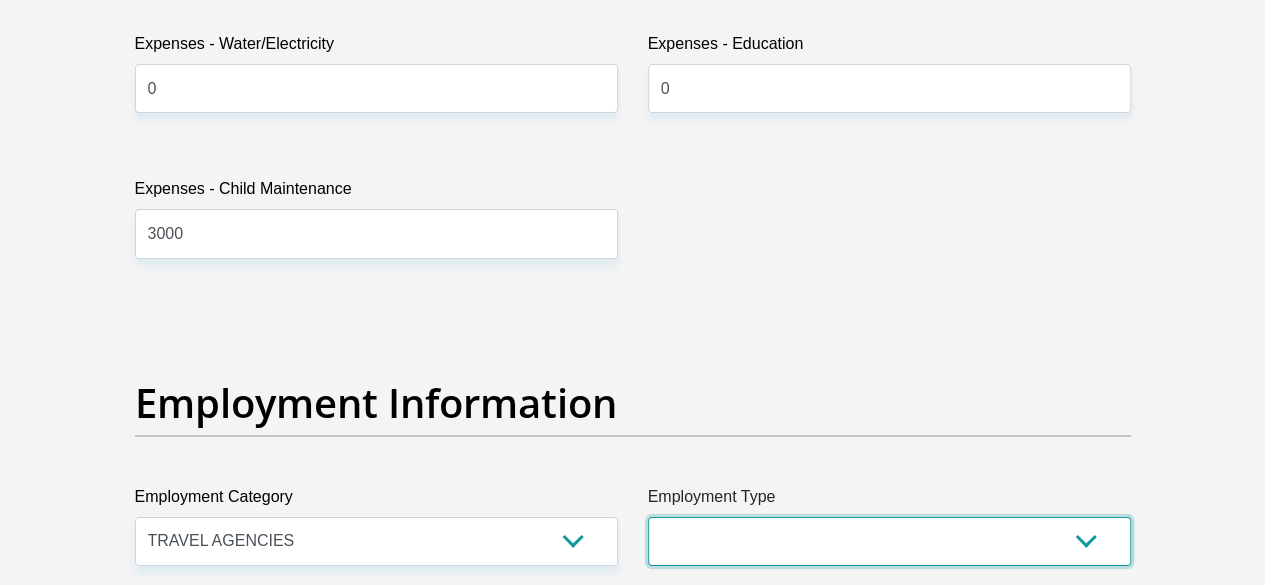 click on "College/Lecturer
Craft Seller
Creative
Driver
Executive
Farmer
Forces - Non Commissioned
Forces - Officer
Hawker
Housewife
Labourer
Licenced Professional
Manager
Miner
Non Licenced Professional
Office Staff/Clerk
Outside Worker
Pensioner
Permanent Teacher
Production/Manufacturing
Sales
Self-Employed
Semi-Professional Worker
Service Industry  Social Worker  Student" at bounding box center (889, 541) 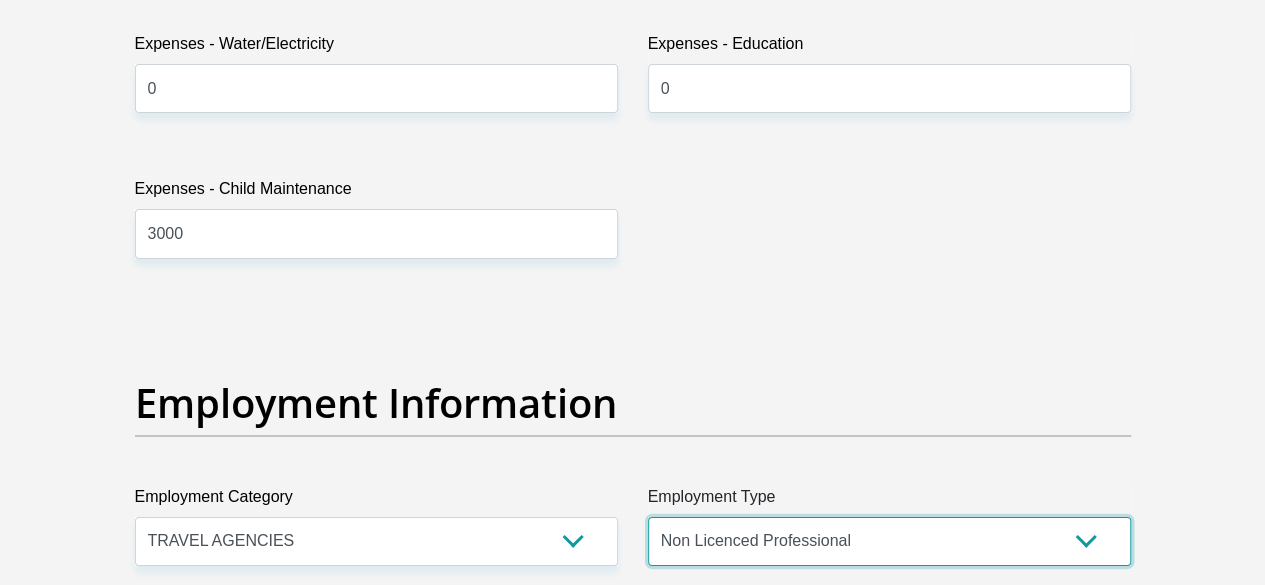 click on "College/Lecturer
Craft Seller
Creative
Driver
Executive
Farmer
Forces - Non Commissioned
Forces - Officer
Hawker
Housewife
Labourer
Licenced Professional
Manager
Miner
Non Licenced Professional
Office Staff/Clerk
Outside Worker
Pensioner
Permanent Teacher
Production/Manufacturing
Sales
Self-Employed
Semi-Professional Worker
Service Industry  Social Worker  Student" at bounding box center [889, 541] 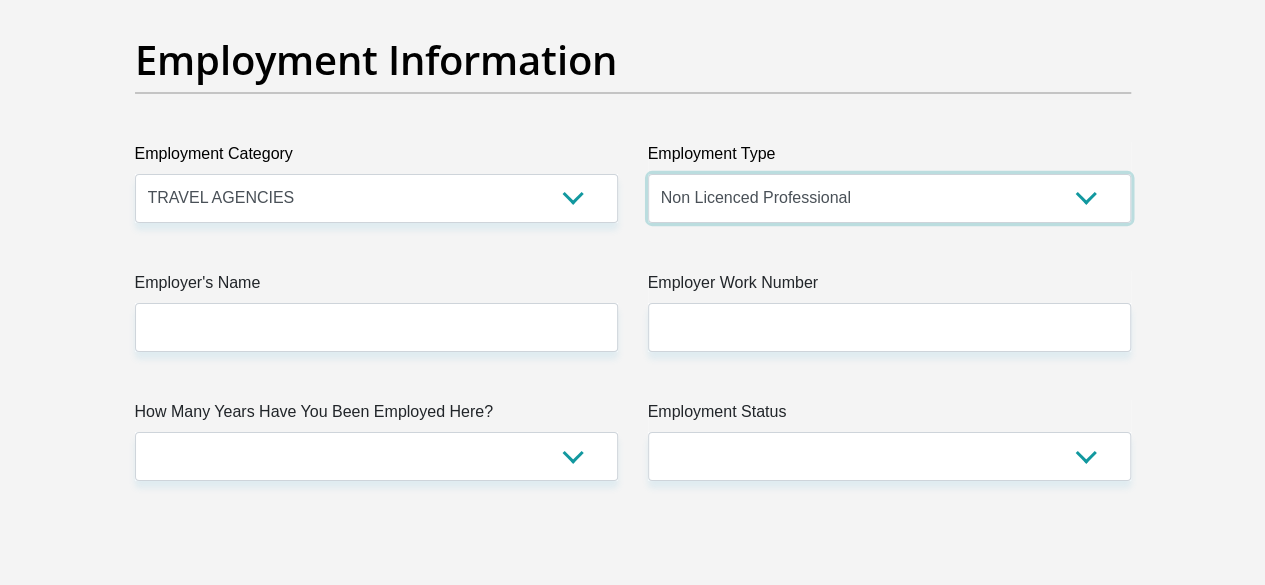 scroll, scrollTop: 3696, scrollLeft: 0, axis: vertical 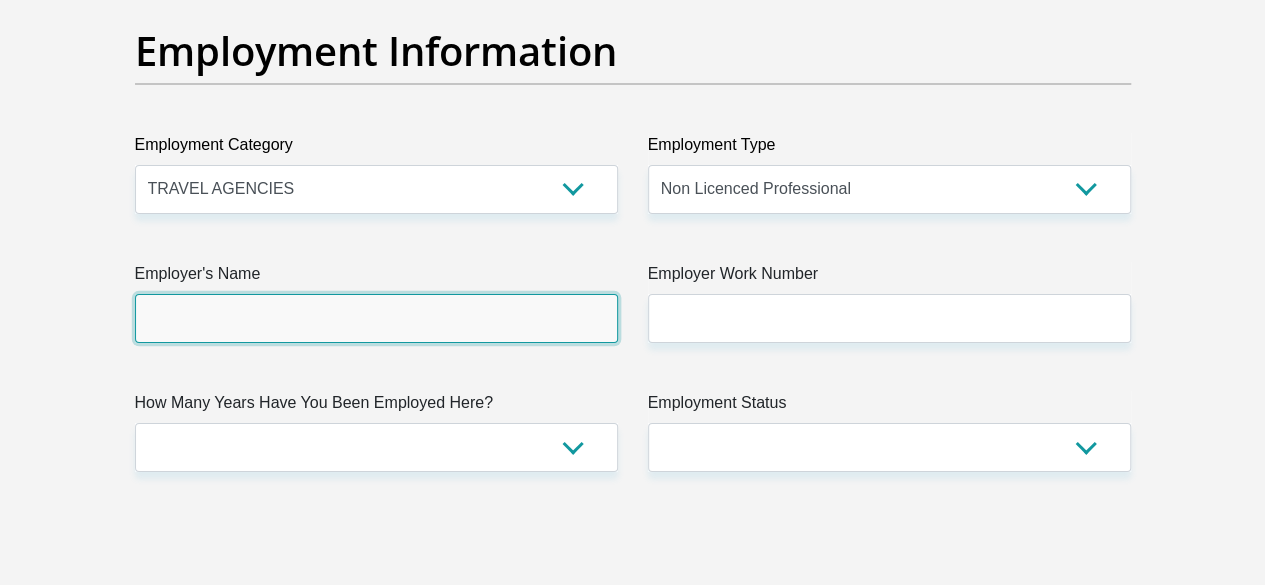 click on "Employer's Name" at bounding box center (376, 318) 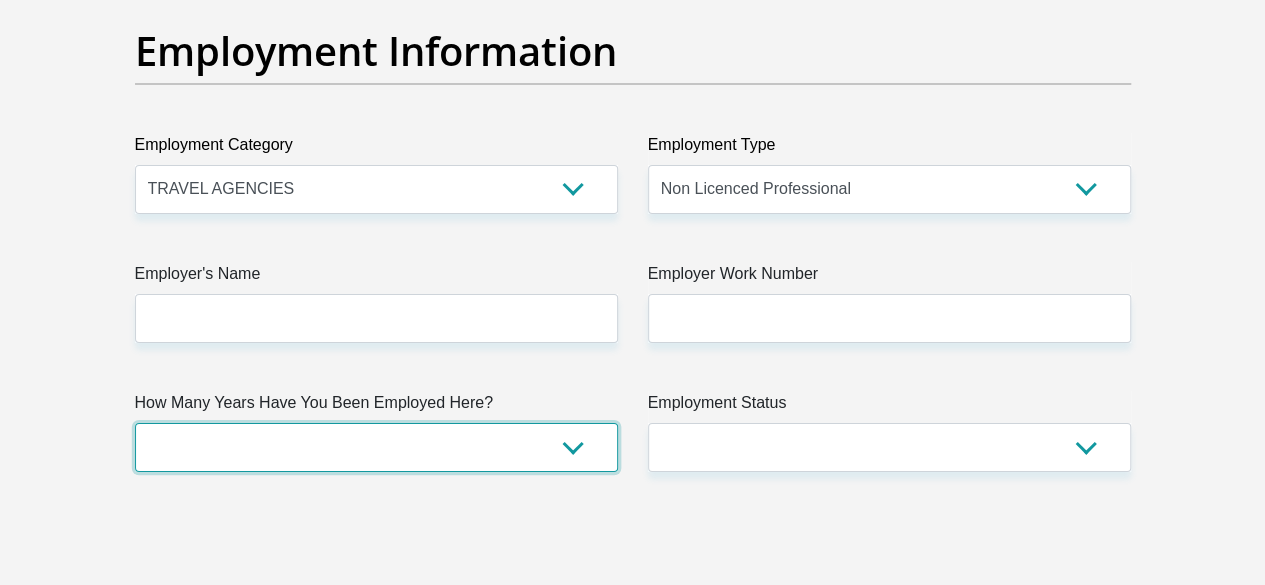 click on "less than 1 year
1-3 years
3-5 years
5+ years" at bounding box center (376, 447) 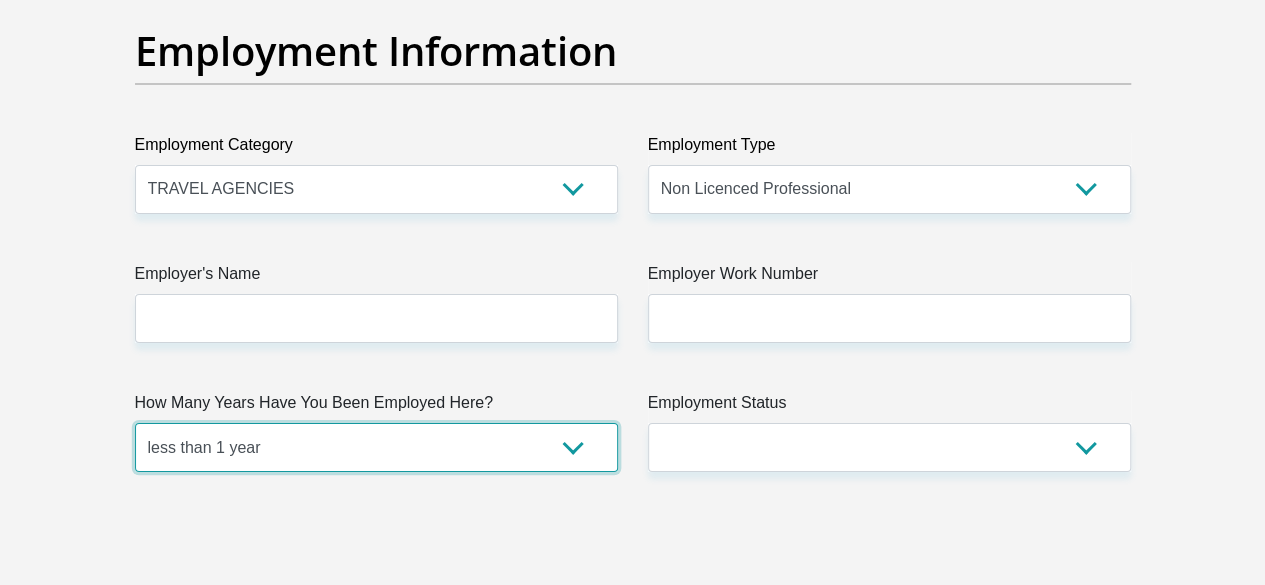 click on "less than 1 year
1-3 years
3-5 years
5+ years" at bounding box center (376, 447) 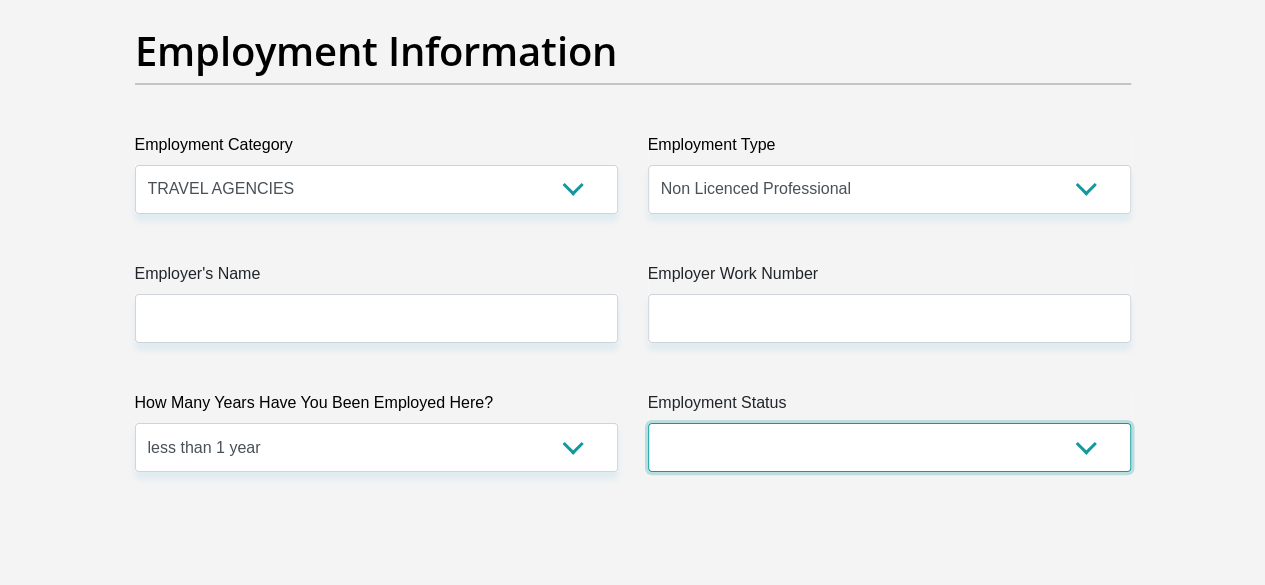 click on "Permanent/Full-time
Part-time/Casual
Contract Worker
Self-Employed
Housewife
Retired
Student
Medically Boarded
Disability
Unemployed" at bounding box center [889, 447] 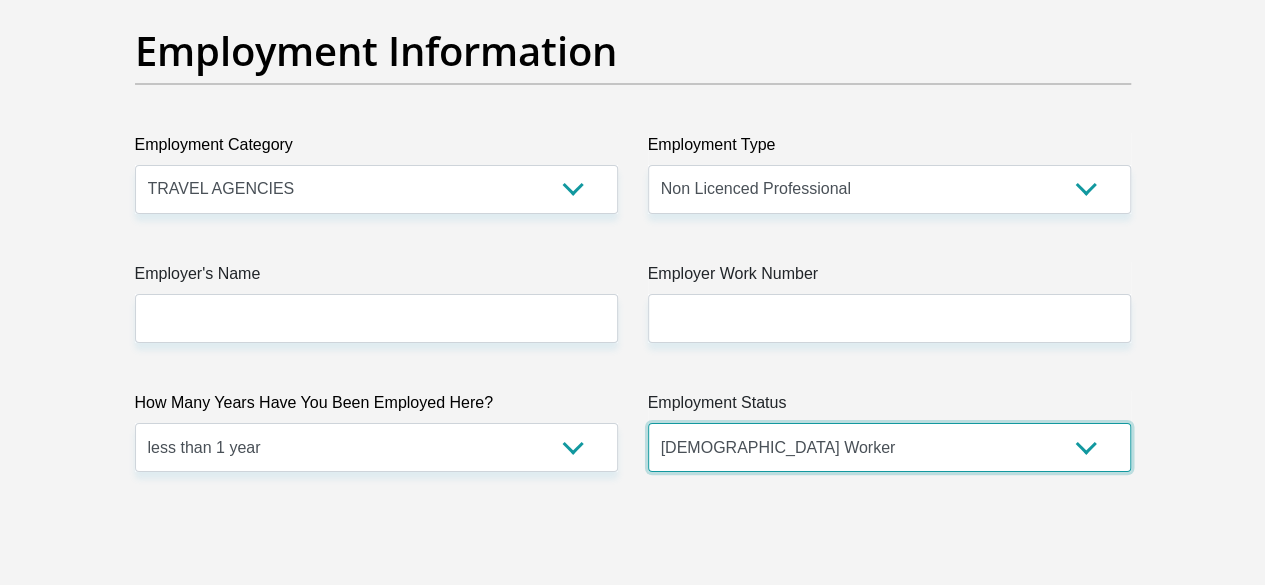 click on "Permanent/Full-time
Part-time/Casual
Contract Worker
Self-Employed
Housewife
Retired
Student
Medically Boarded
Disability
Unemployed" at bounding box center (889, 447) 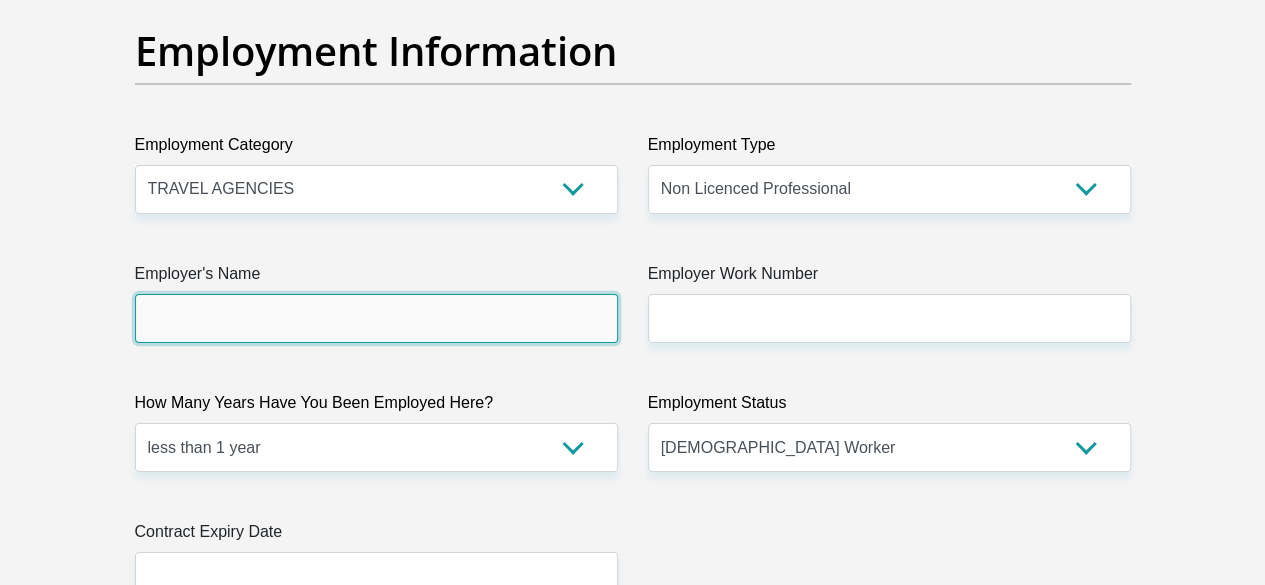 click on "Employer's Name" at bounding box center [376, 318] 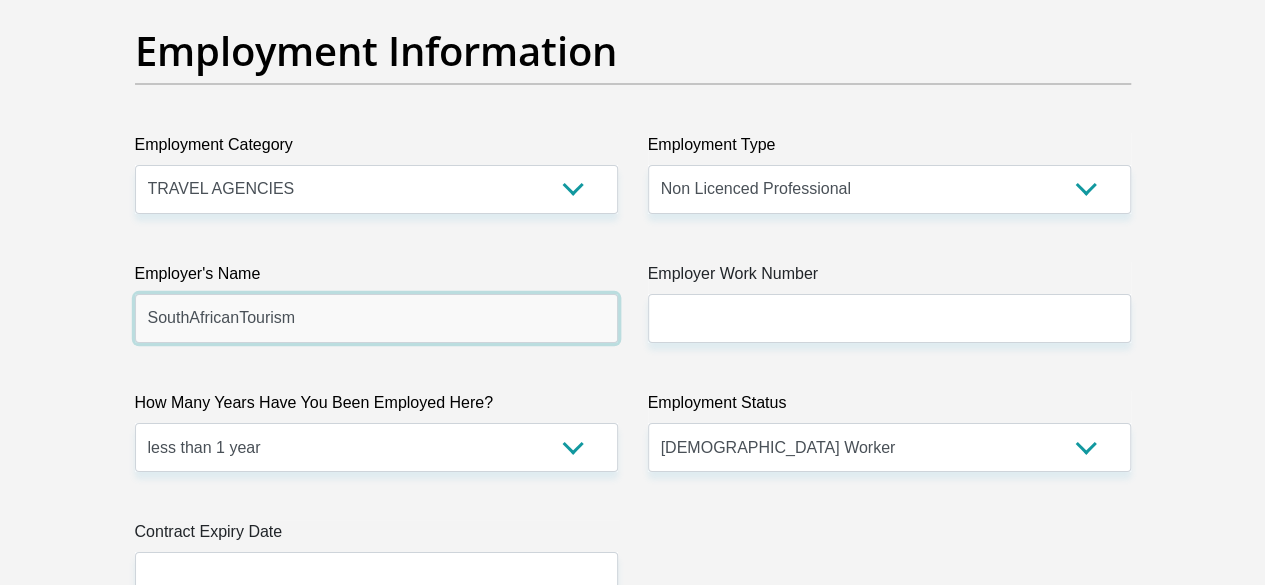 type on "SouthAfricanTourism" 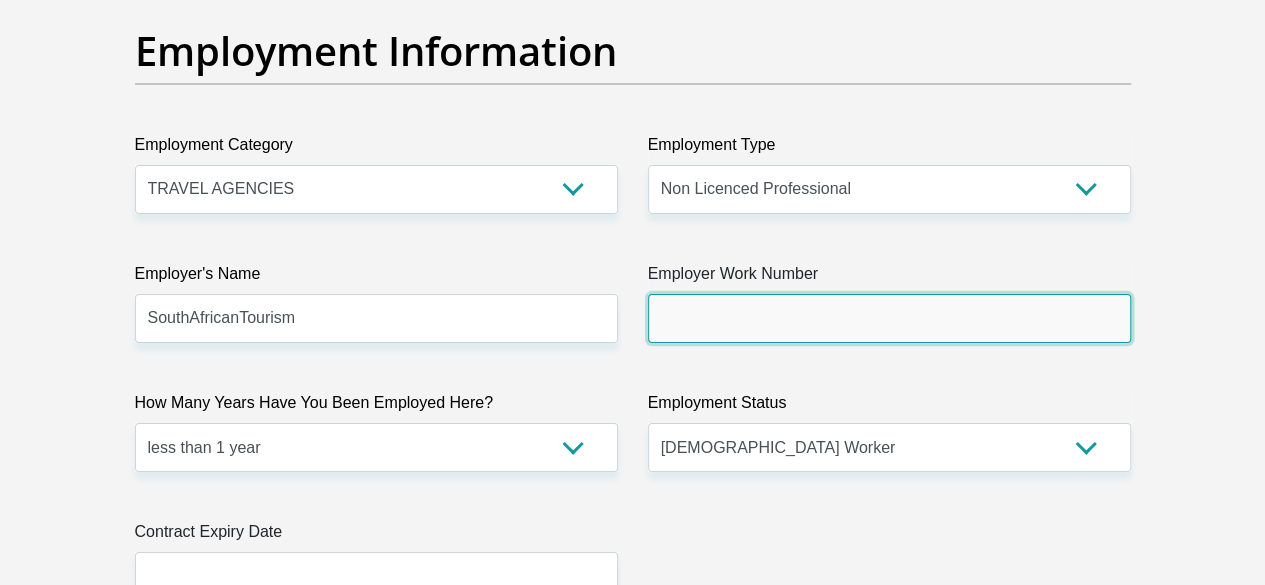 click on "Employer Work Number" at bounding box center (889, 318) 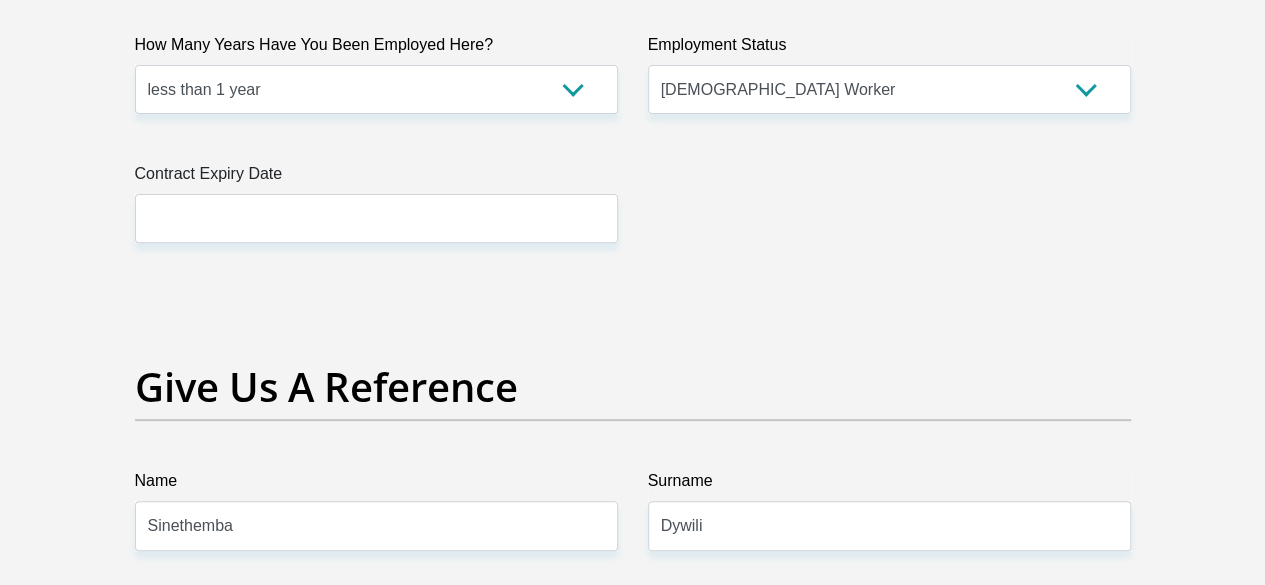 scroll, scrollTop: 4046, scrollLeft: 0, axis: vertical 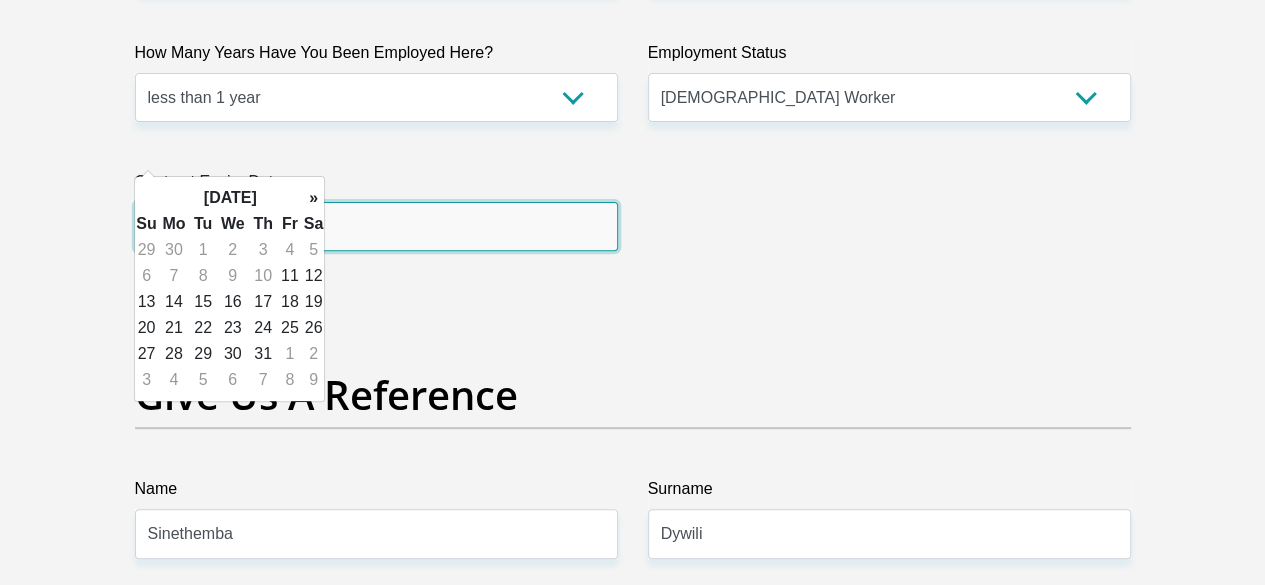 click at bounding box center (376, 226) 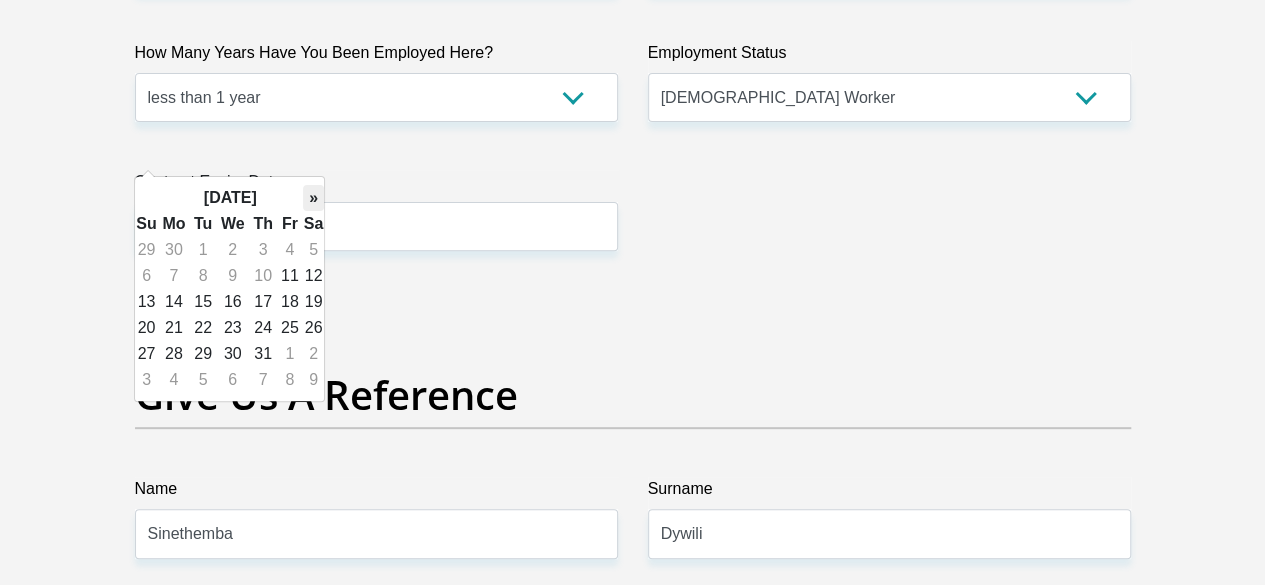 click on "»" at bounding box center [314, 198] 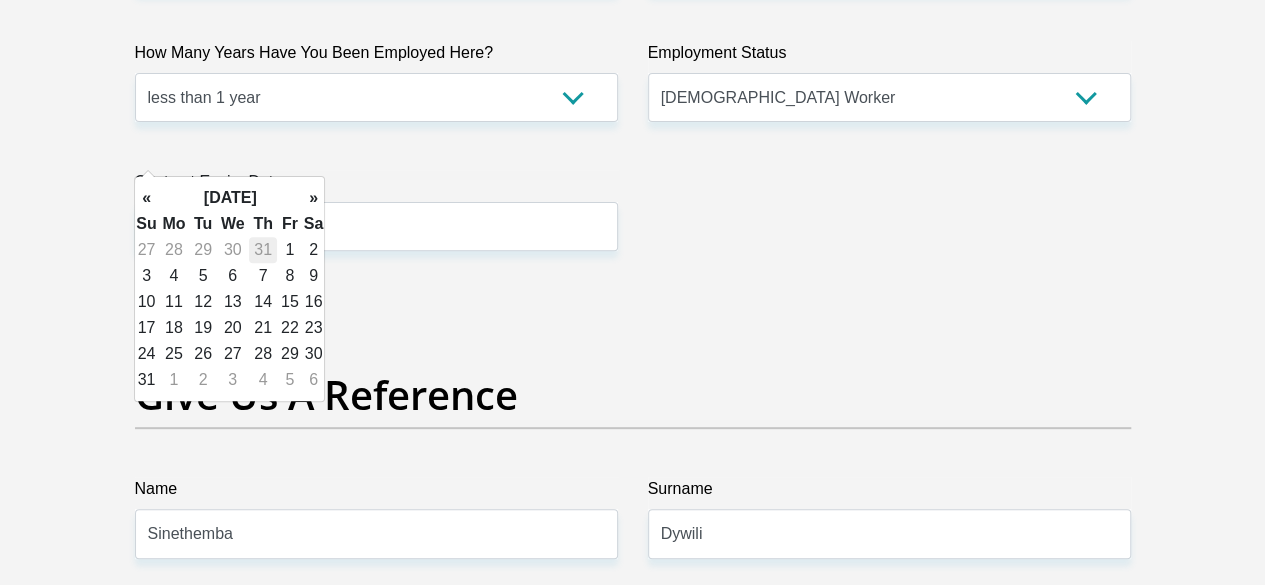 click on "31" at bounding box center (263, 250) 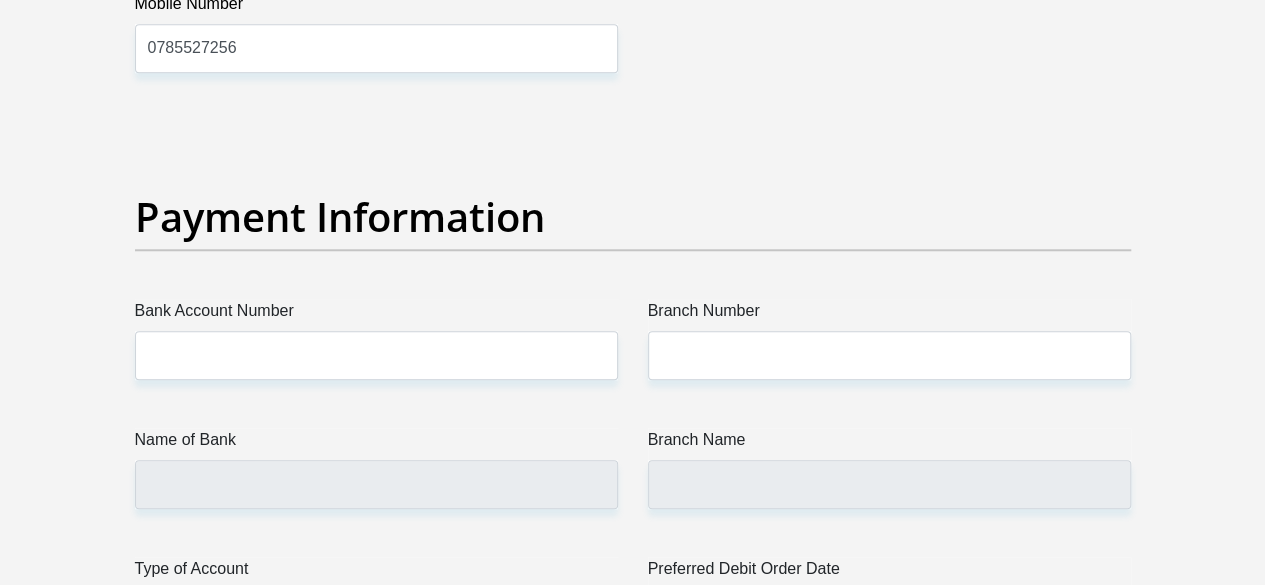 scroll, scrollTop: 4679, scrollLeft: 0, axis: vertical 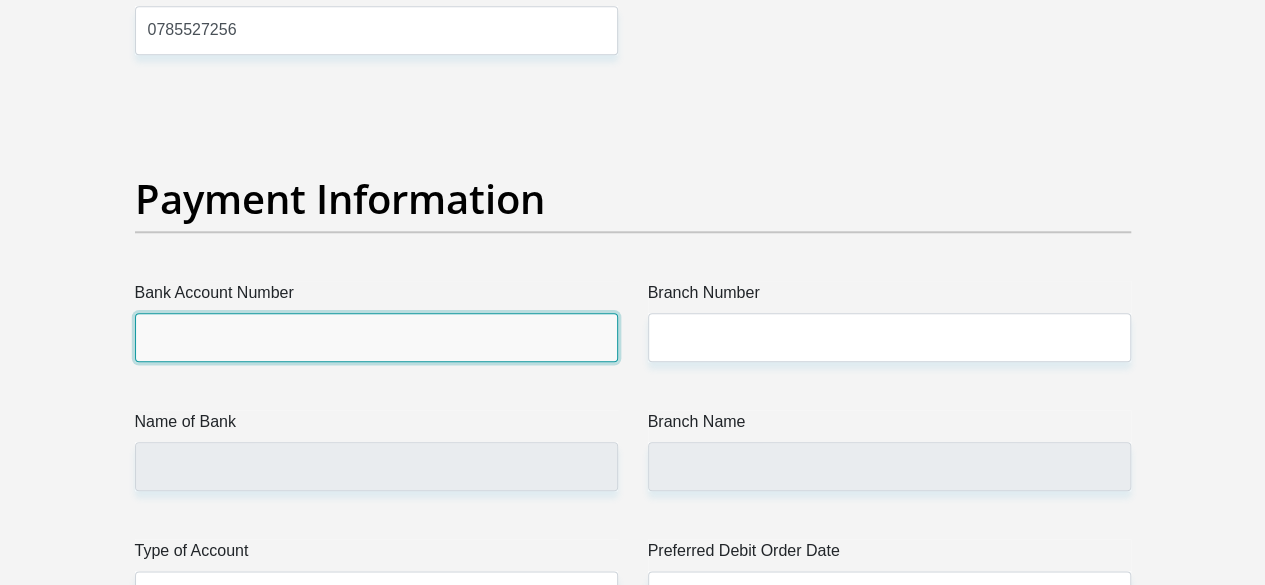 click on "Bank Account Number" at bounding box center (376, 337) 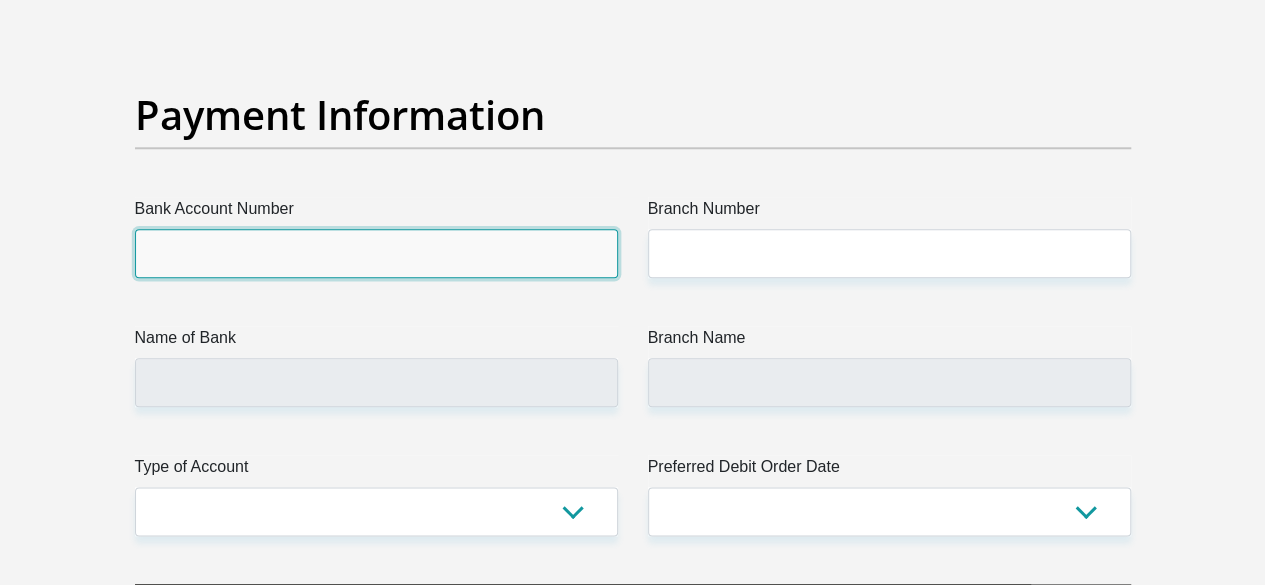 scroll, scrollTop: 4754, scrollLeft: 0, axis: vertical 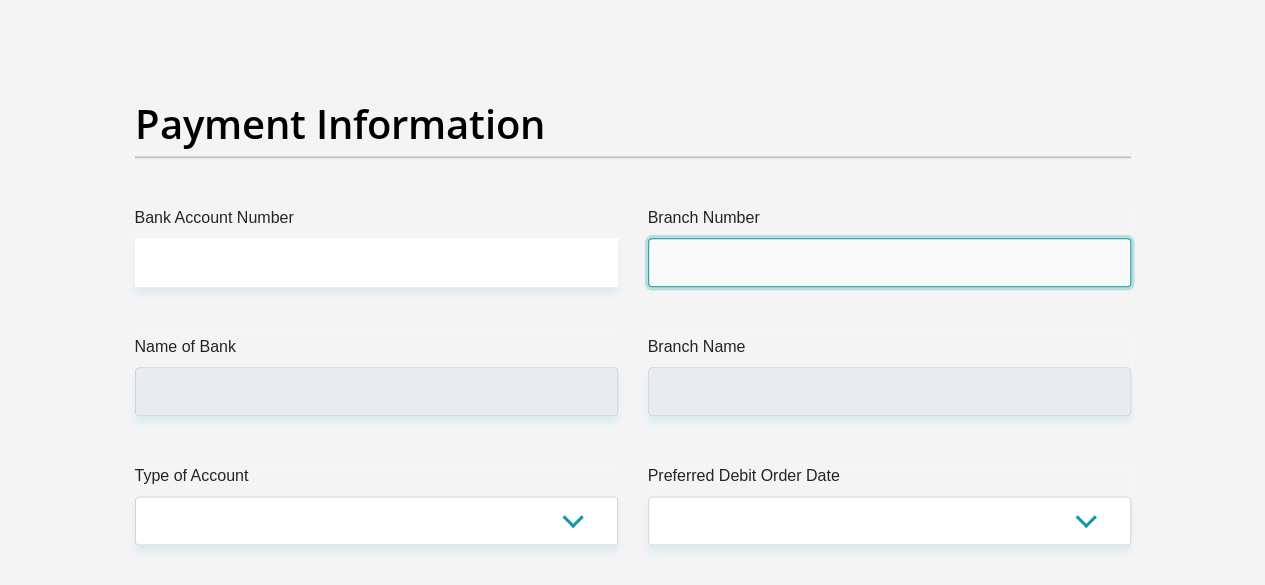 click on "Branch Number" at bounding box center (889, 262) 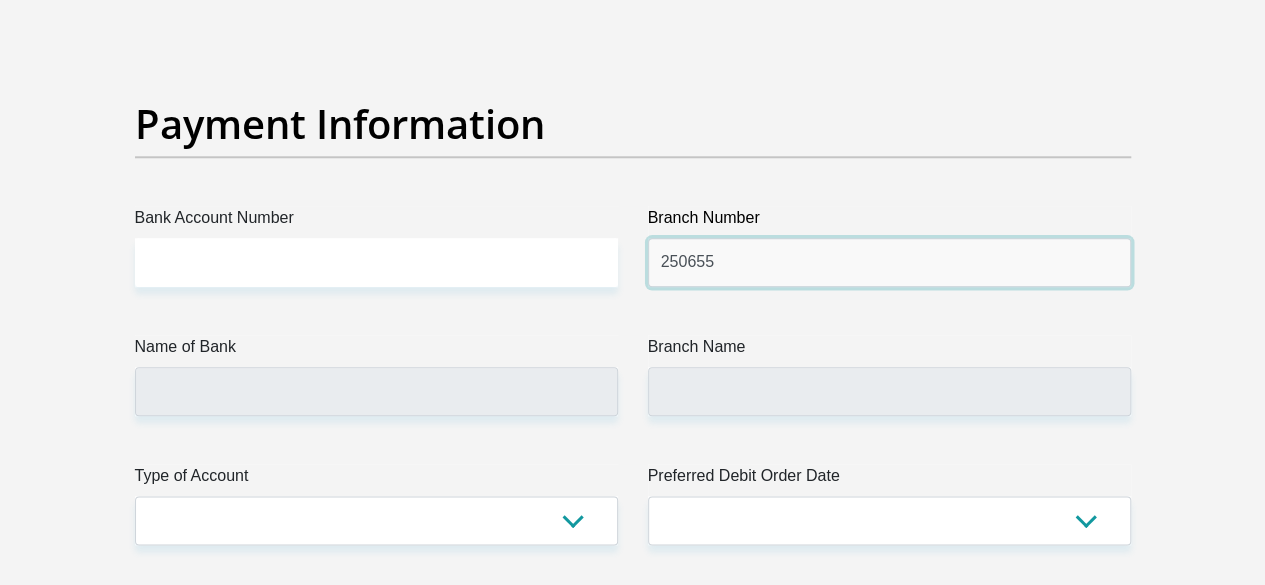 type on "250655" 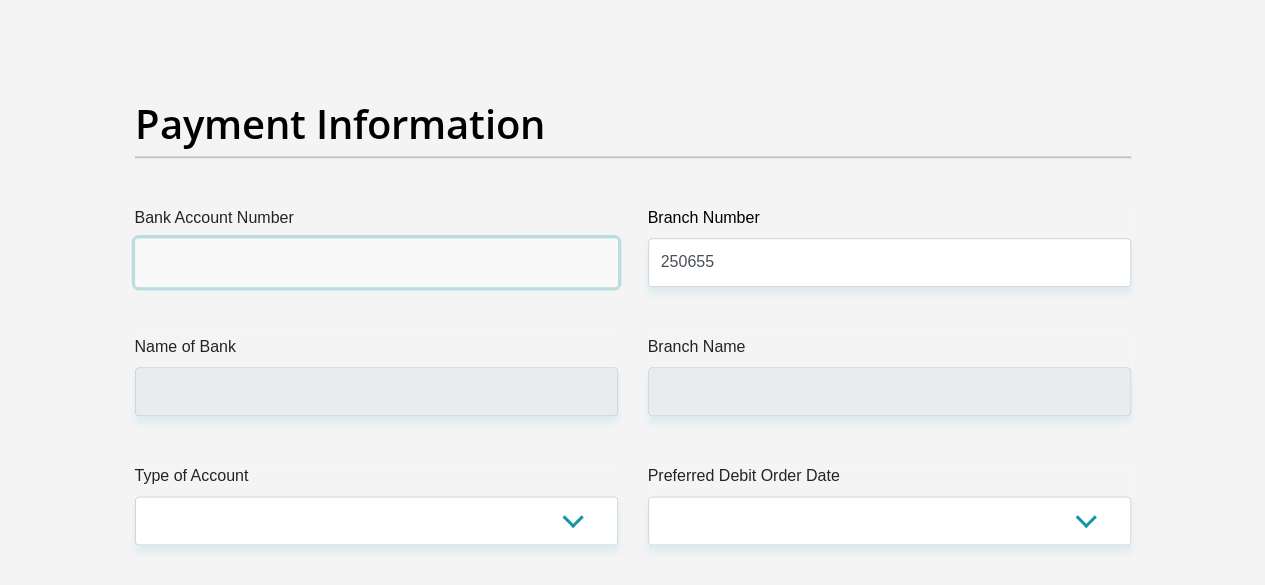 click on "Bank Account Number" at bounding box center [376, 262] 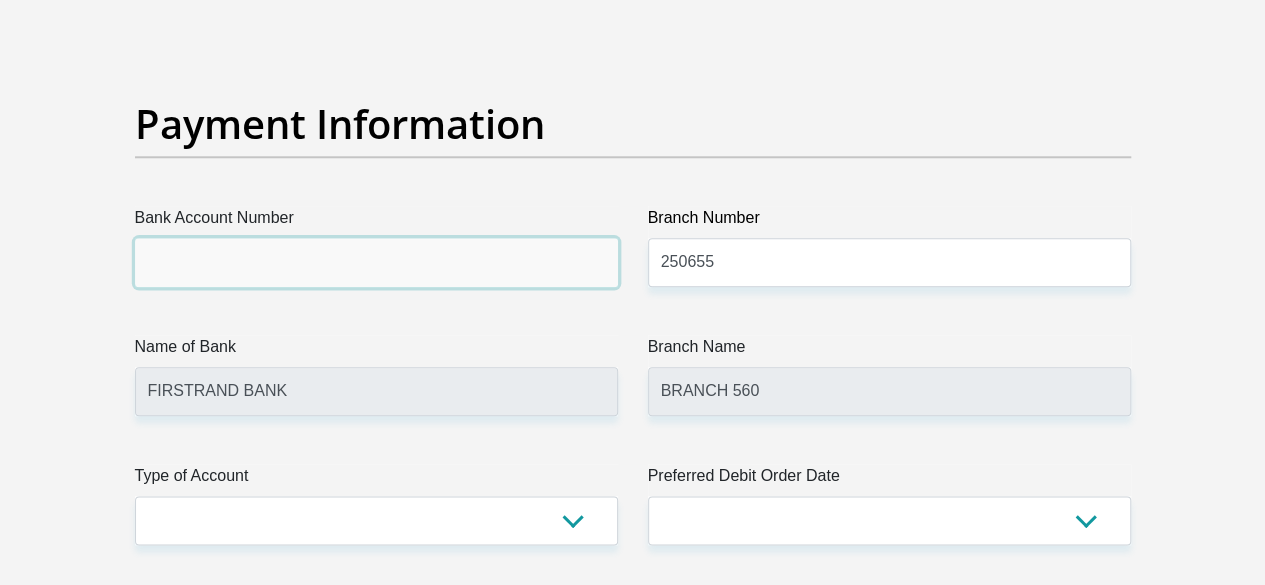 click on "Bank Account Number" at bounding box center (376, 262) 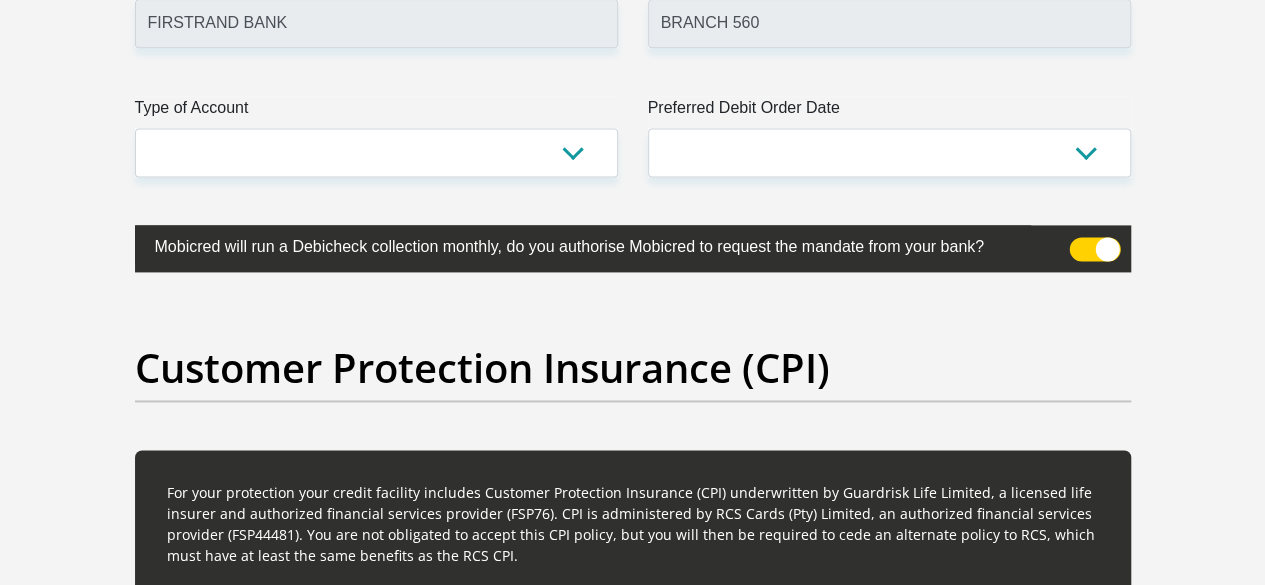 scroll, scrollTop: 5024, scrollLeft: 0, axis: vertical 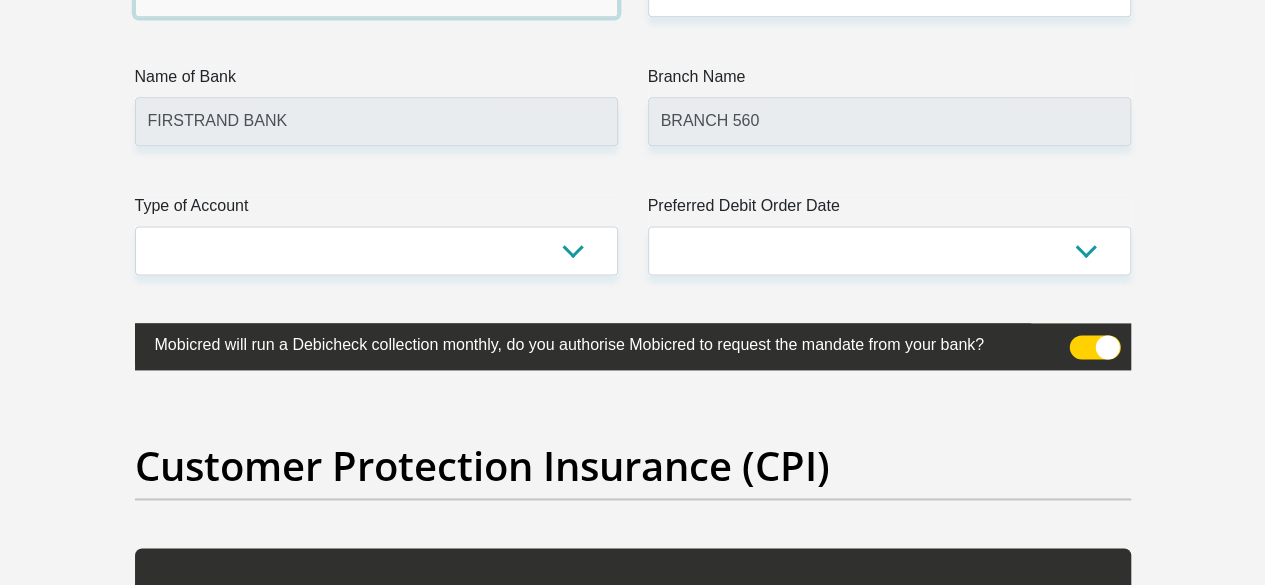 type on "62633616597" 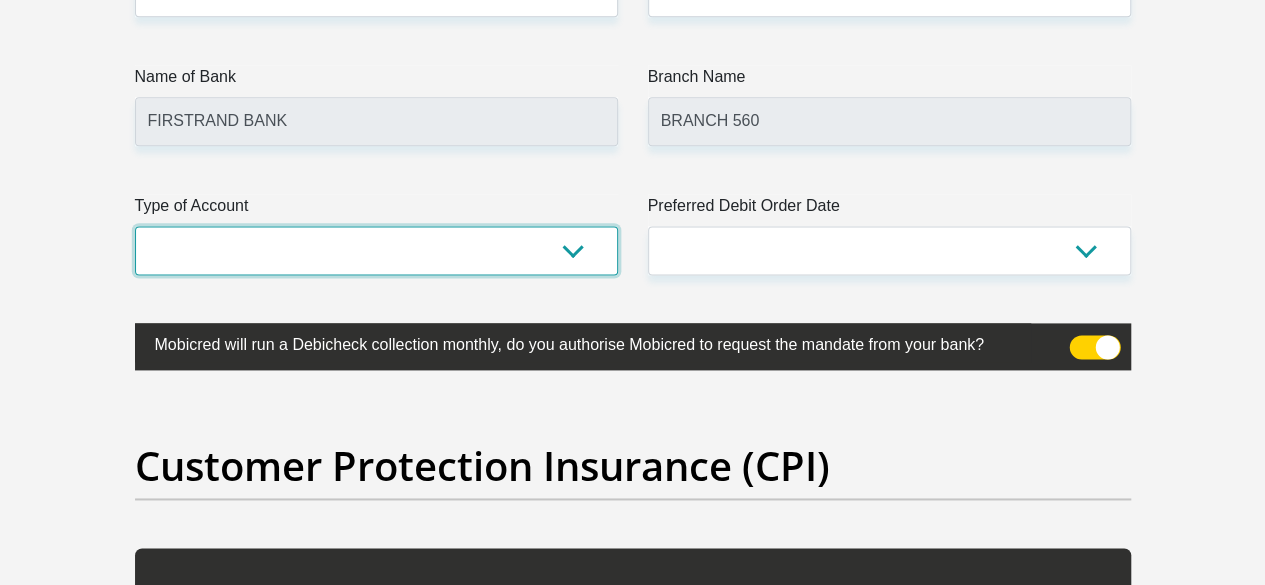 click on "Cheque
Savings" at bounding box center (376, 250) 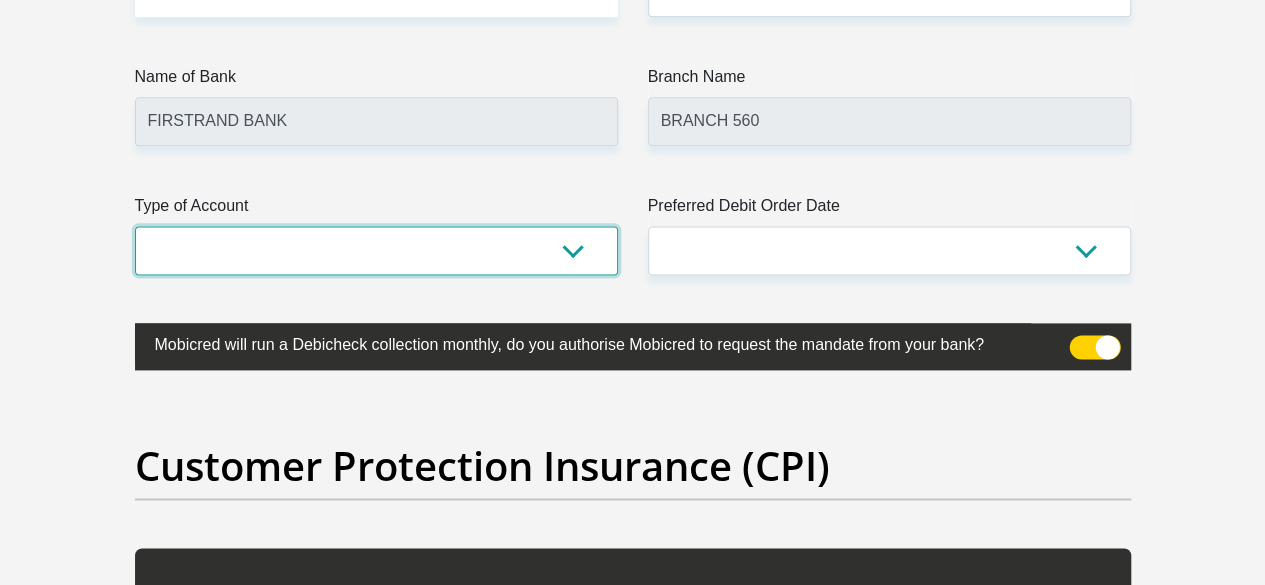 select on "CUR" 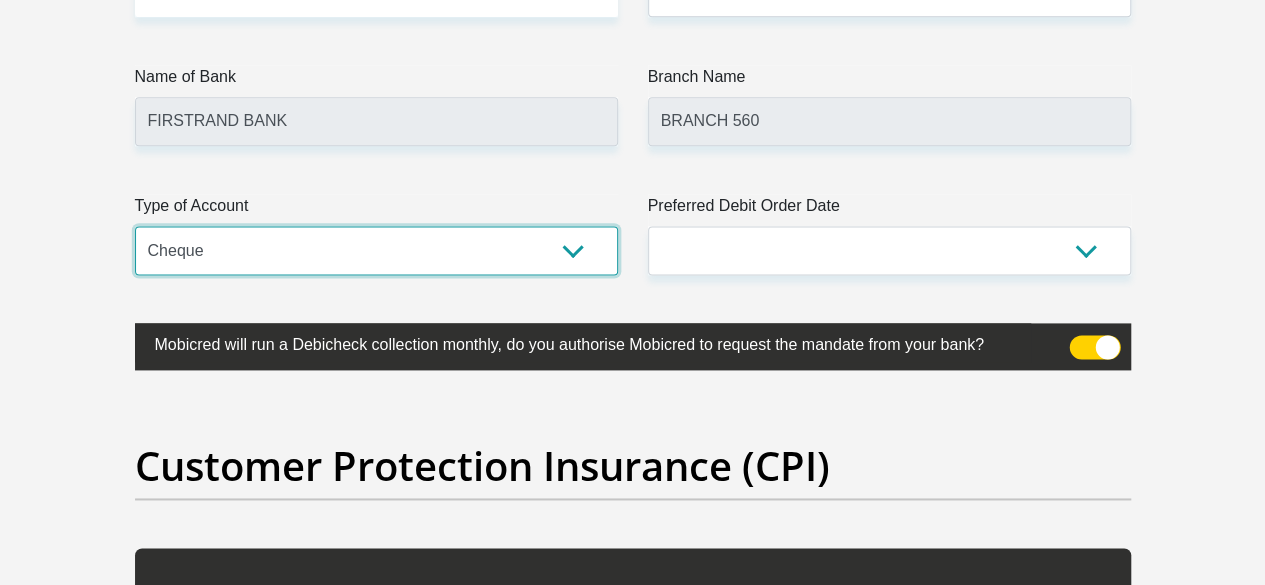 click on "Cheque
Savings" at bounding box center (376, 250) 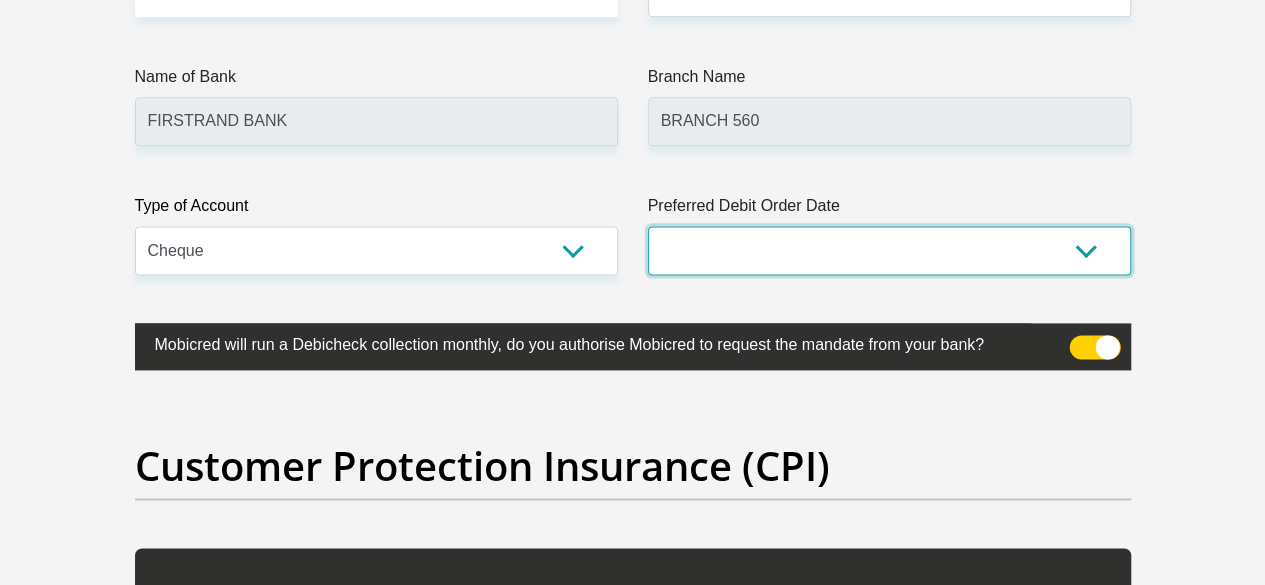 click on "1st
2nd
3rd
4th
5th
7th
18th
19th
20th
21st
22nd
23rd
24th
25th
26th
27th
28th
29th
30th" at bounding box center [889, 250] 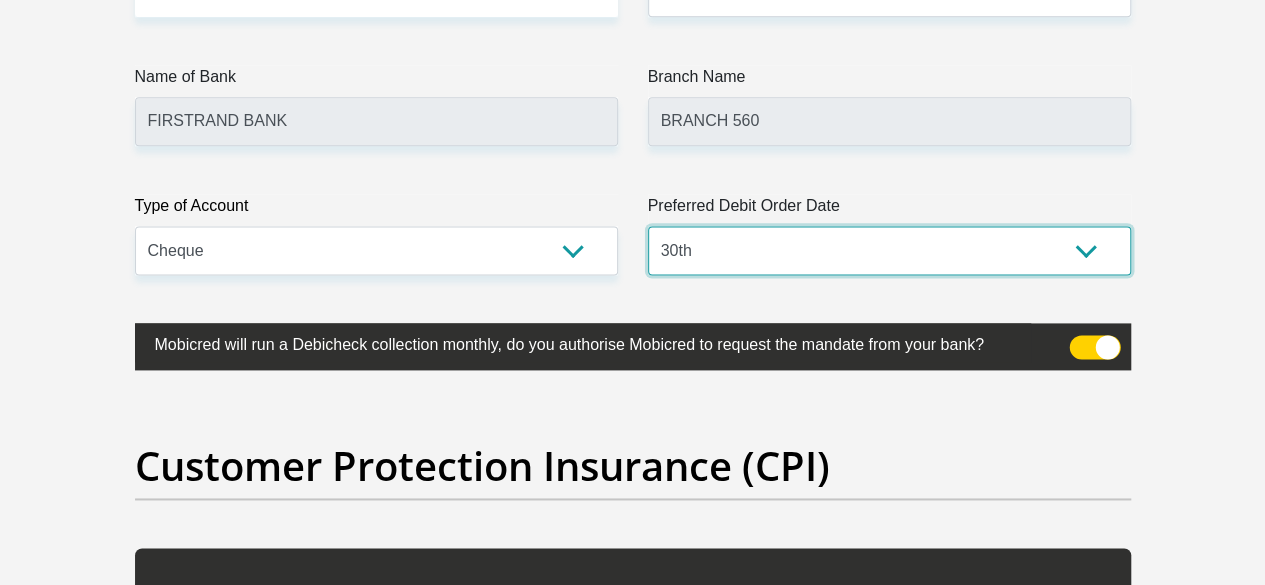 click on "1st
2nd
3rd
4th
5th
7th
18th
19th
20th
21st
22nd
23rd
24th
25th
26th
27th
28th
29th
30th" at bounding box center (889, 250) 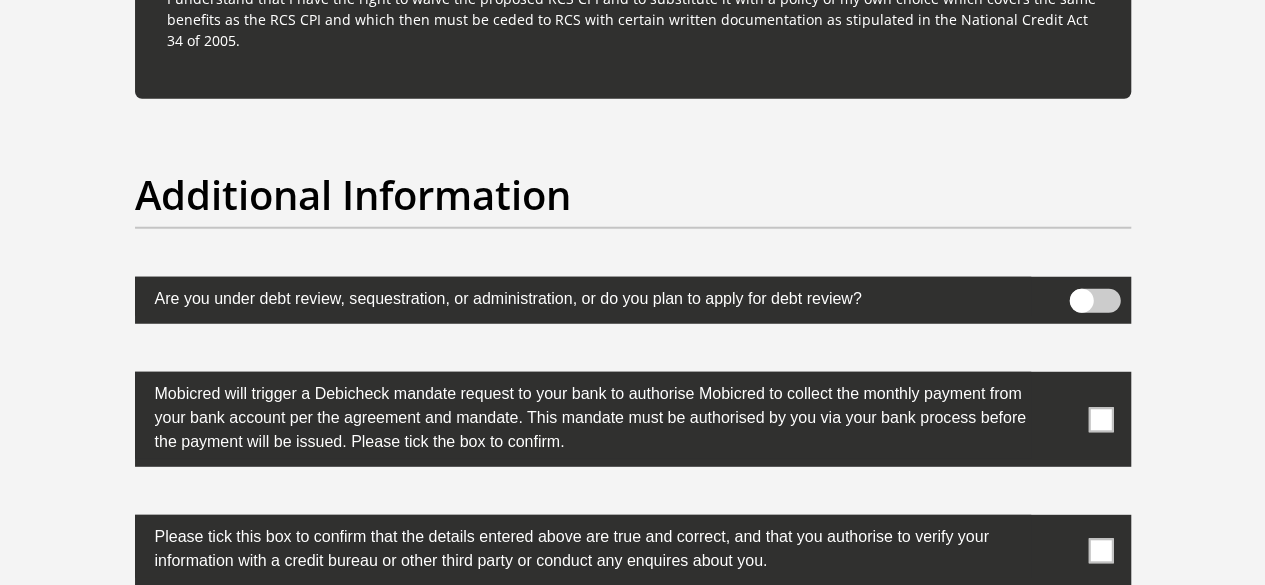 scroll, scrollTop: 6322, scrollLeft: 0, axis: vertical 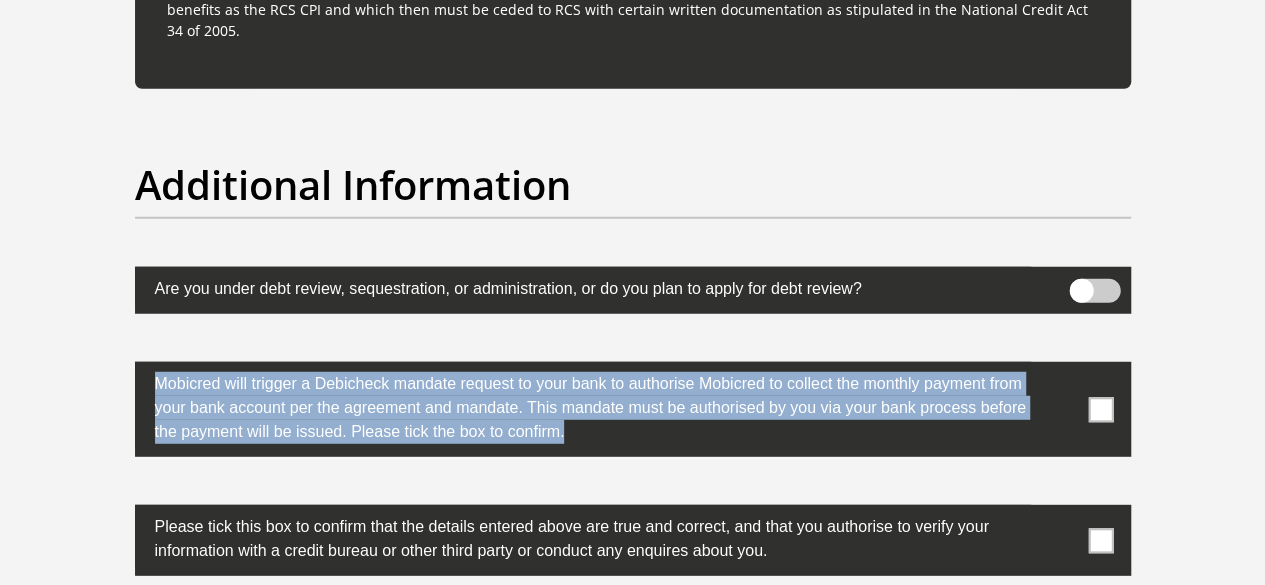 drag, startPoint x: 1102, startPoint y: 206, endPoint x: 999, endPoint y: 265, distance: 118.70131 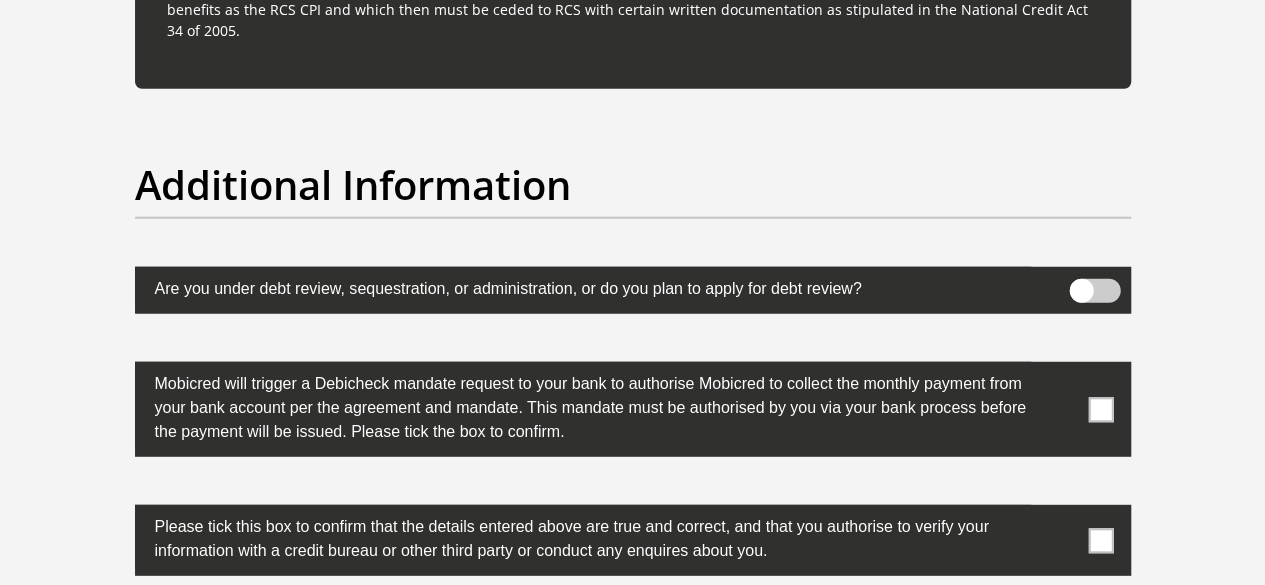 click at bounding box center [1100, 409] 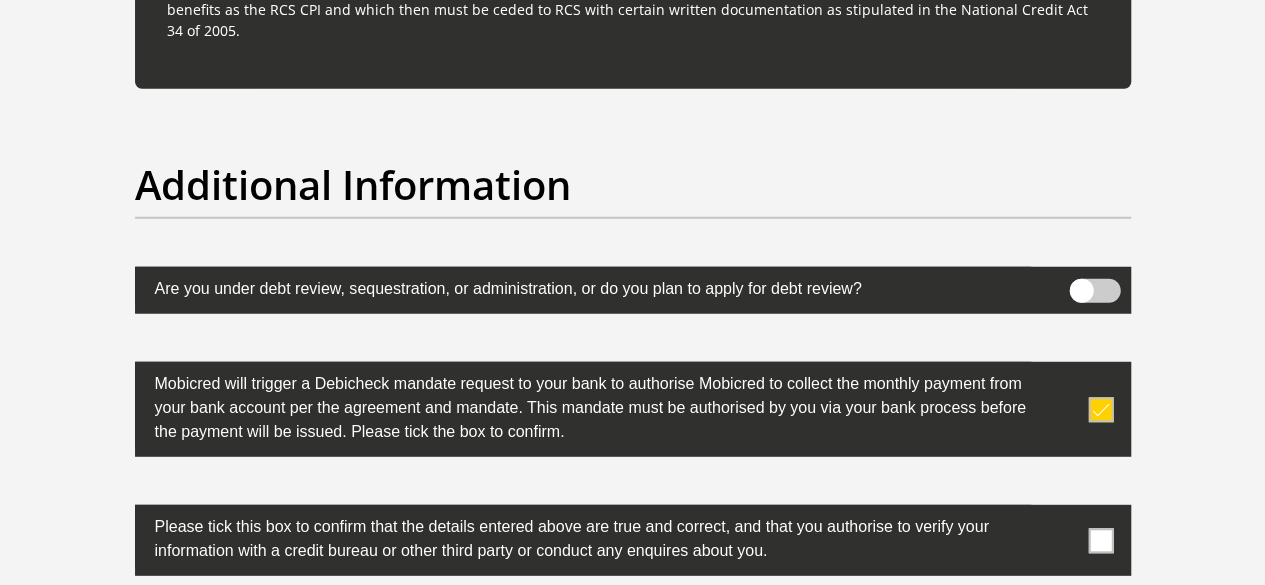 click at bounding box center [1100, 540] 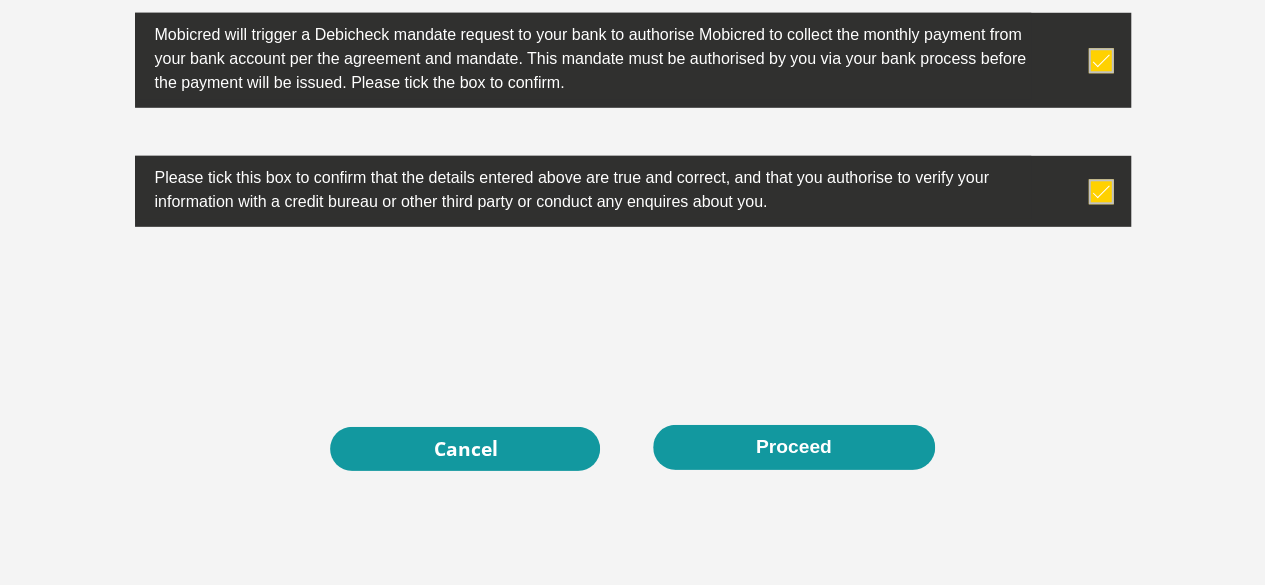 scroll, scrollTop: 6712, scrollLeft: 0, axis: vertical 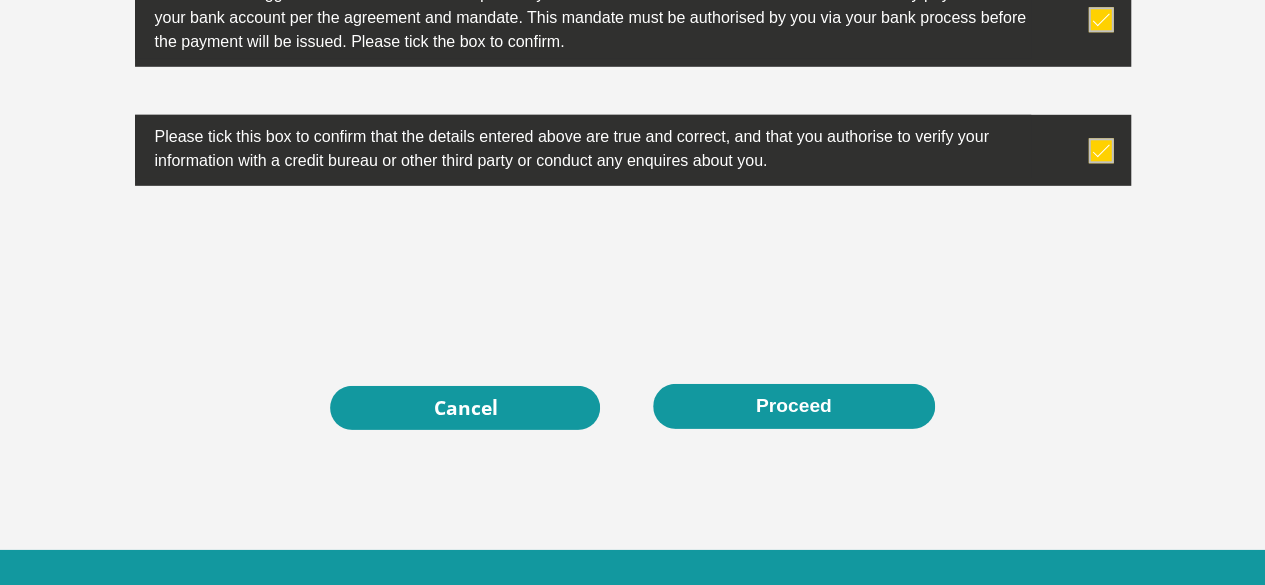 click on "Cancel
Proceed" at bounding box center [633, 407] 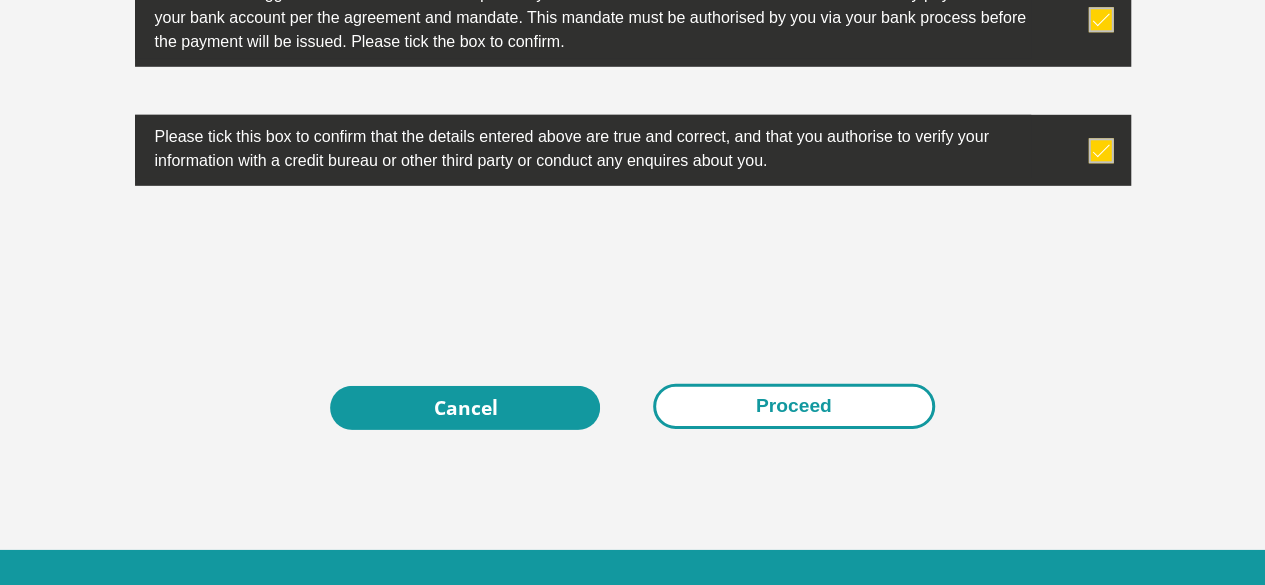 click on "Proceed" at bounding box center [794, 406] 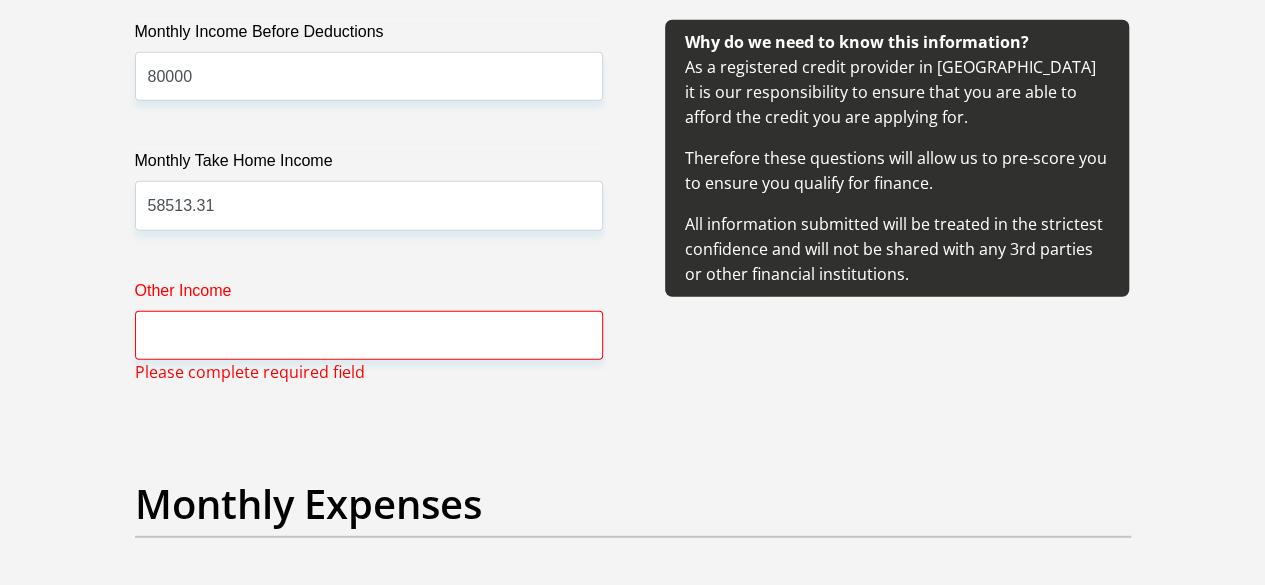 scroll, scrollTop: 2483, scrollLeft: 0, axis: vertical 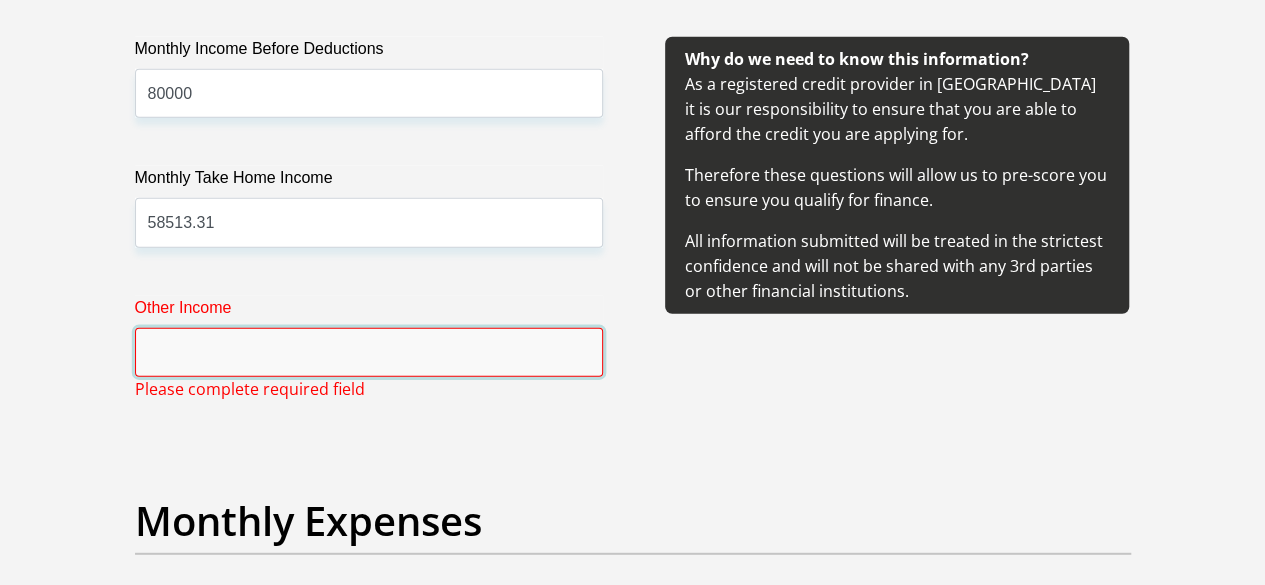 click on "Other Income" at bounding box center [369, 352] 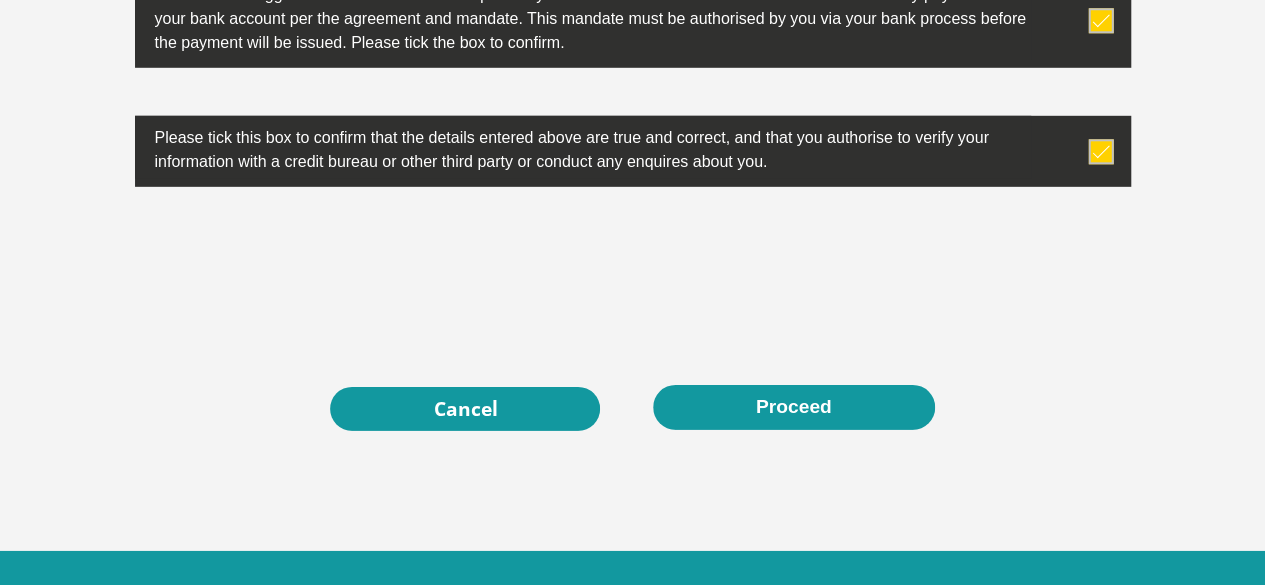 scroll, scrollTop: 6736, scrollLeft: 0, axis: vertical 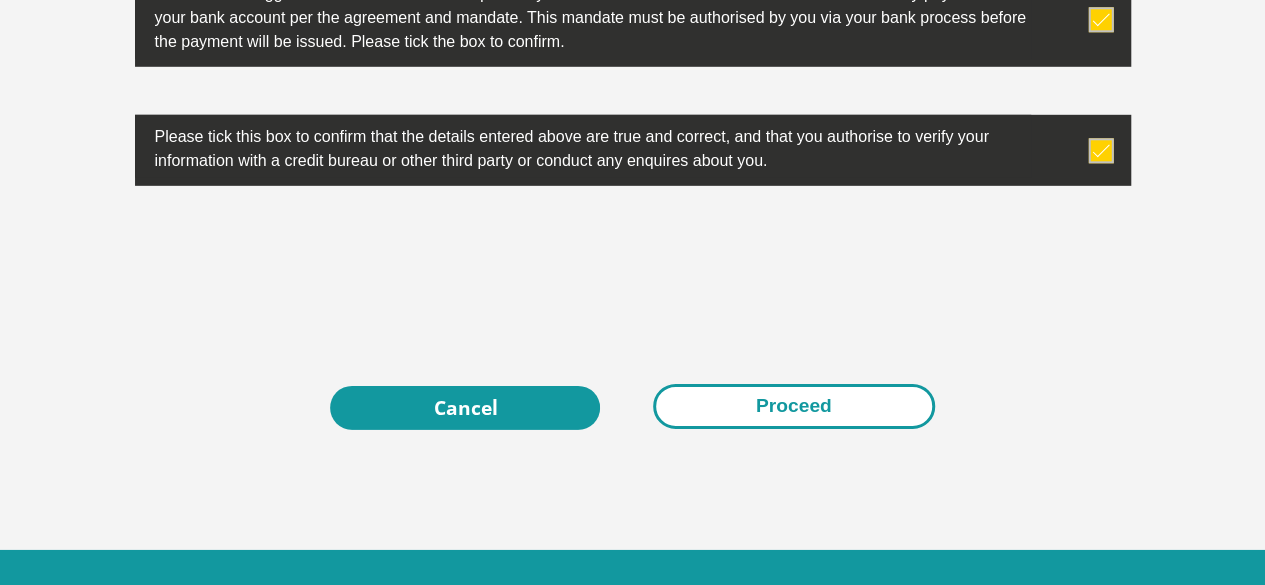 type on "0" 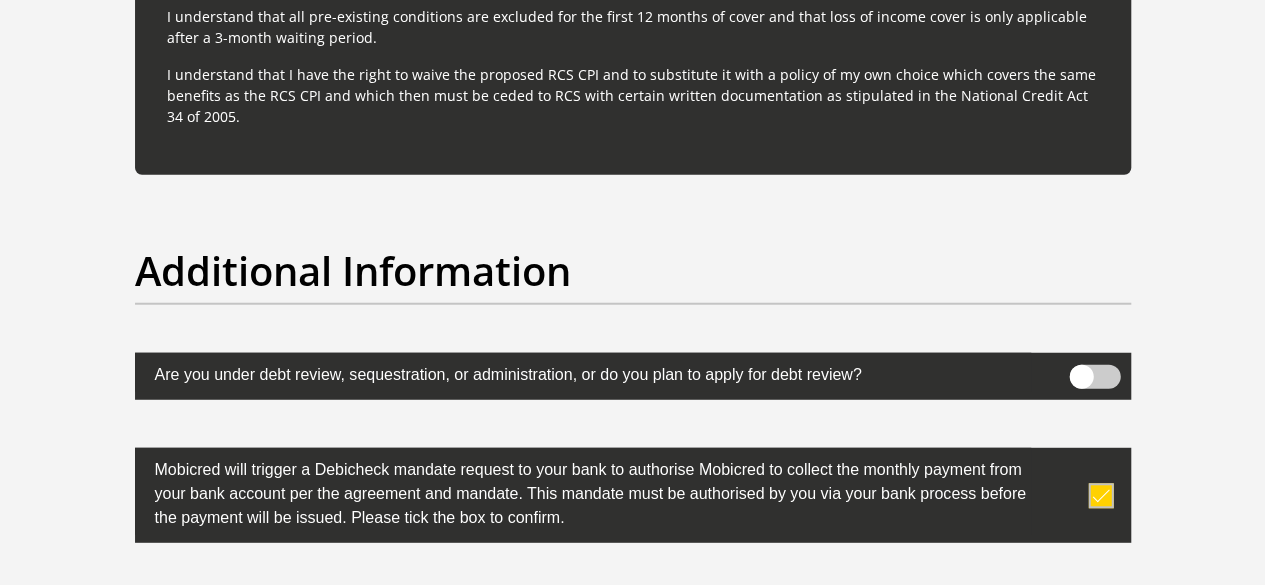 scroll, scrollTop: 6322, scrollLeft: 0, axis: vertical 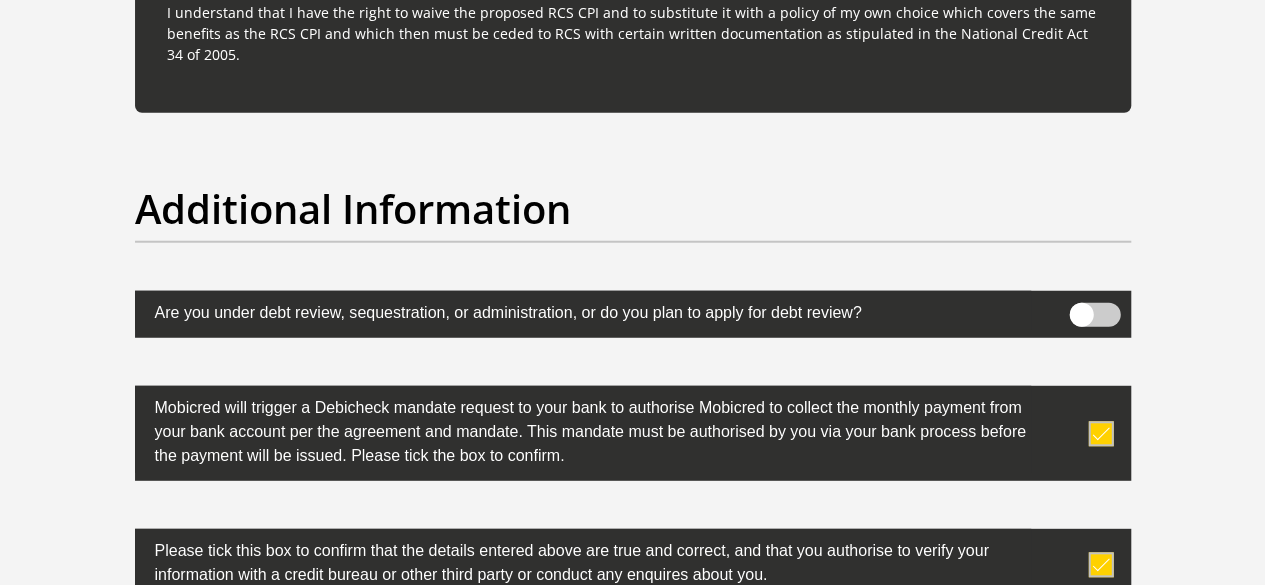 click at bounding box center (1094, 315) 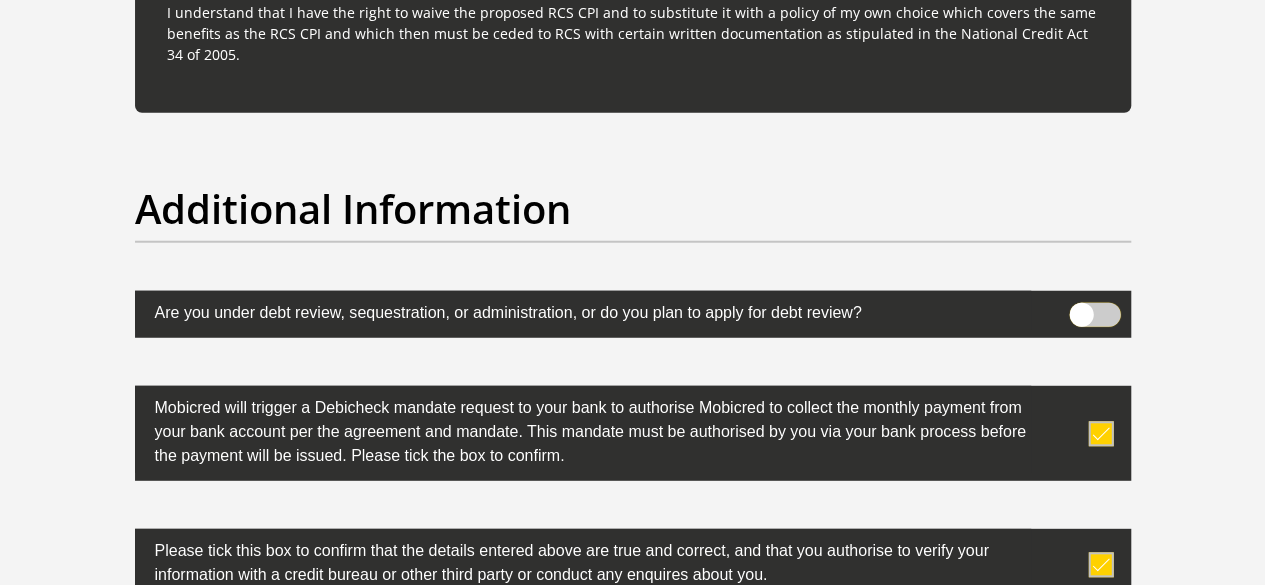 click at bounding box center [1081, 308] 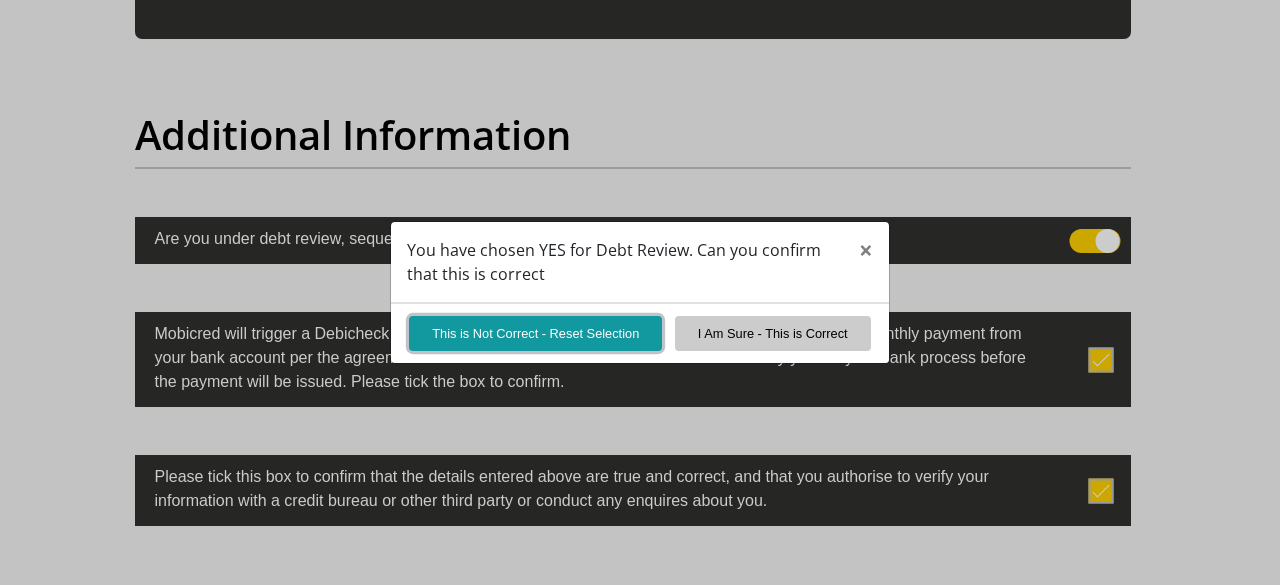 click on "This is Not Correct - Reset Selection" at bounding box center (535, 333) 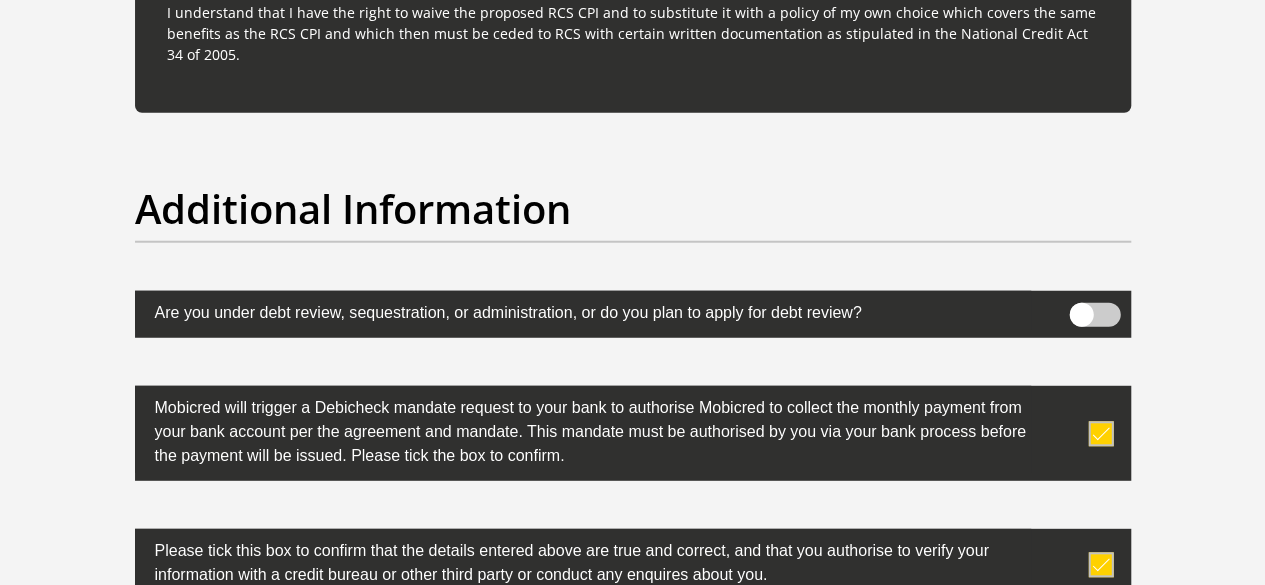scroll, scrollTop: 6736, scrollLeft: 0, axis: vertical 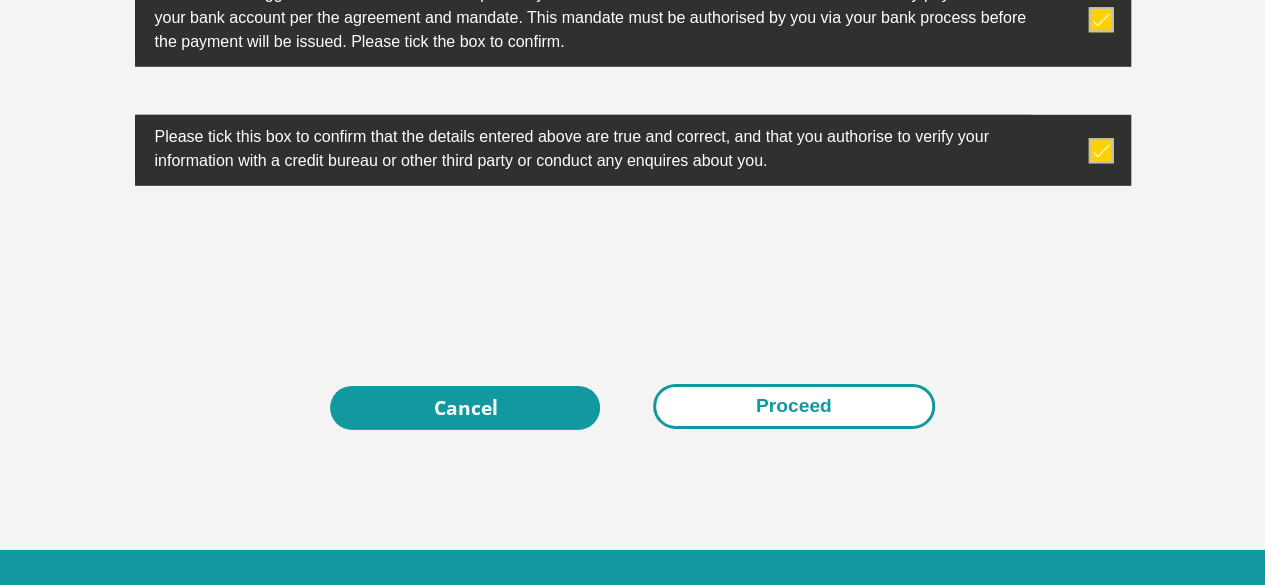 click on "Proceed" at bounding box center (794, 406) 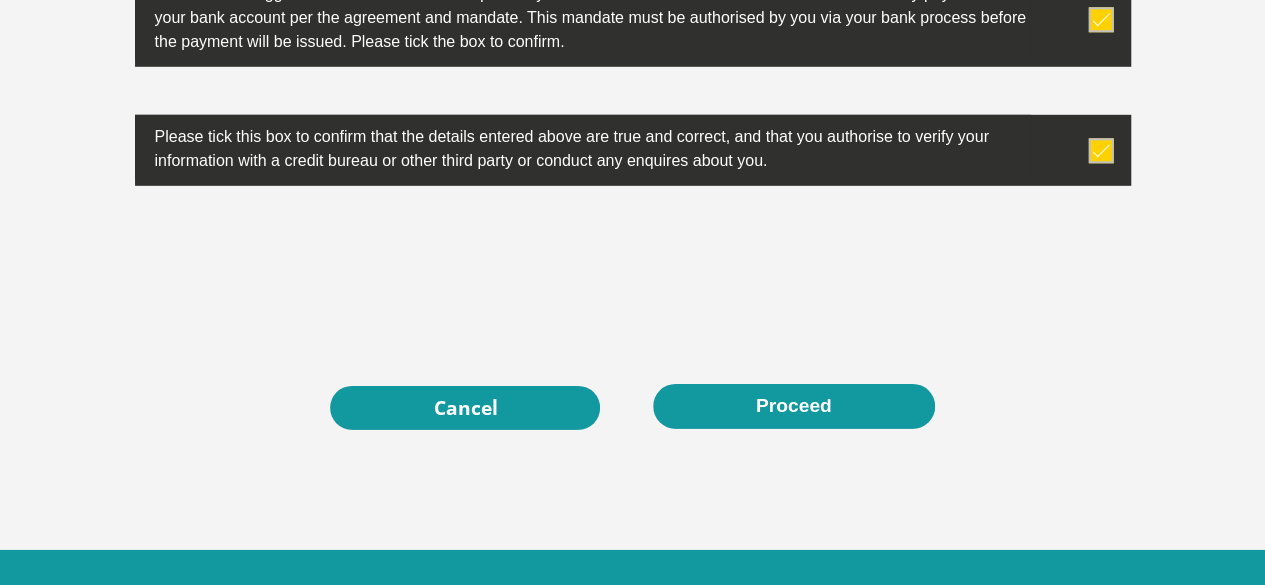 click at bounding box center (1100, 150) 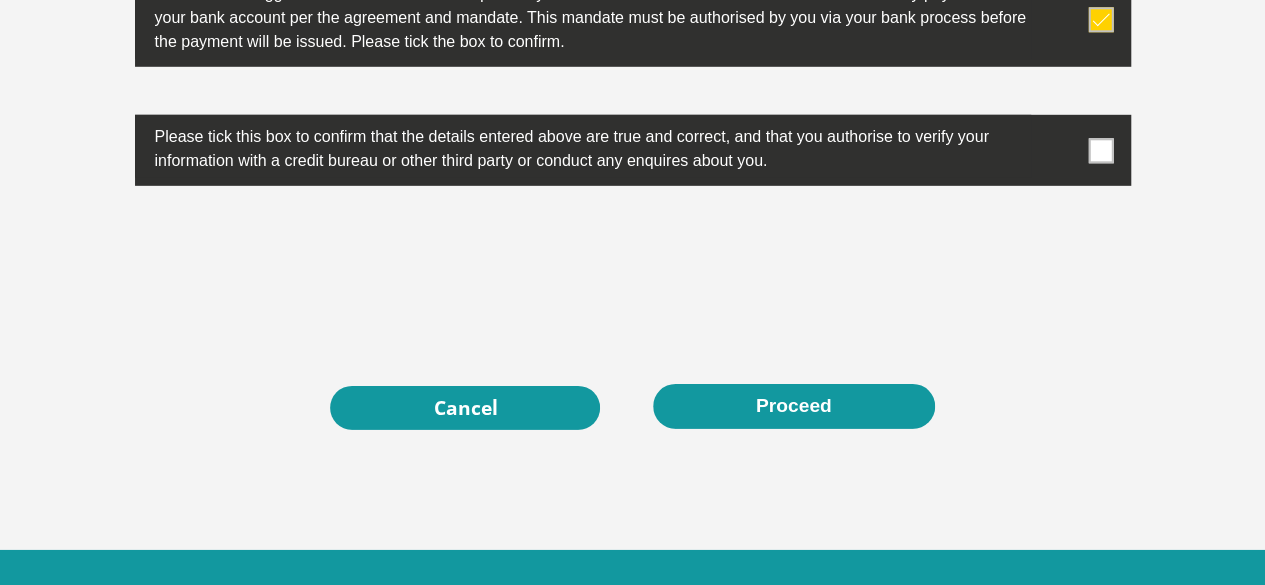 click at bounding box center (1100, 150) 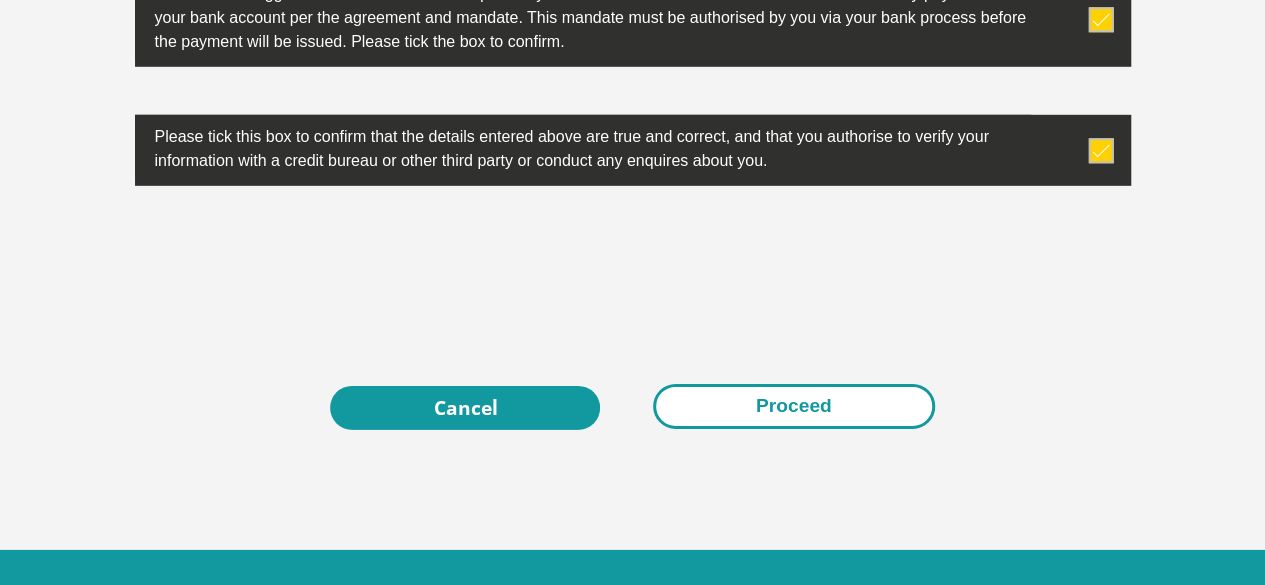 click on "Proceed" at bounding box center [794, 406] 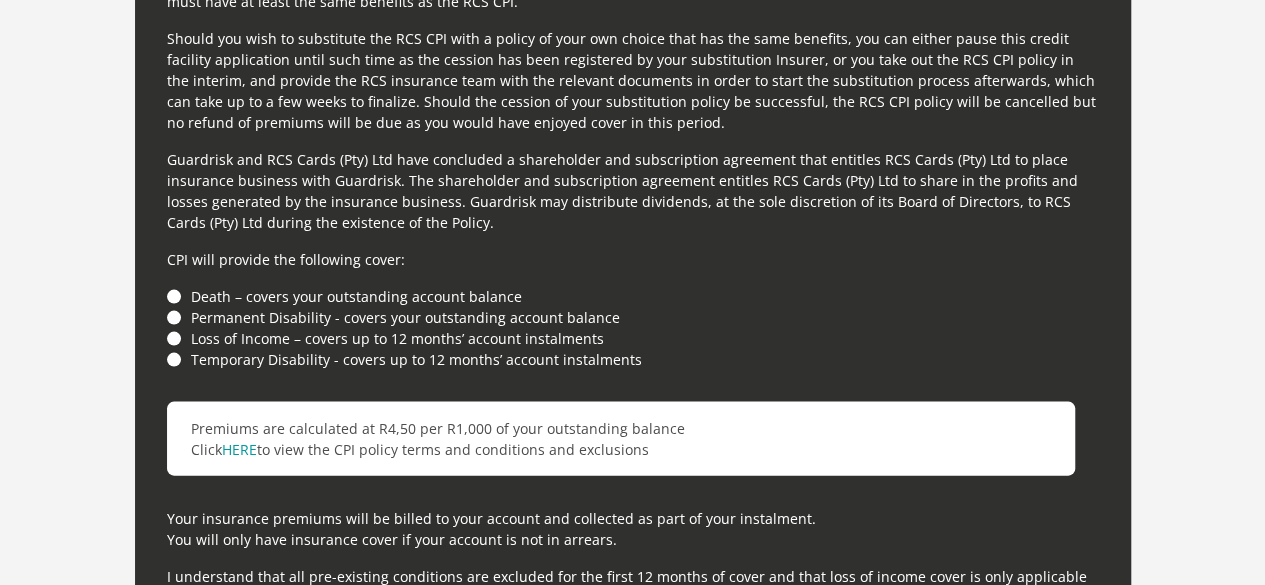 scroll, scrollTop: 5692, scrollLeft: 0, axis: vertical 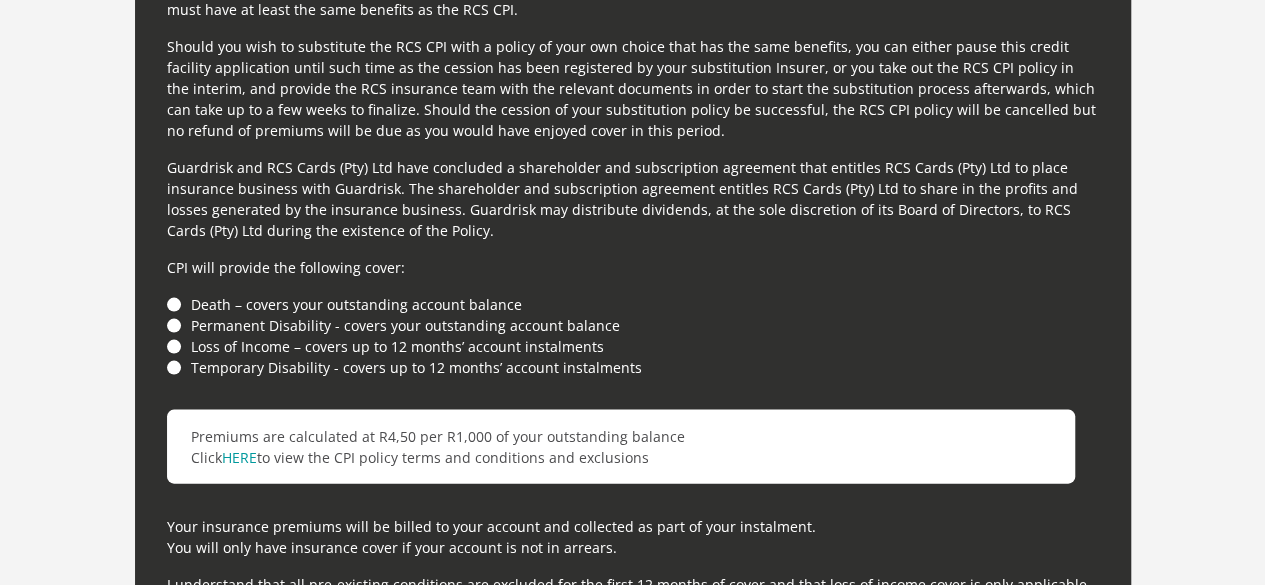 click on "Death – covers your outstanding account balance" at bounding box center (633, 304) 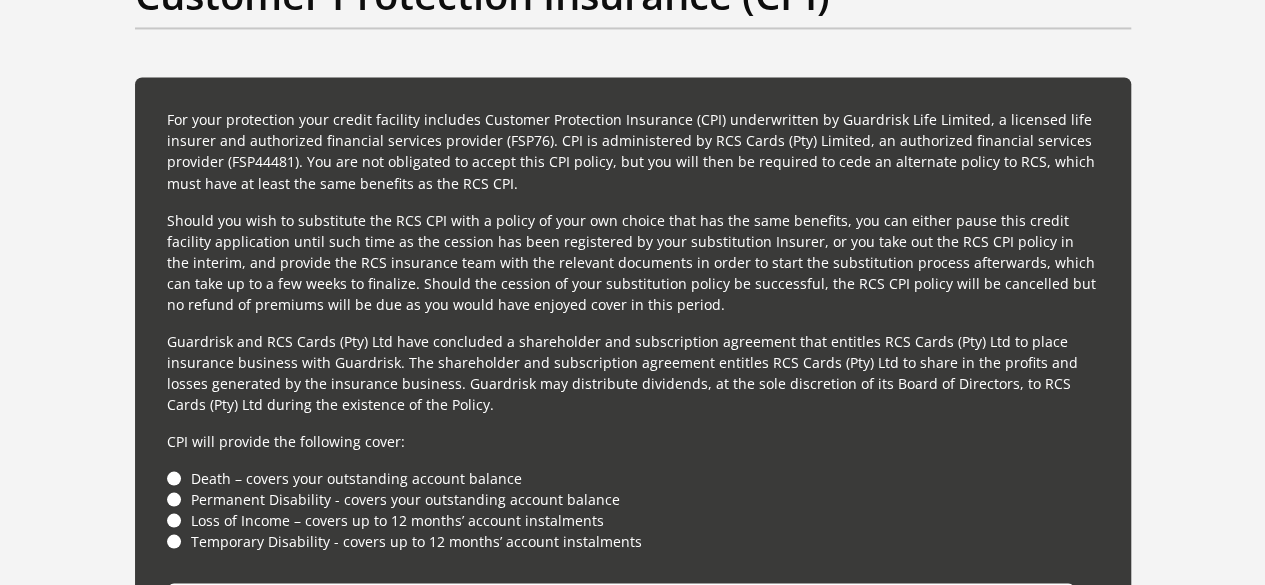 scroll, scrollTop: 5590, scrollLeft: 0, axis: vertical 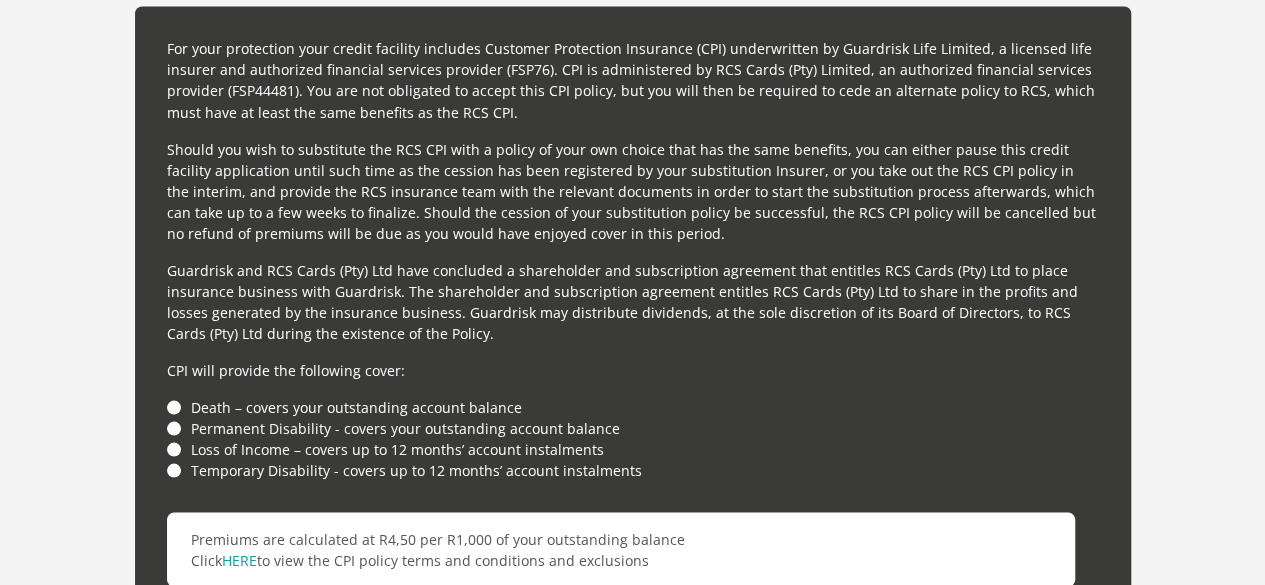 click at bounding box center [632, 292] 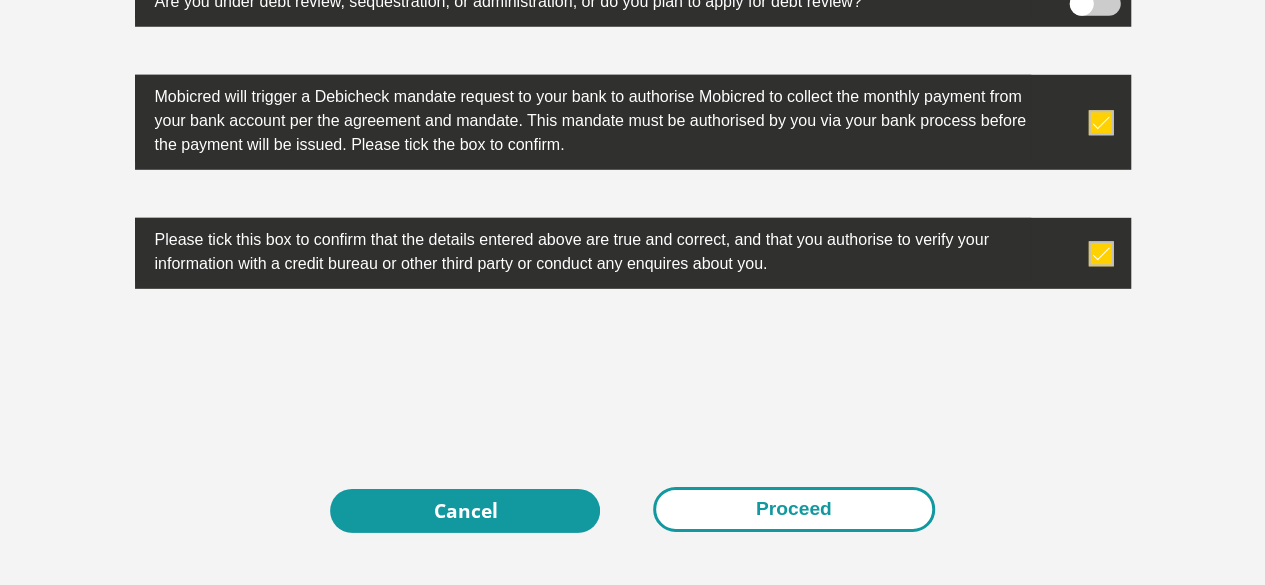 click on "Proceed" at bounding box center [794, 509] 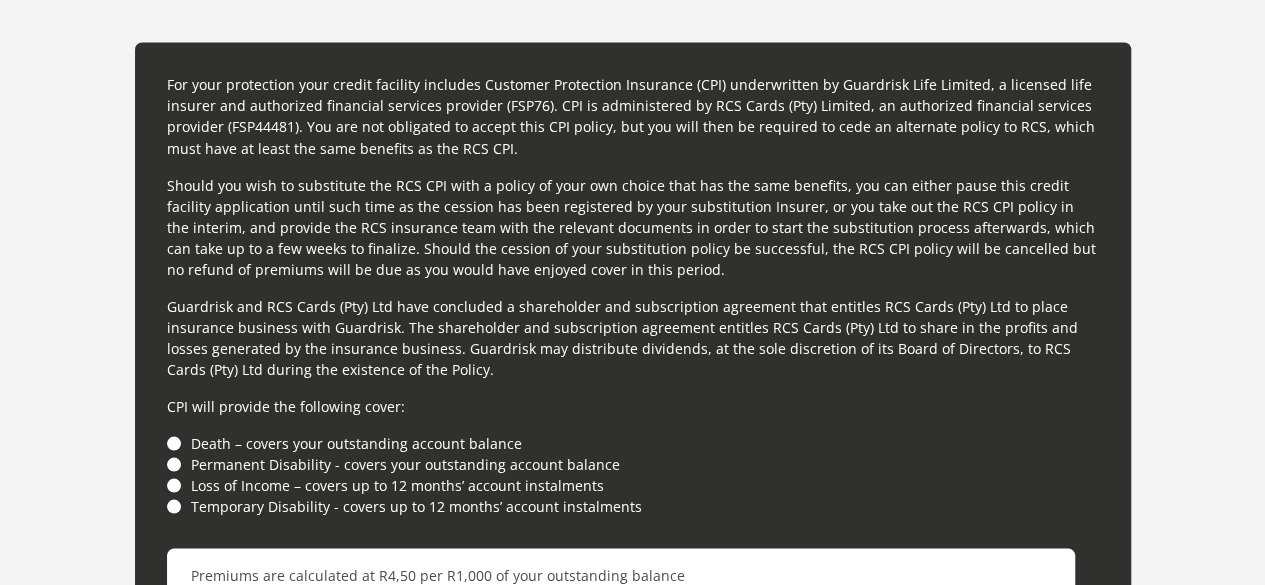 scroll, scrollTop: 5651, scrollLeft: 0, axis: vertical 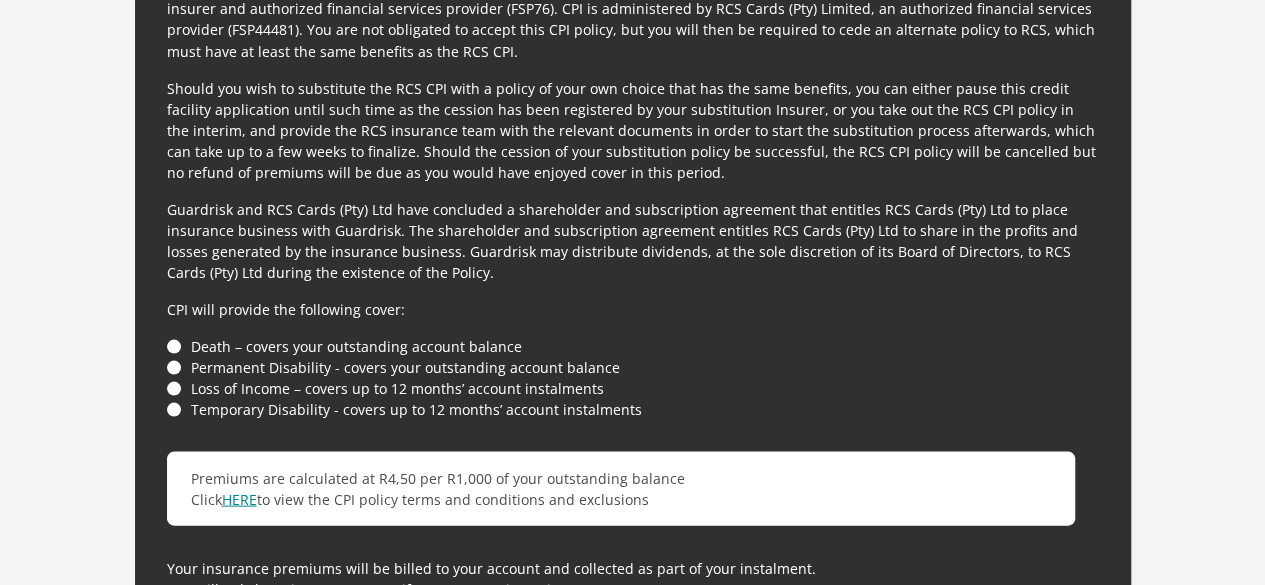 click on "HERE" at bounding box center [239, 498] 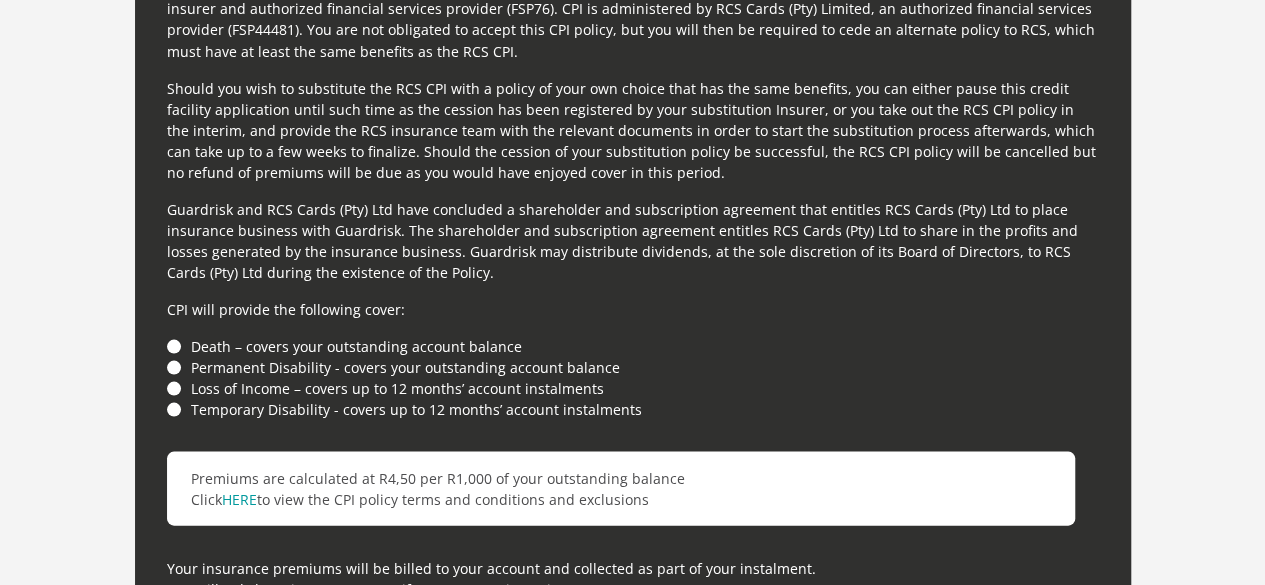 click on "Loss of Income – covers up to 12 months’ account instalments" at bounding box center [633, 387] 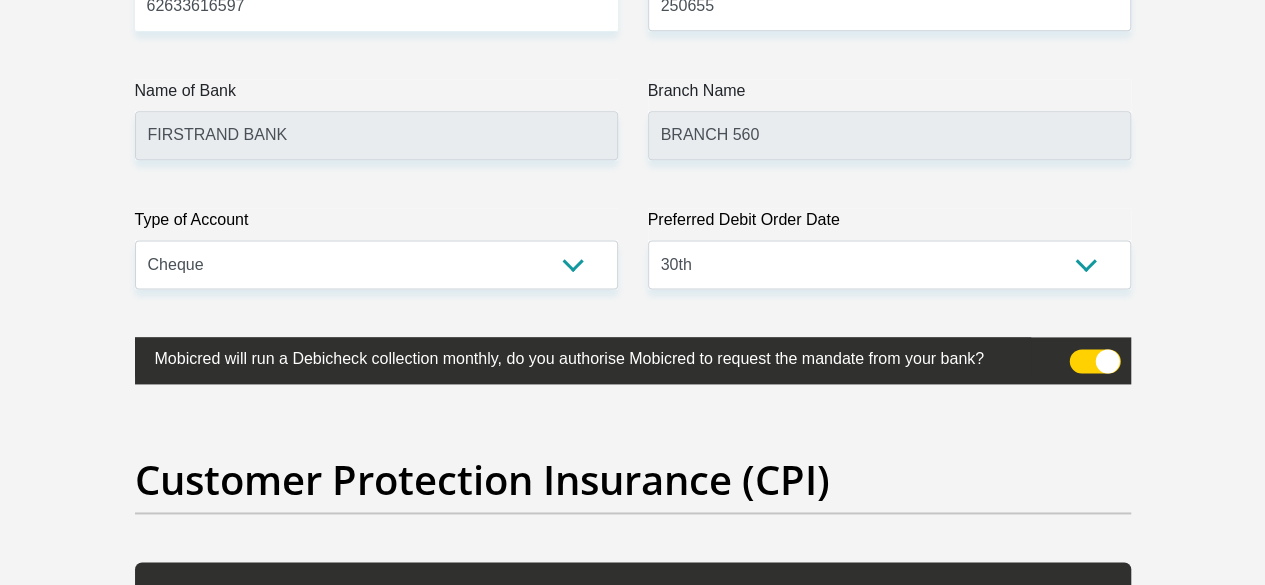 scroll, scrollTop: 5024, scrollLeft: 0, axis: vertical 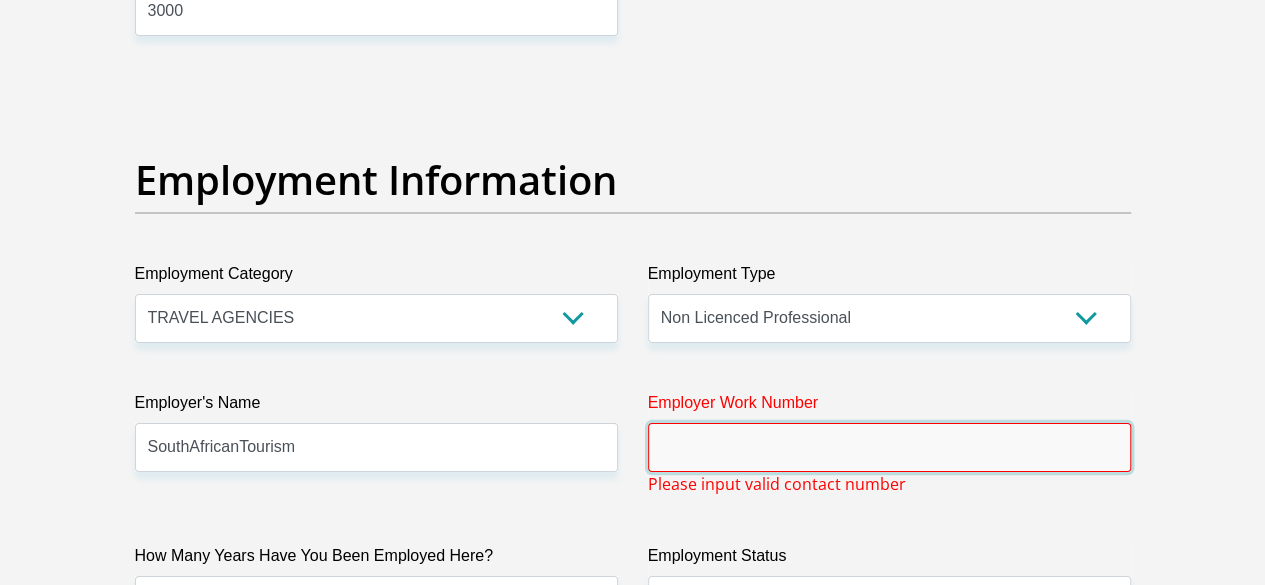 click on "Employer Work Number" at bounding box center (889, 447) 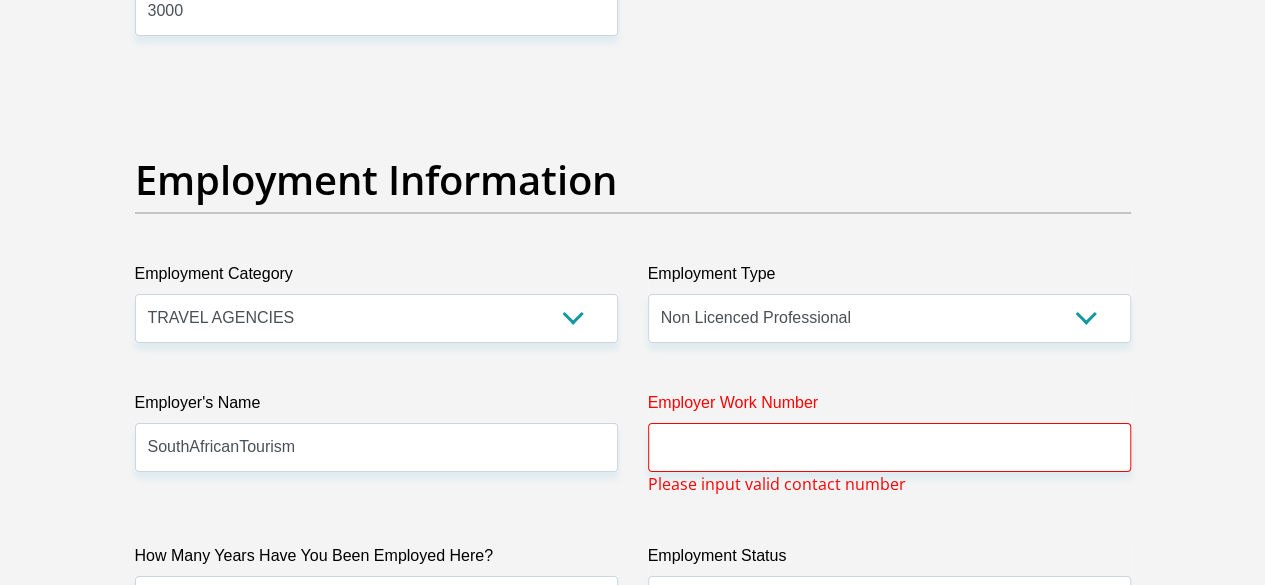 scroll, scrollTop: 6643, scrollLeft: 0, axis: vertical 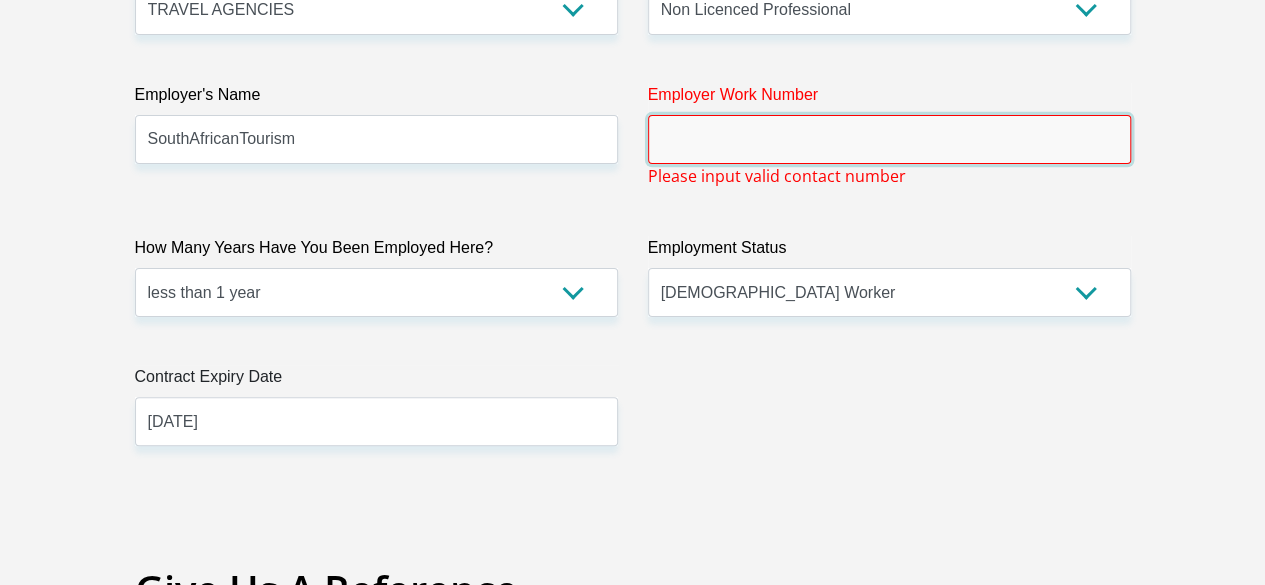 paste on "011 895 3000" 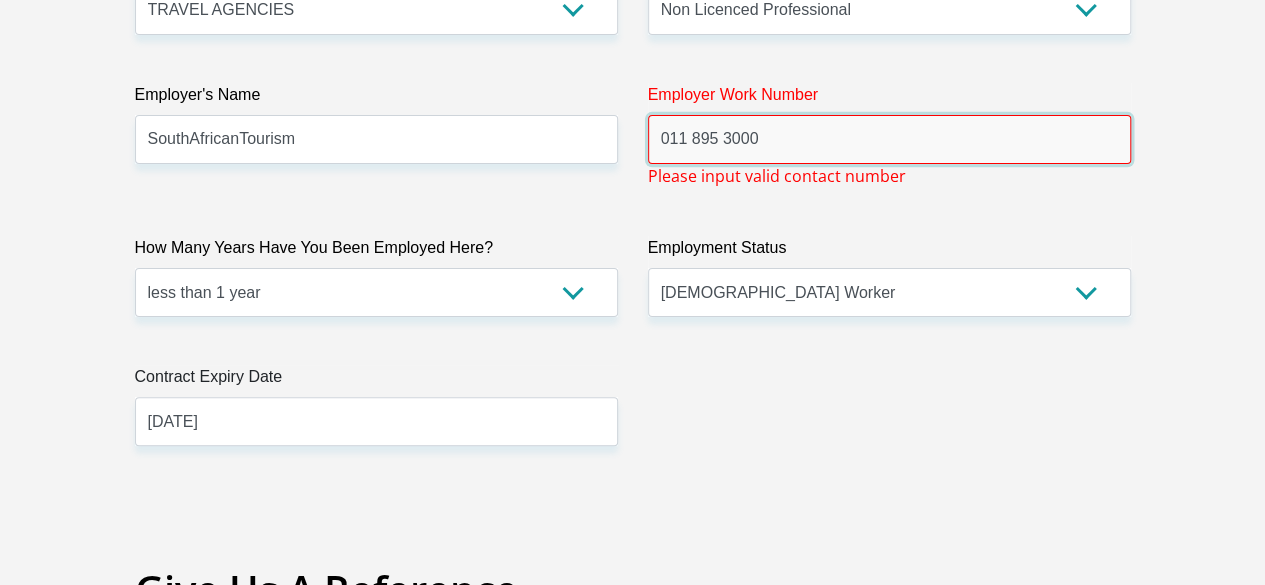 click on "011 895 3000" at bounding box center (889, 139) 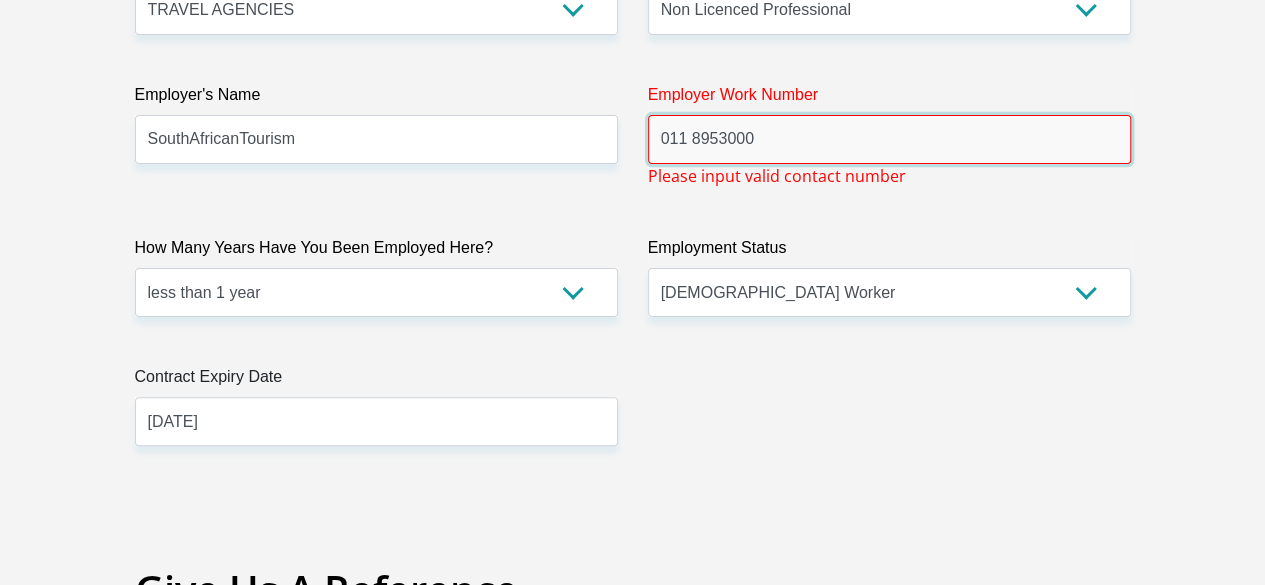 click on "011 8953000" at bounding box center [889, 139] 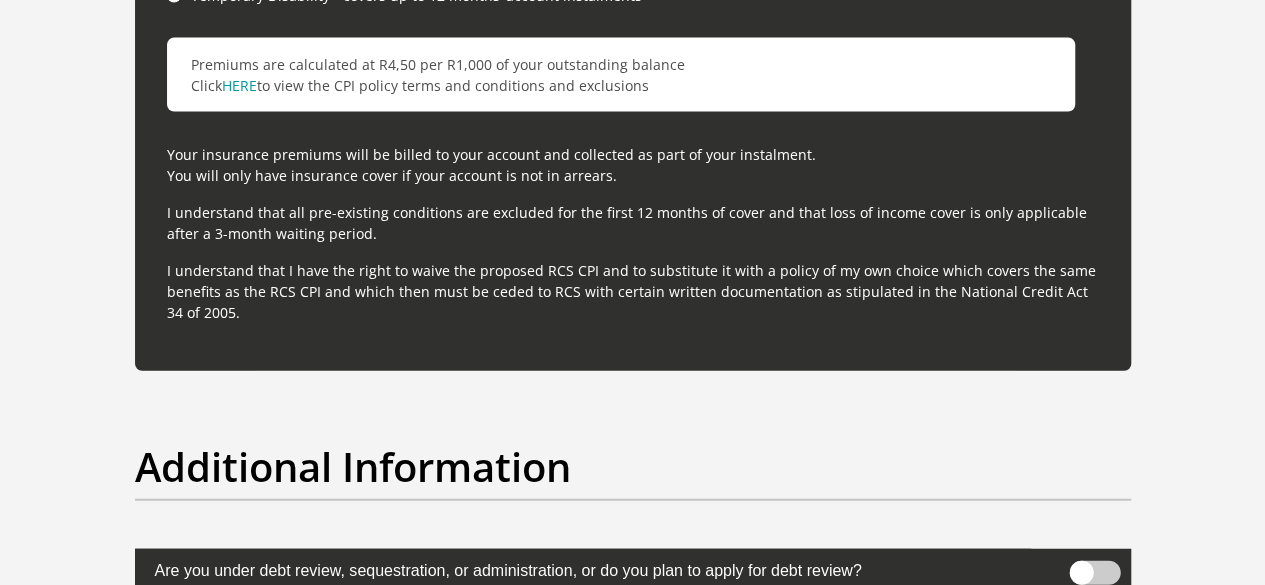 scroll, scrollTop: 6712, scrollLeft: 0, axis: vertical 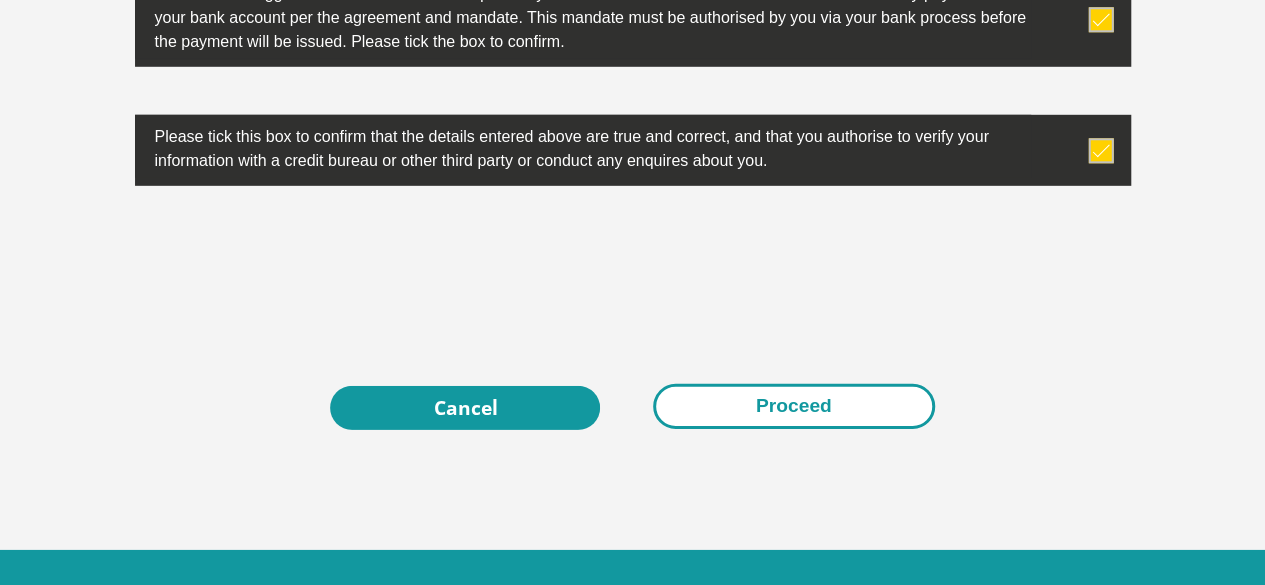 type on "0118953000" 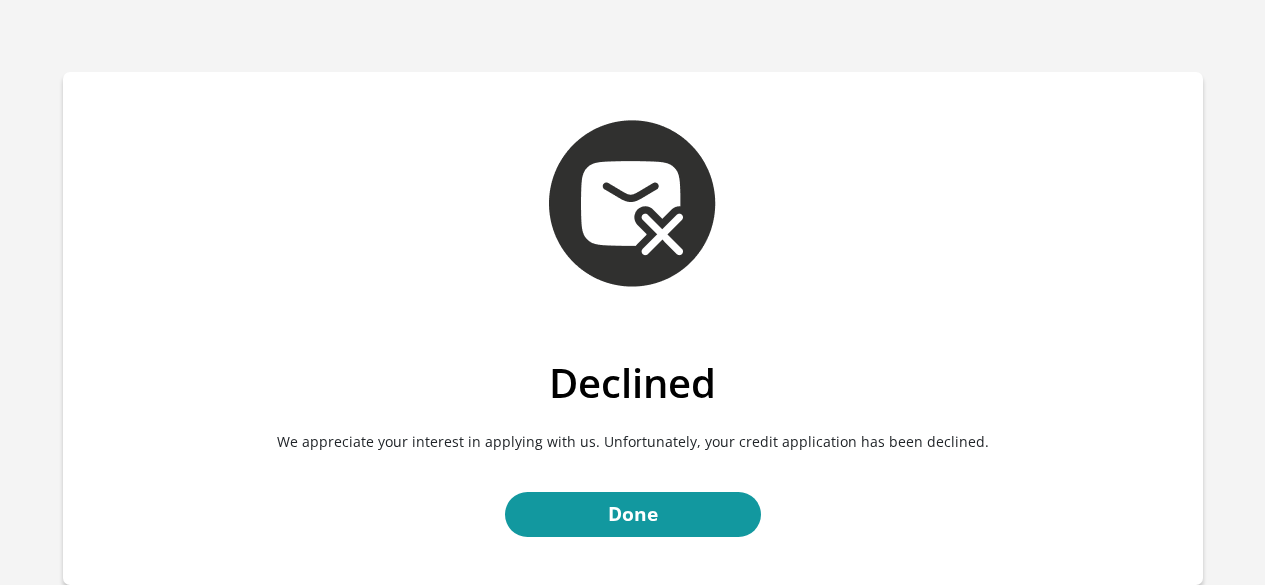 scroll, scrollTop: 0, scrollLeft: 0, axis: both 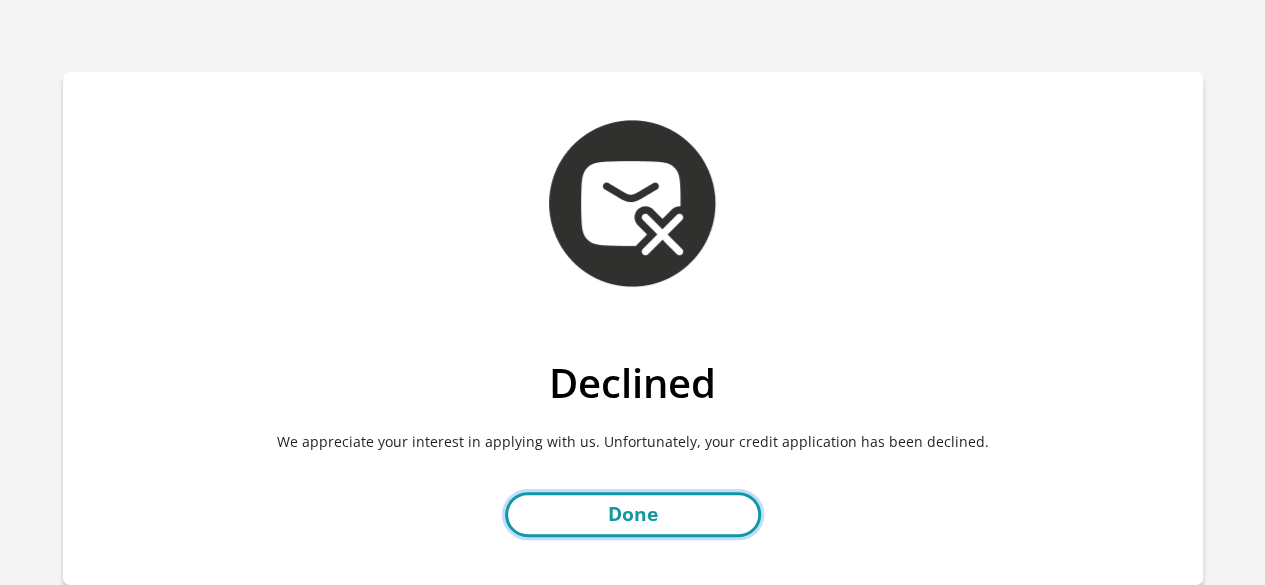 click on "Done" at bounding box center (633, 514) 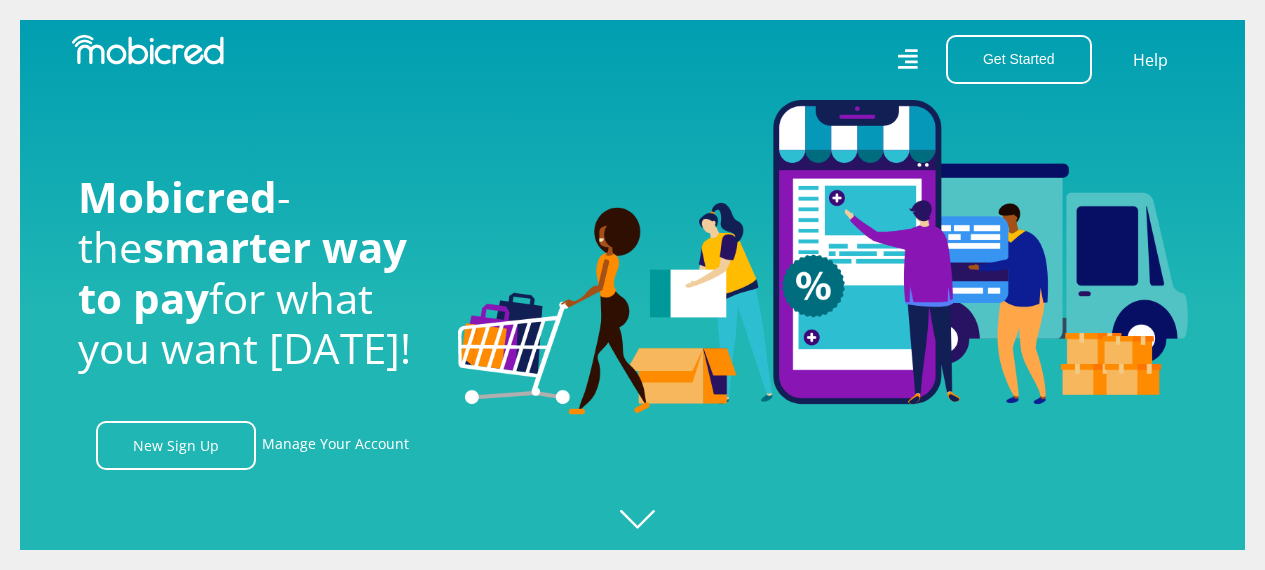 scroll, scrollTop: 0, scrollLeft: 0, axis: both 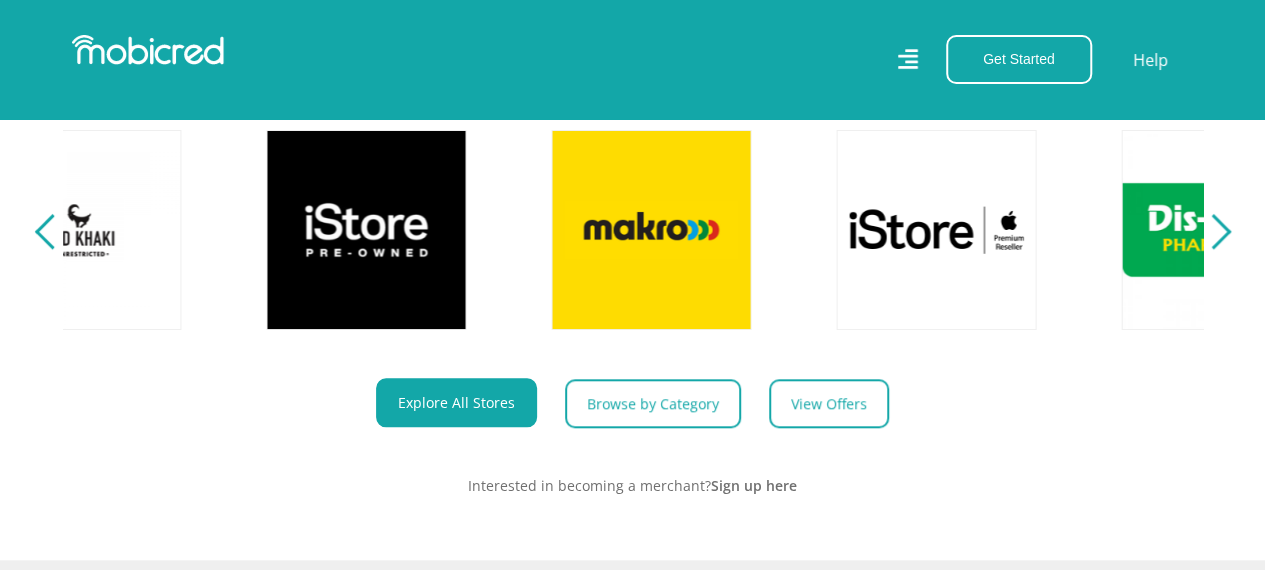 drag, startPoint x: 1272, startPoint y: 48, endPoint x: 1250, endPoint y: 106, distance: 62.03225 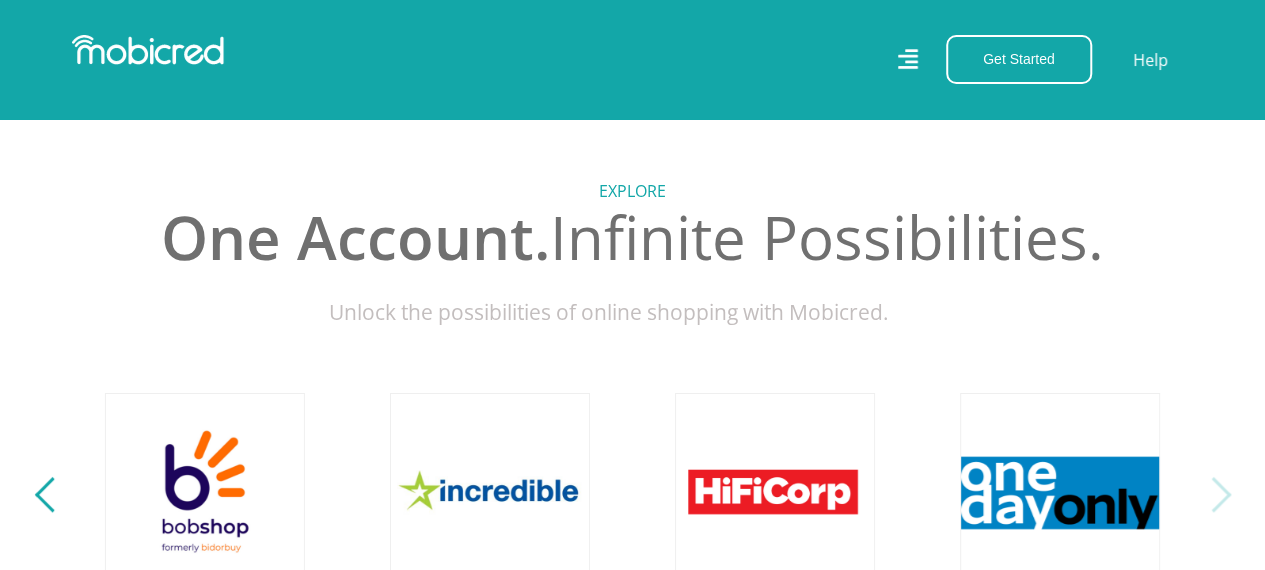 scroll, scrollTop: 0, scrollLeft: 4560, axis: horizontal 